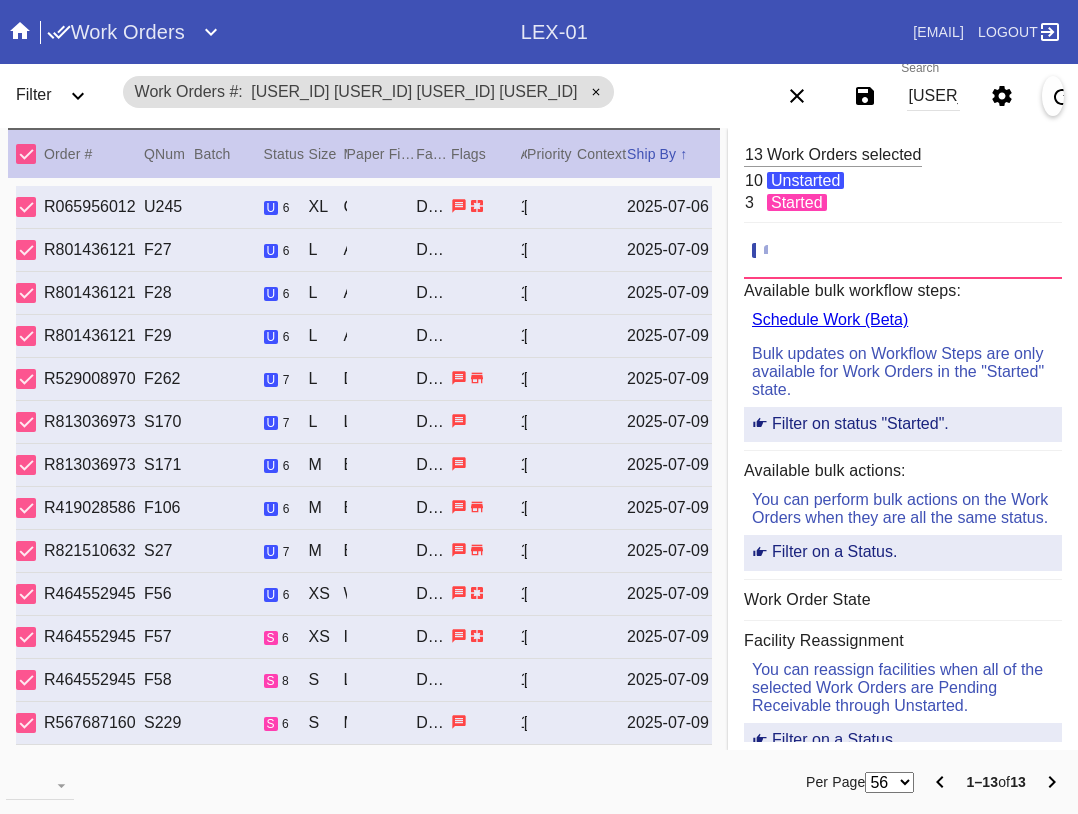 scroll, scrollTop: 0, scrollLeft: 0, axis: both 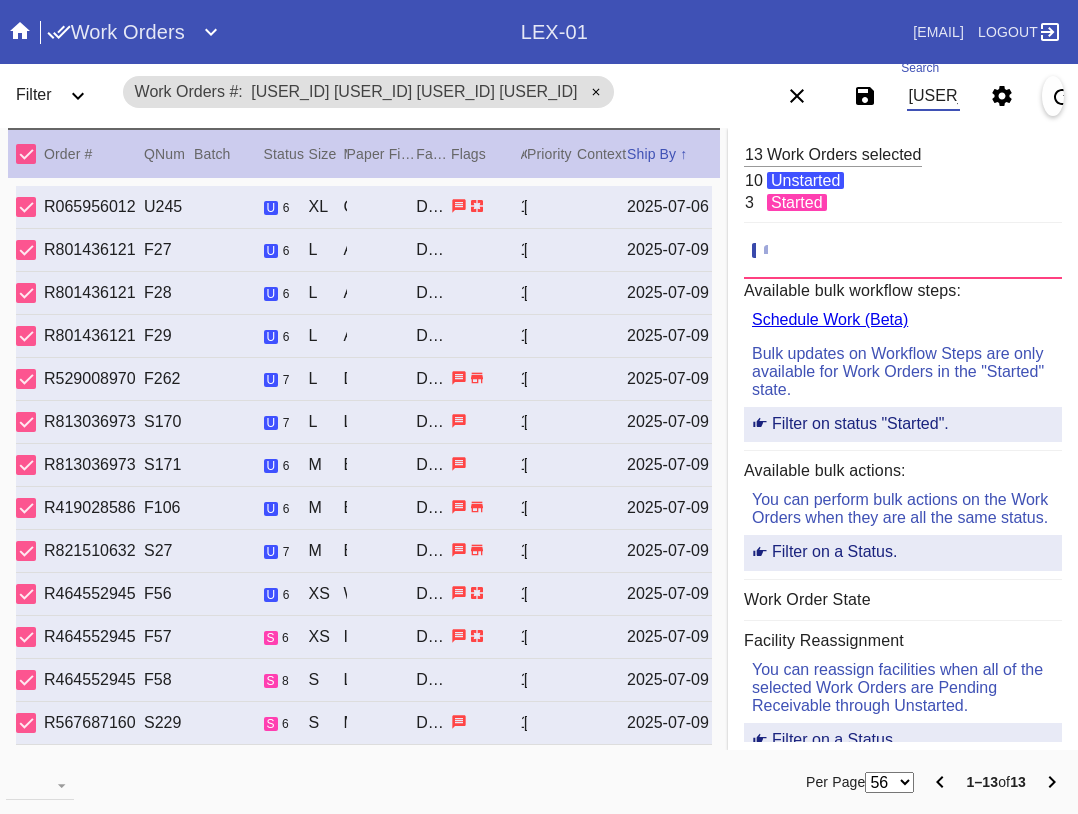 click on "[USER_ID] [USER_ID] [USER_ID] [USER_ID] [USER_ID] [USER_ID] [USER_ID] [USER_ID] [USER_ID] [USER_ID] [USER_ID] [USER_ID] [USER_ID]" at bounding box center [933, 96] 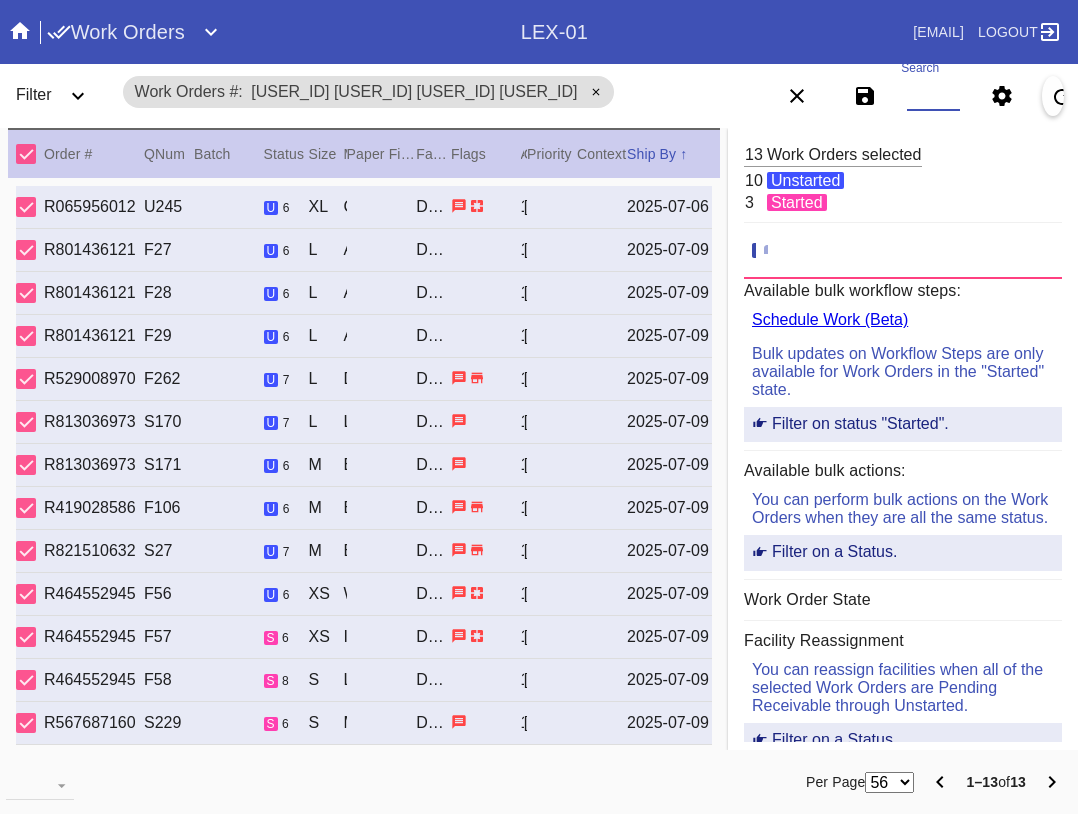 paste on "[USER_ID] [USER_ID] [USER_ID]" 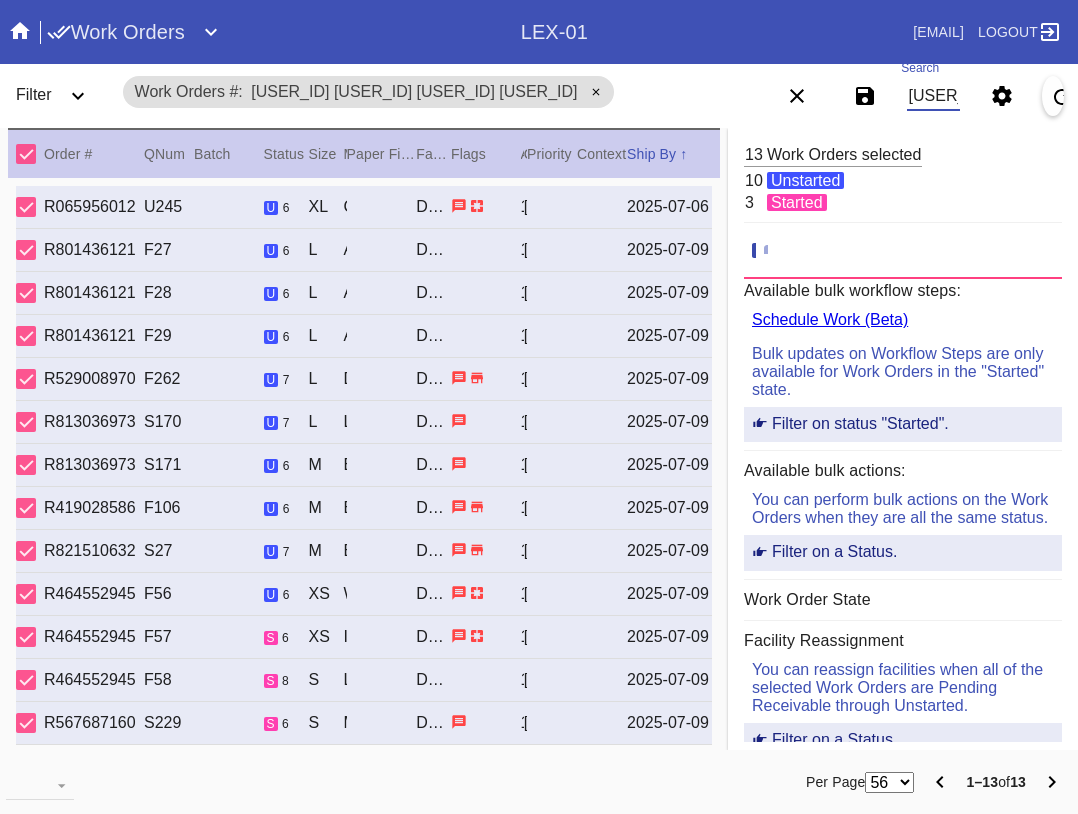 scroll, scrollTop: 0, scrollLeft: 557, axis: horizontal 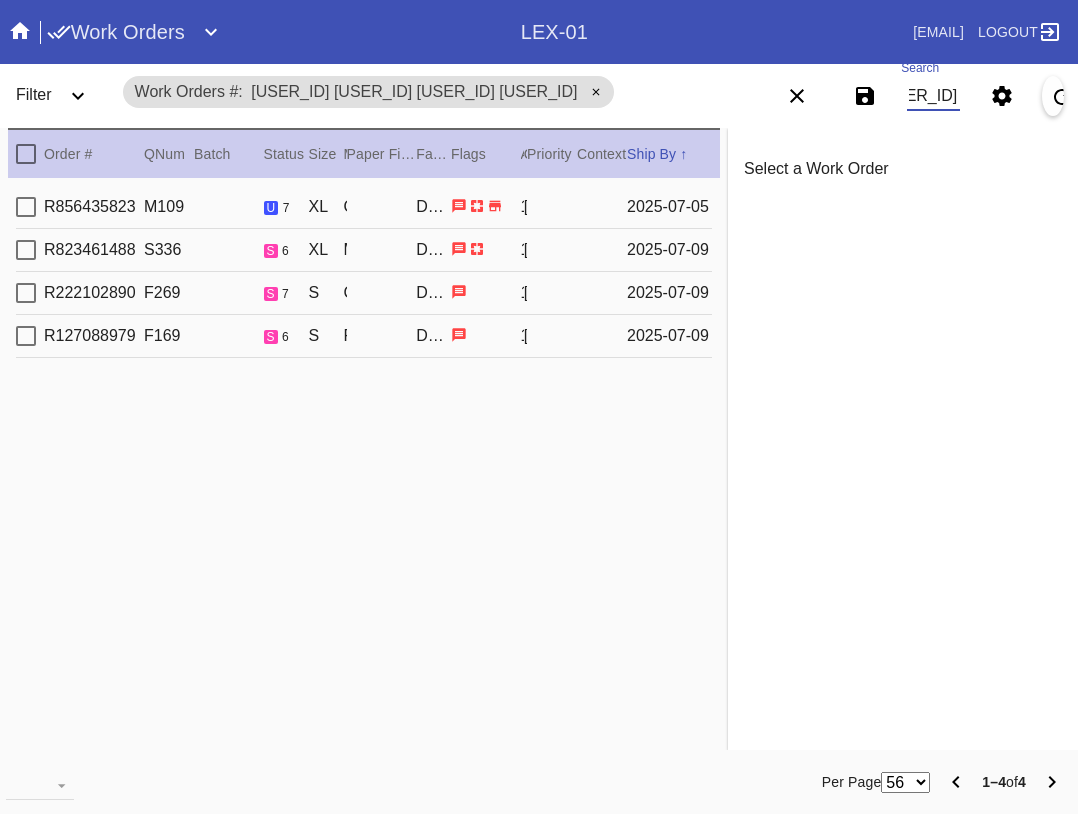 click at bounding box center [26, 154] 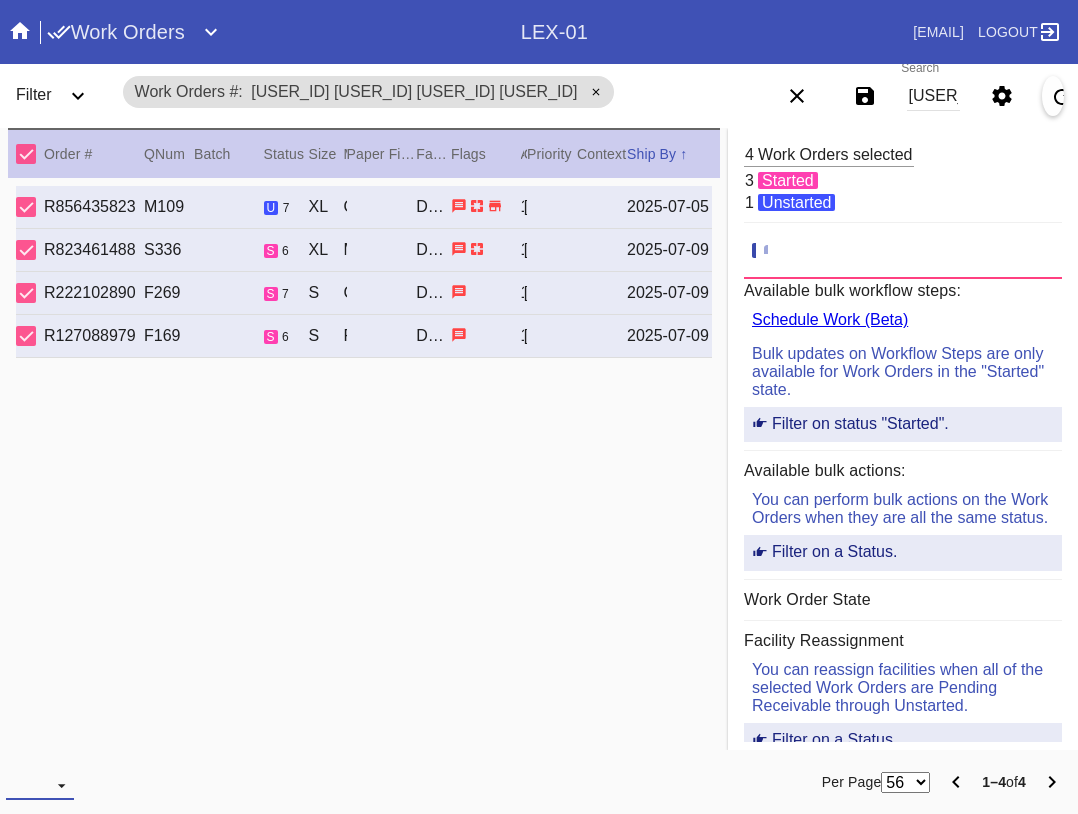 click at bounding box center (40, 785) 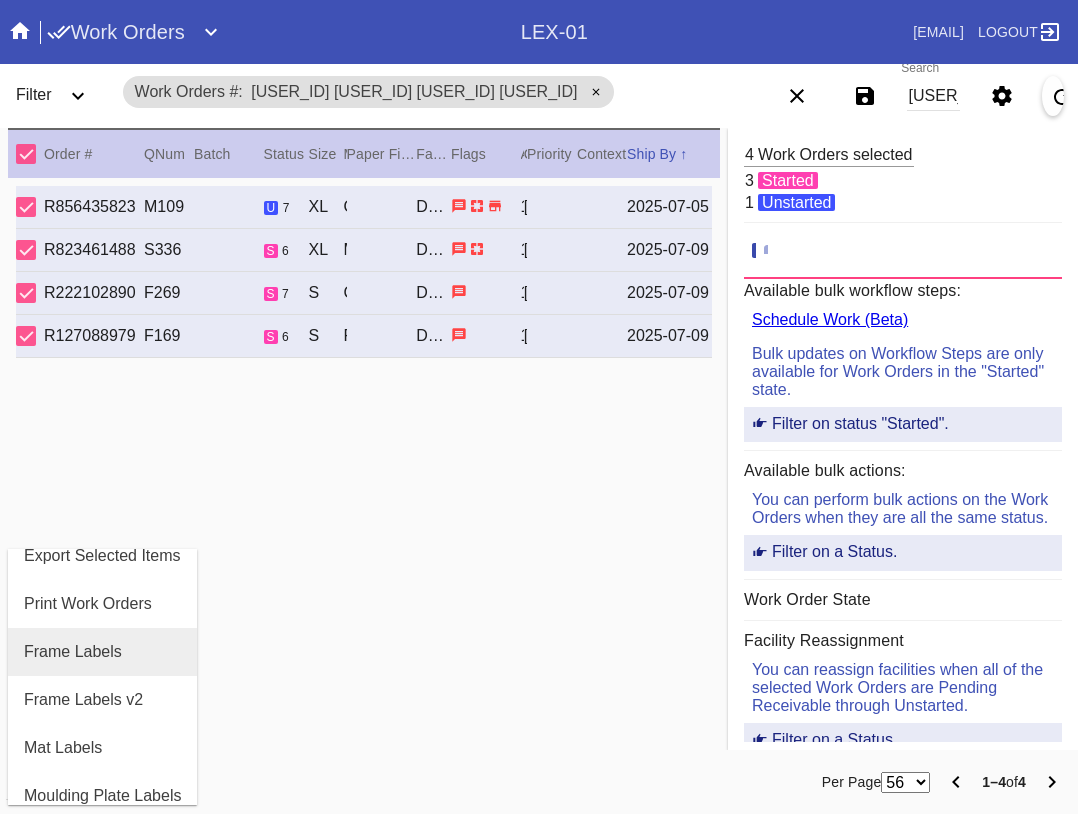 scroll, scrollTop: 100, scrollLeft: 0, axis: vertical 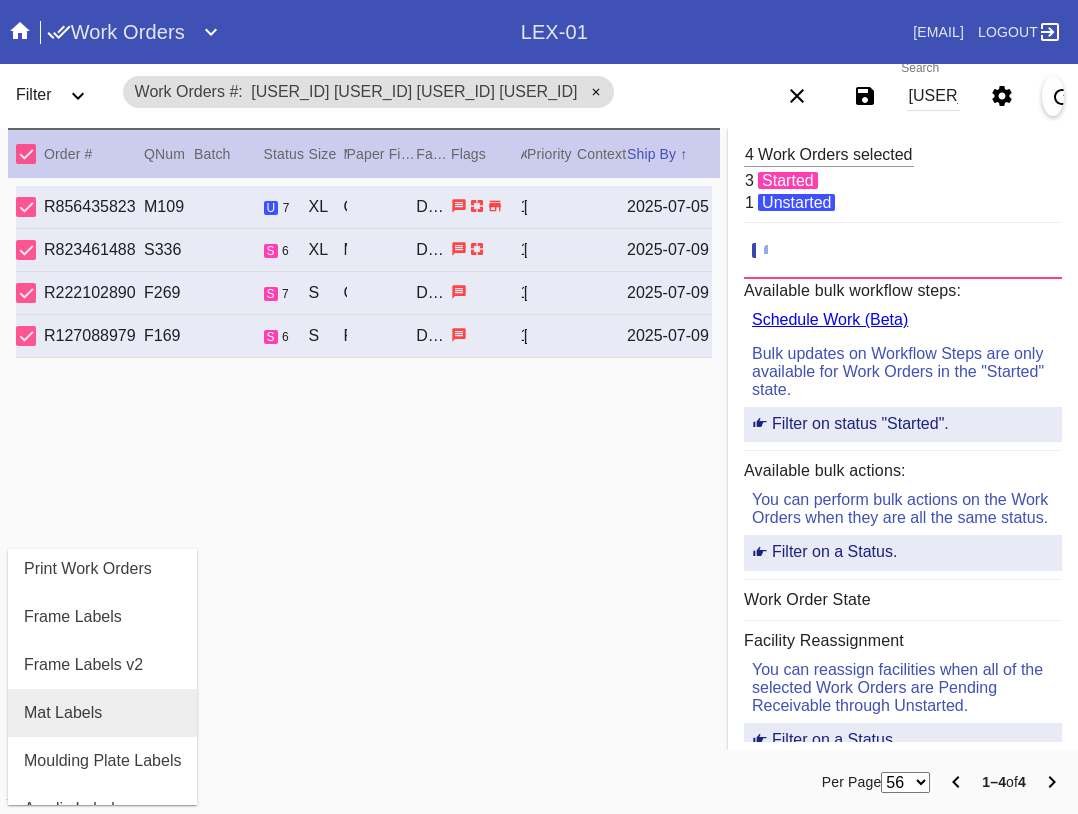 click on "Mat Labels" at bounding box center (102, 713) 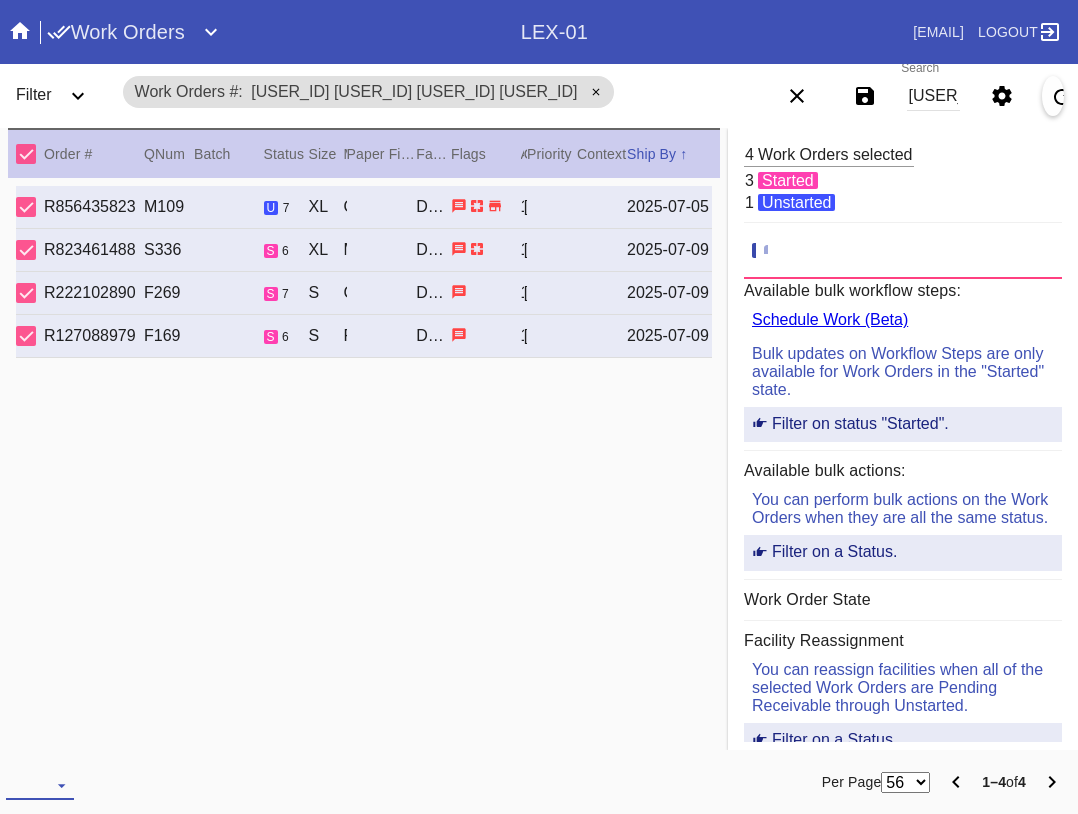 click at bounding box center [40, 785] 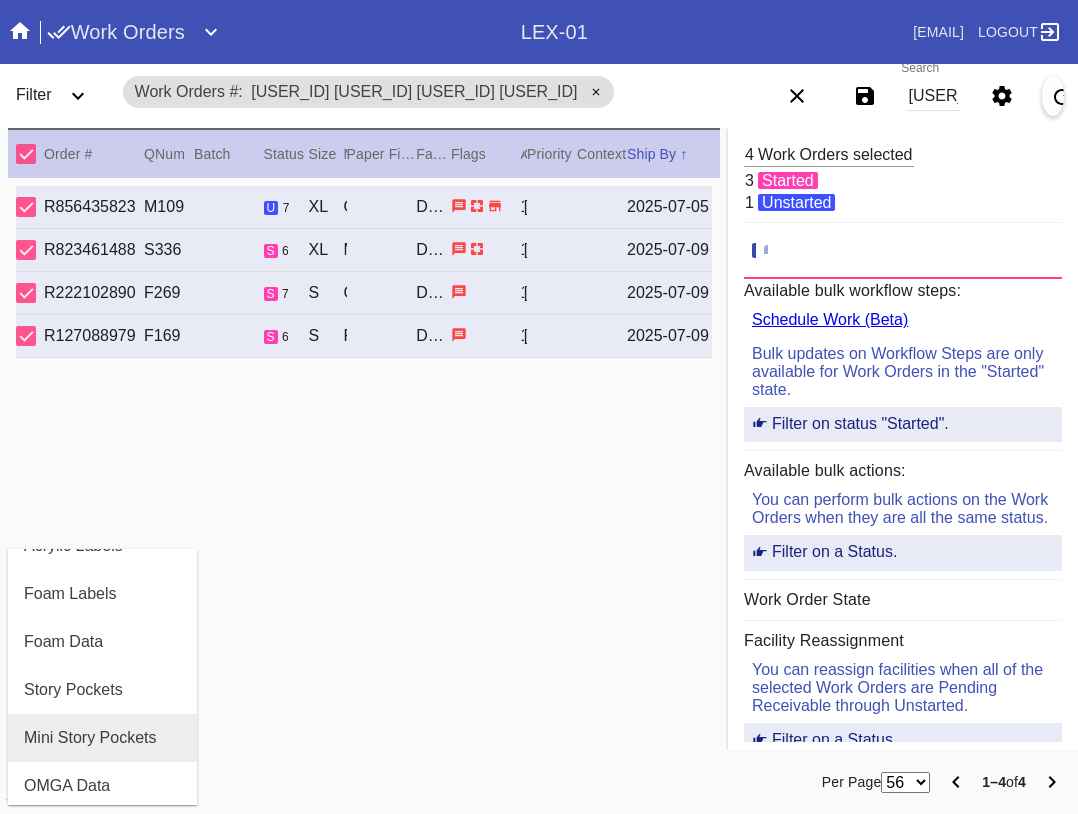 scroll, scrollTop: 464, scrollLeft: 0, axis: vertical 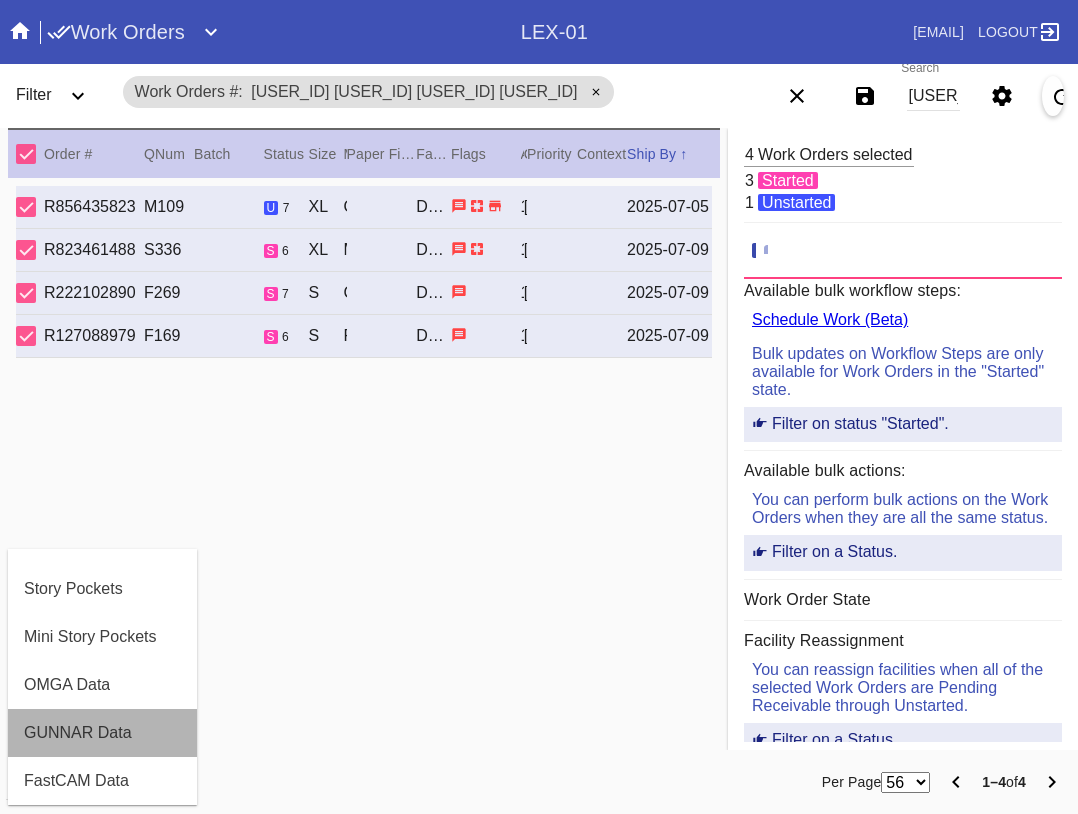 click on "GUNNAR Data" at bounding box center [102, 733] 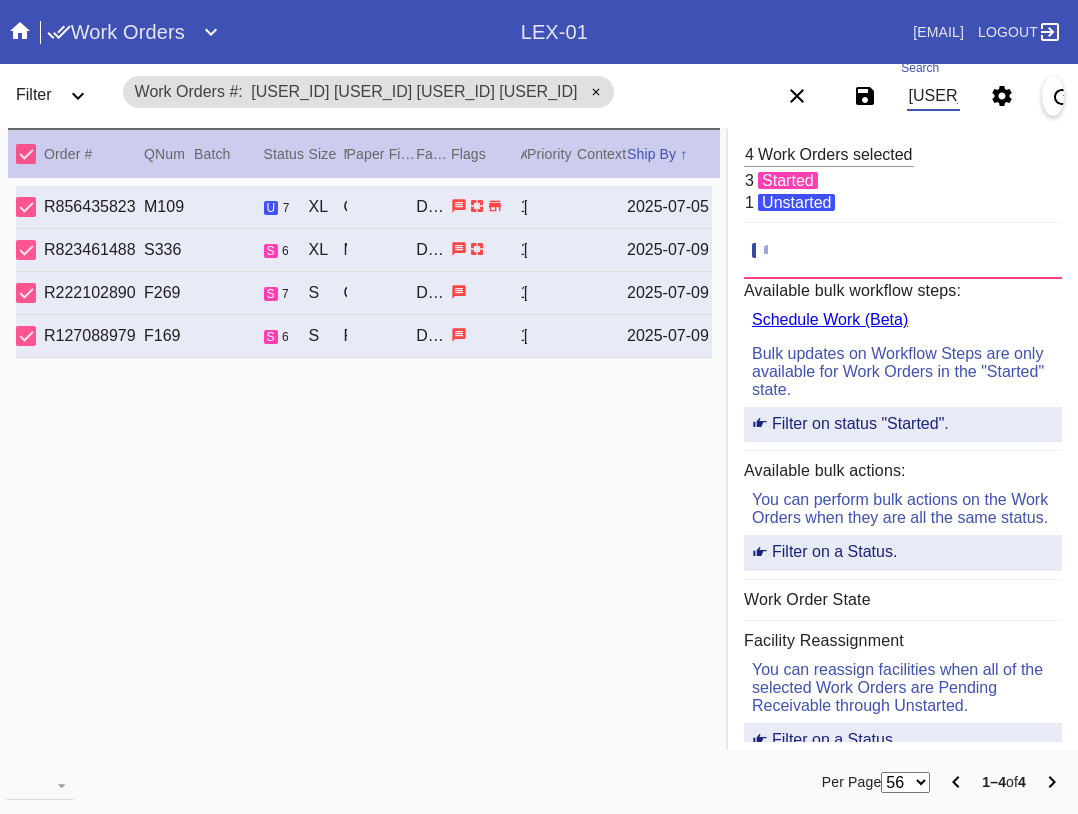 click on "[USER_ID] [USER_ID] [USER_ID]" at bounding box center (933, 96) 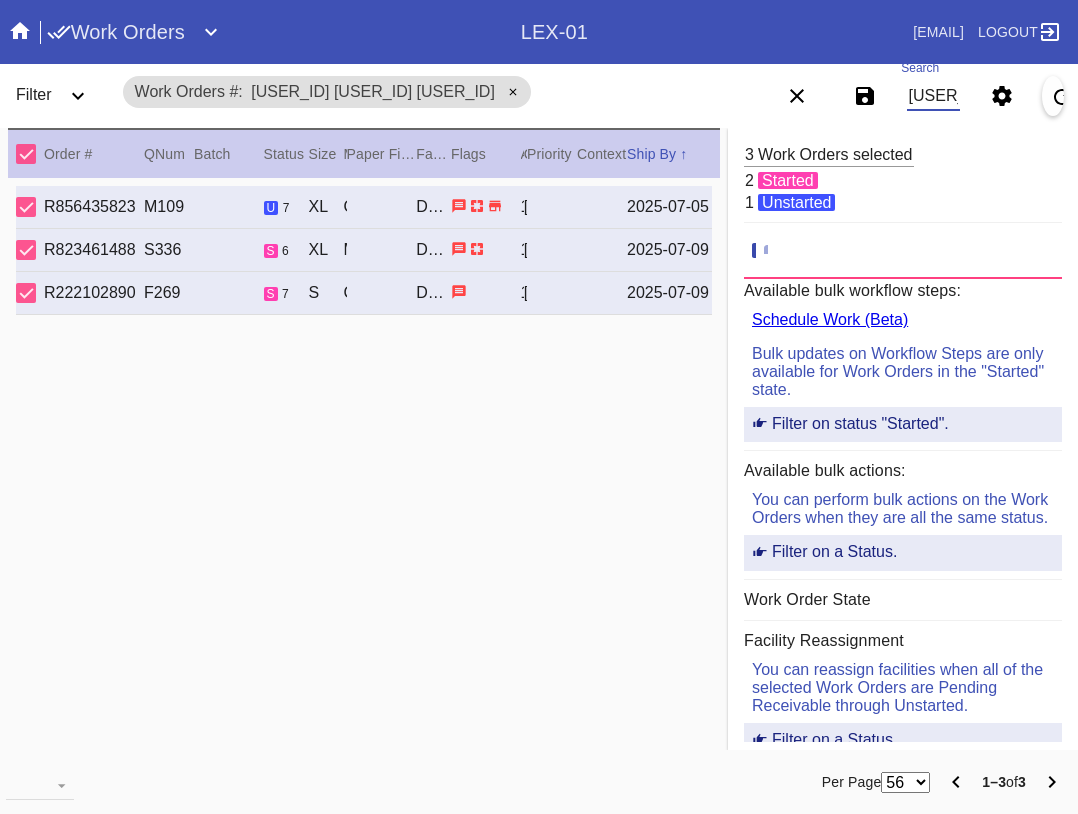 click on "W183216494268047 W939177897463117 W605636293536252" at bounding box center (933, 96) 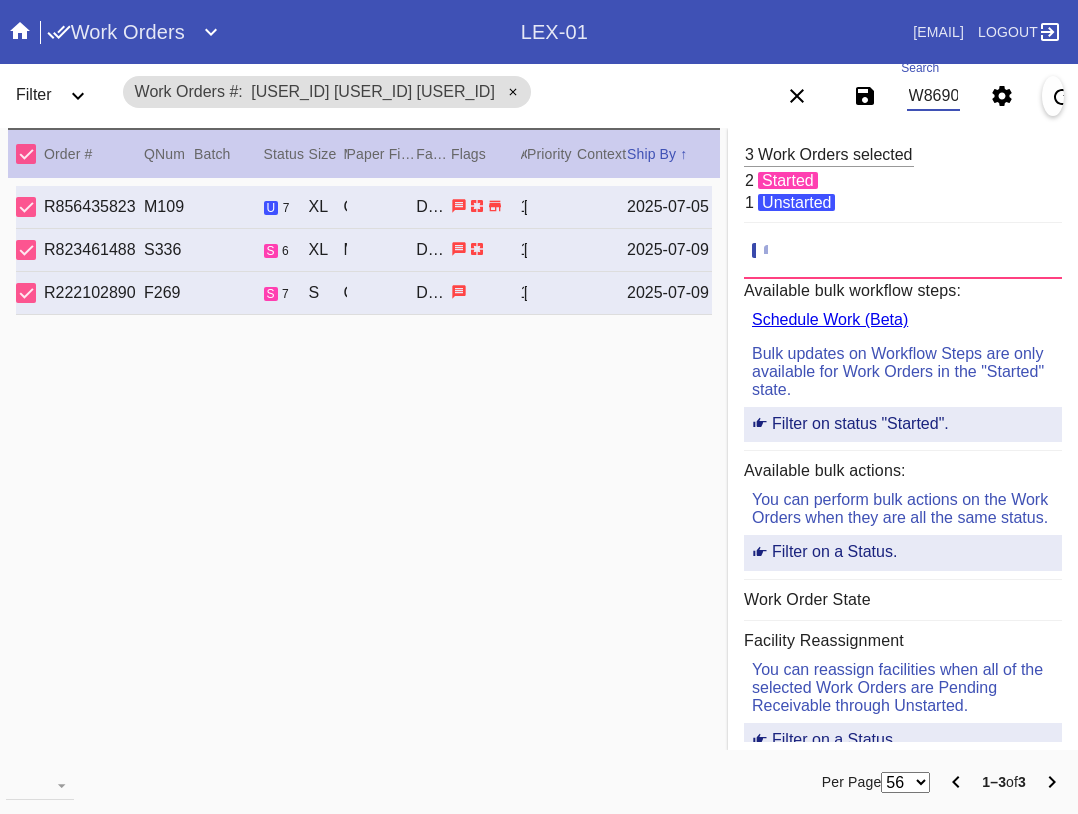 scroll, scrollTop: 0, scrollLeft: 99, axis: horizontal 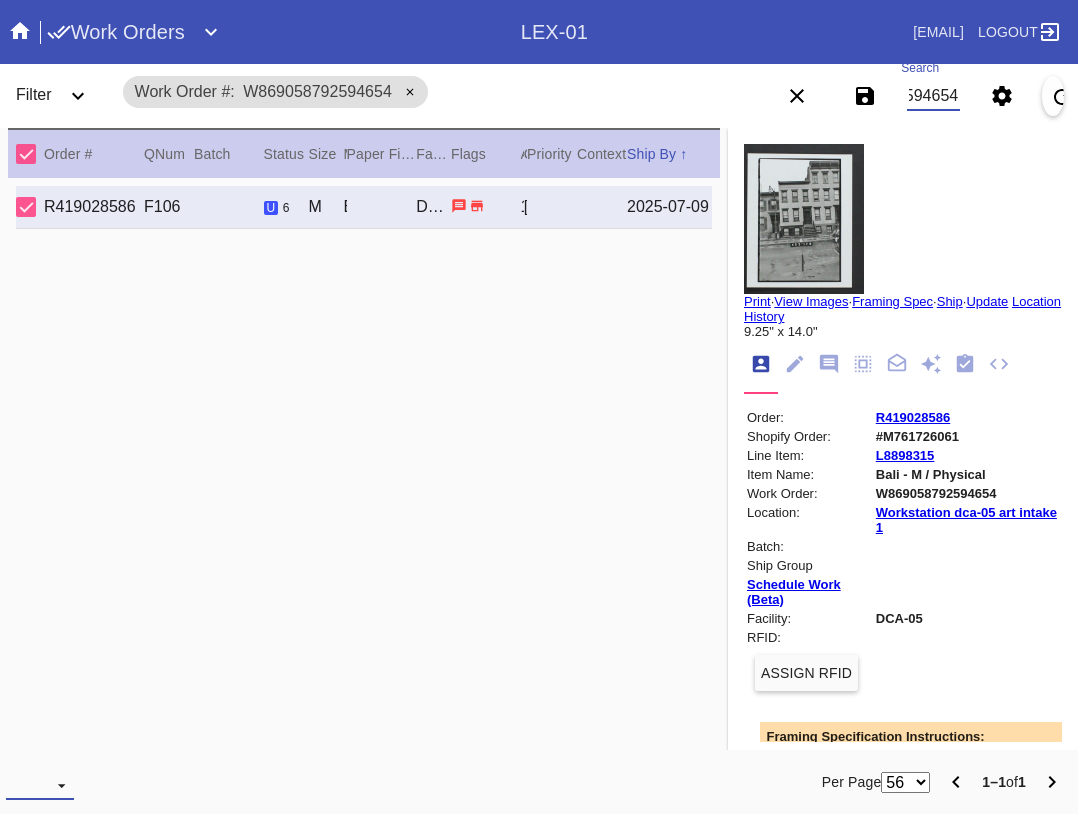 click at bounding box center [40, 785] 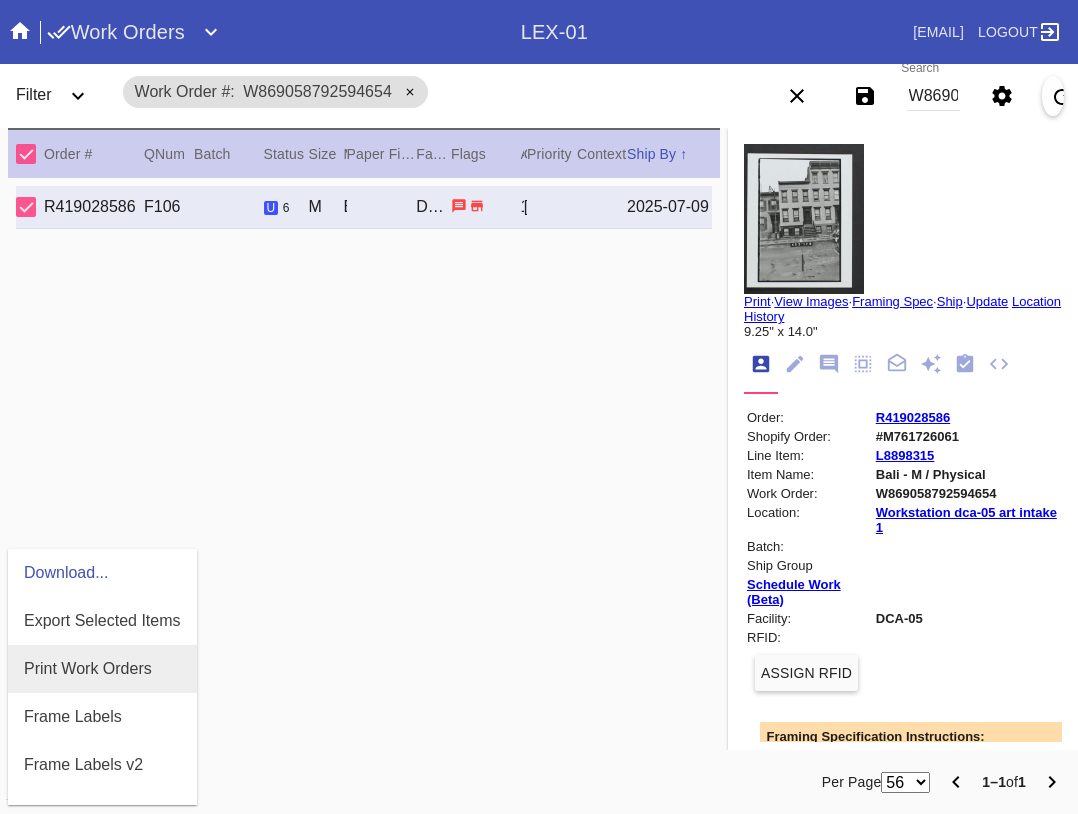 scroll, scrollTop: 100, scrollLeft: 0, axis: vertical 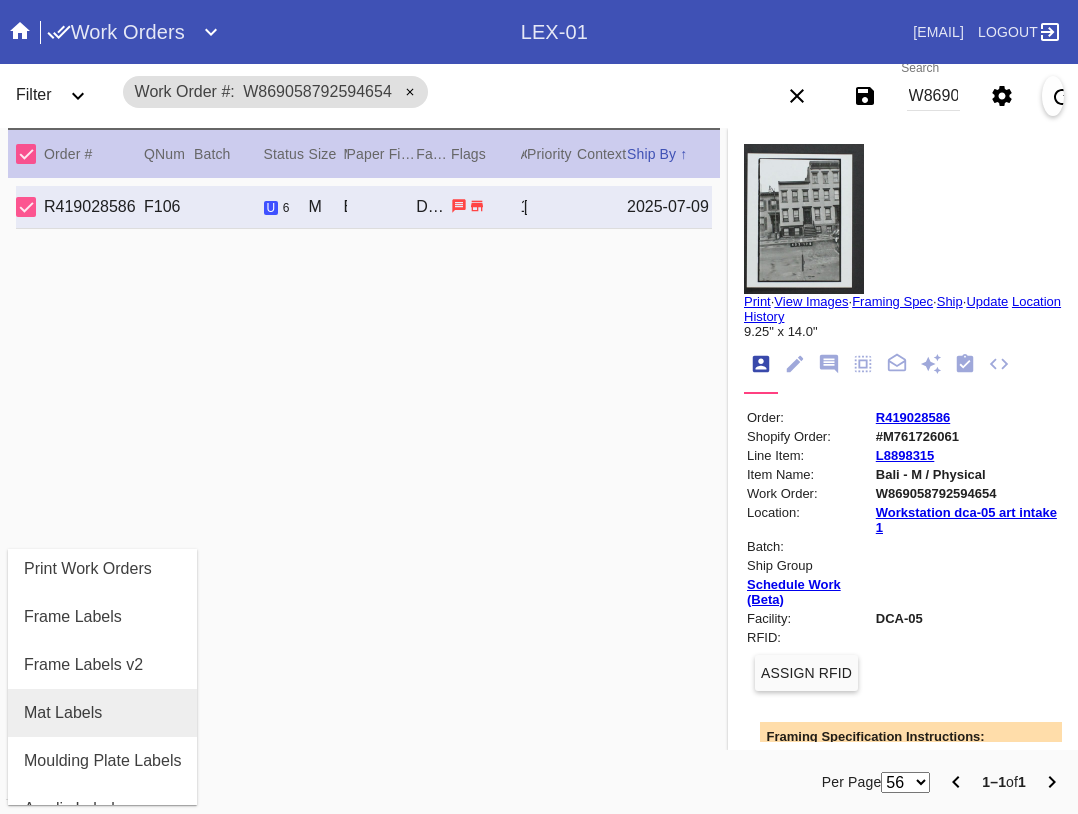 click on "Mat Labels" at bounding box center [63, 713] 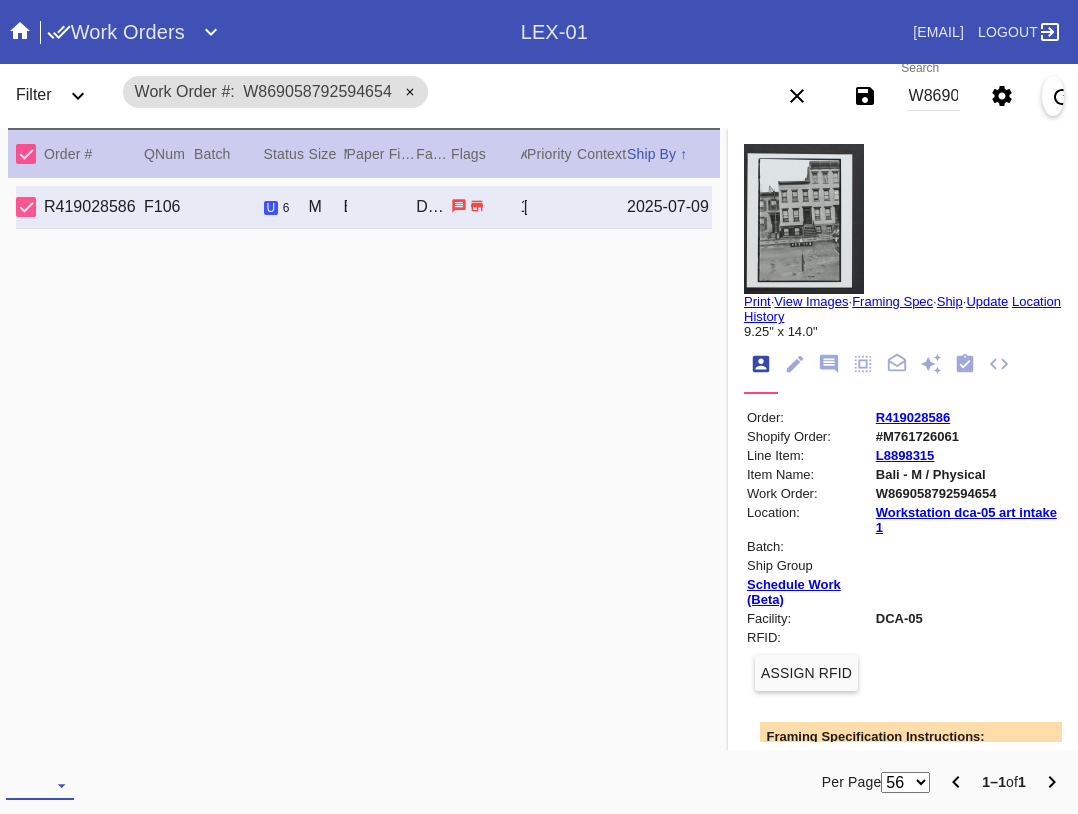 click at bounding box center [40, 785] 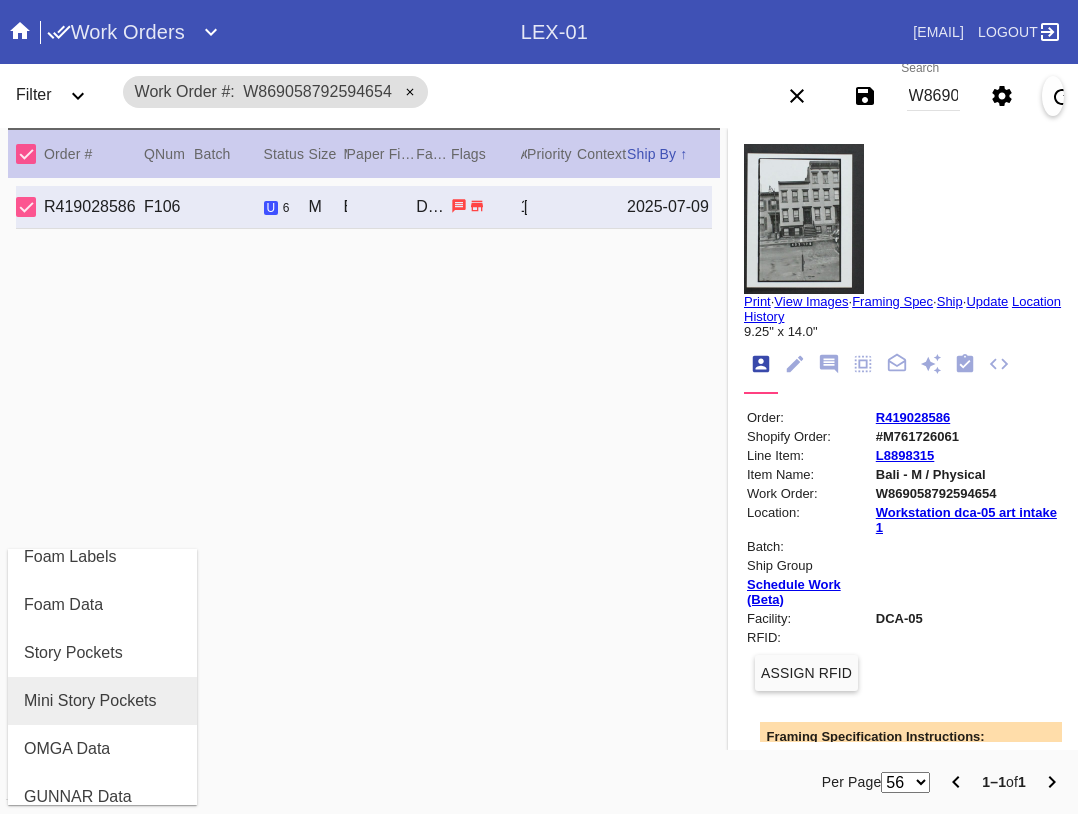 scroll, scrollTop: 464, scrollLeft: 0, axis: vertical 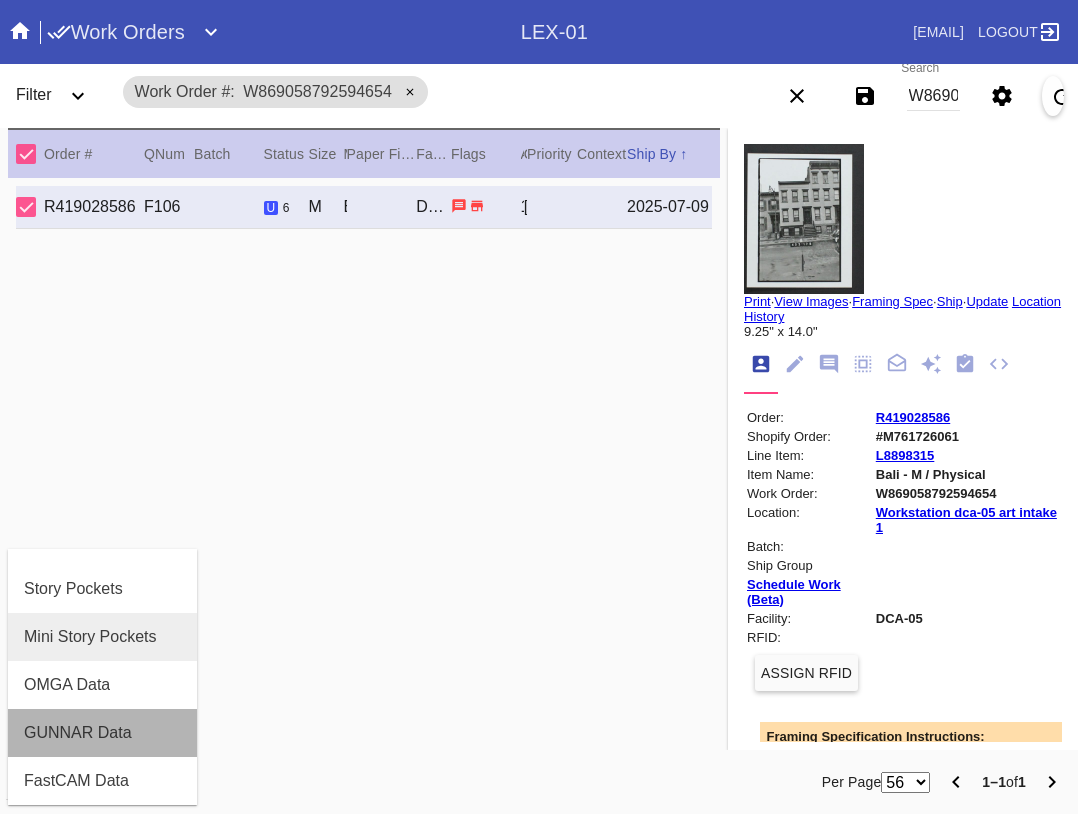 click on "GUNNAR Data" at bounding box center [102, 733] 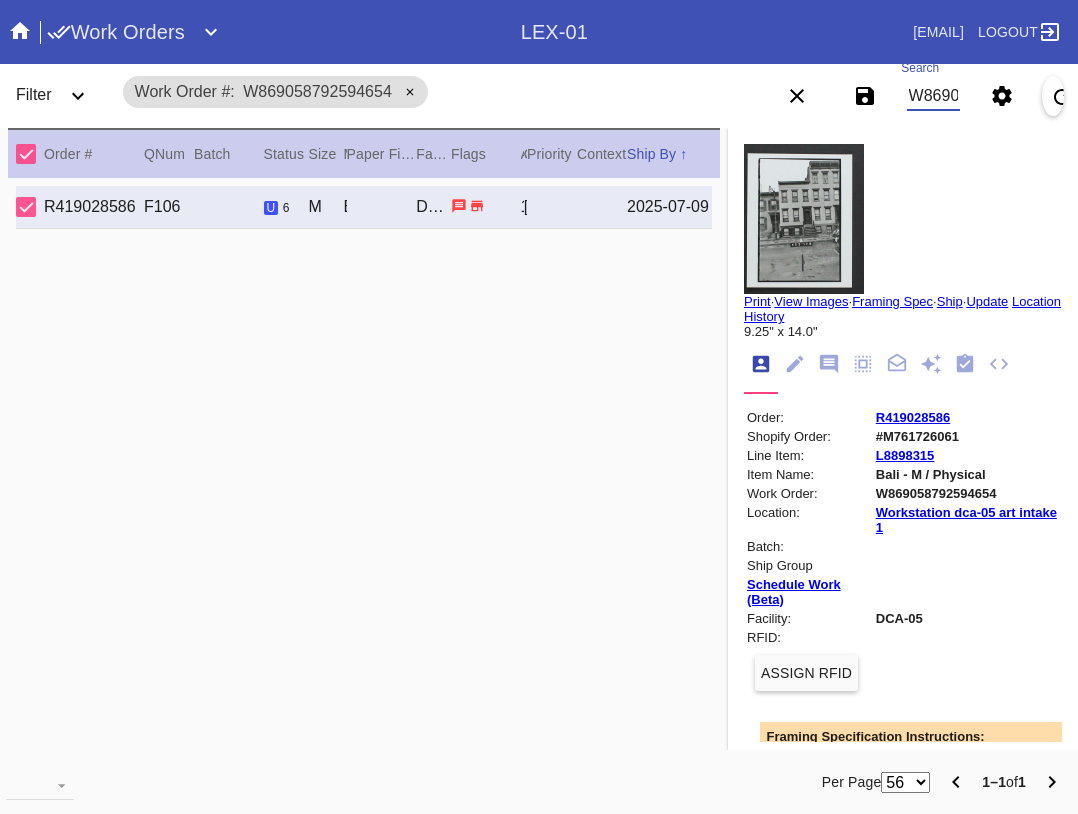 click on "W869058792594654" at bounding box center [933, 96] 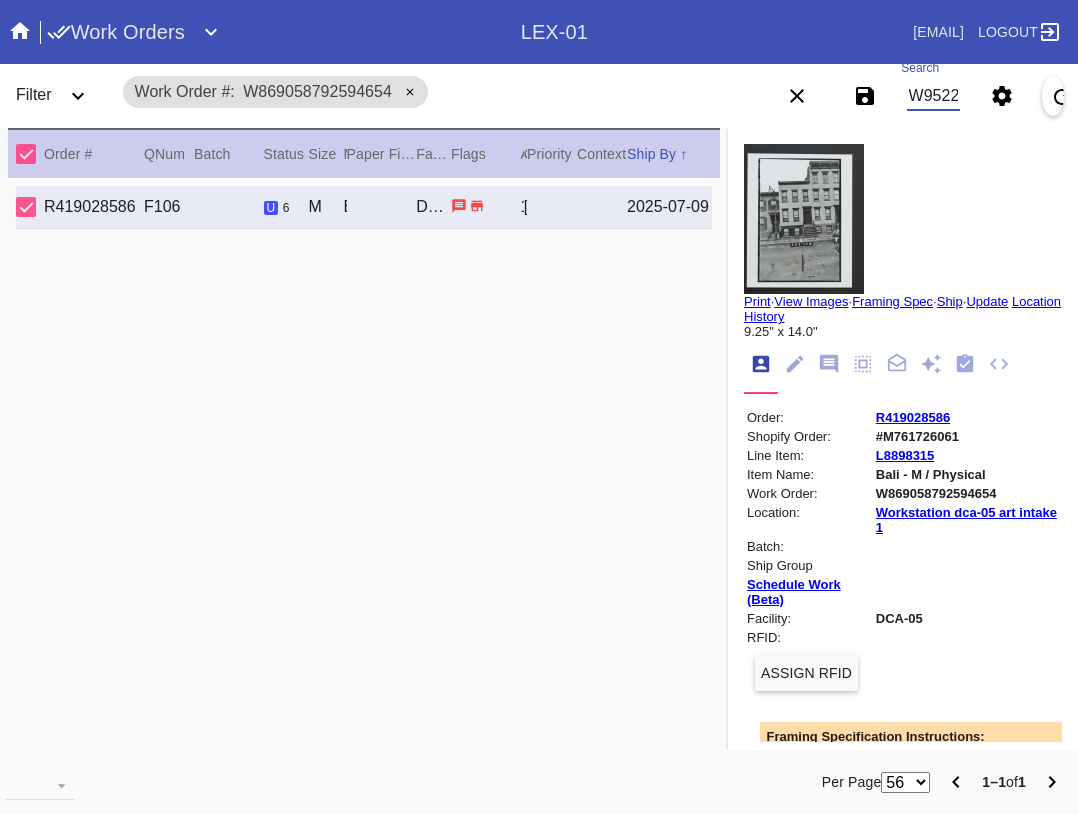 scroll, scrollTop: 0, scrollLeft: 99, axis: horizontal 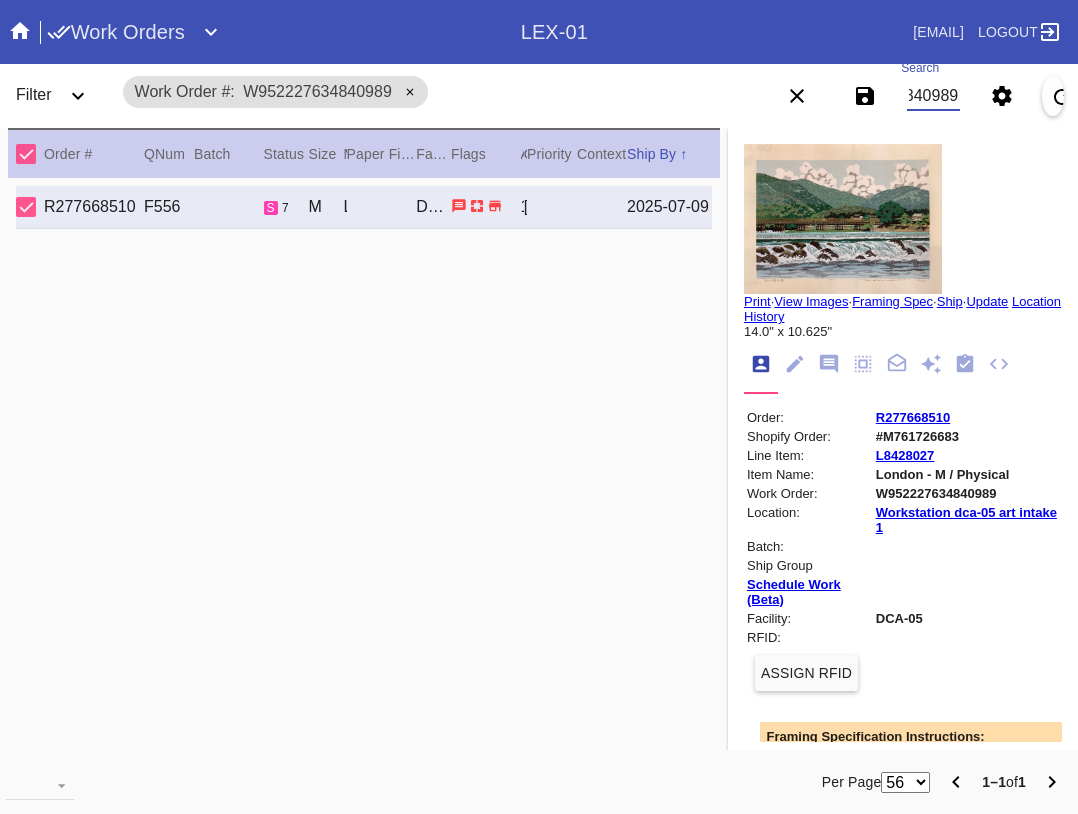 type on "W952227634840989" 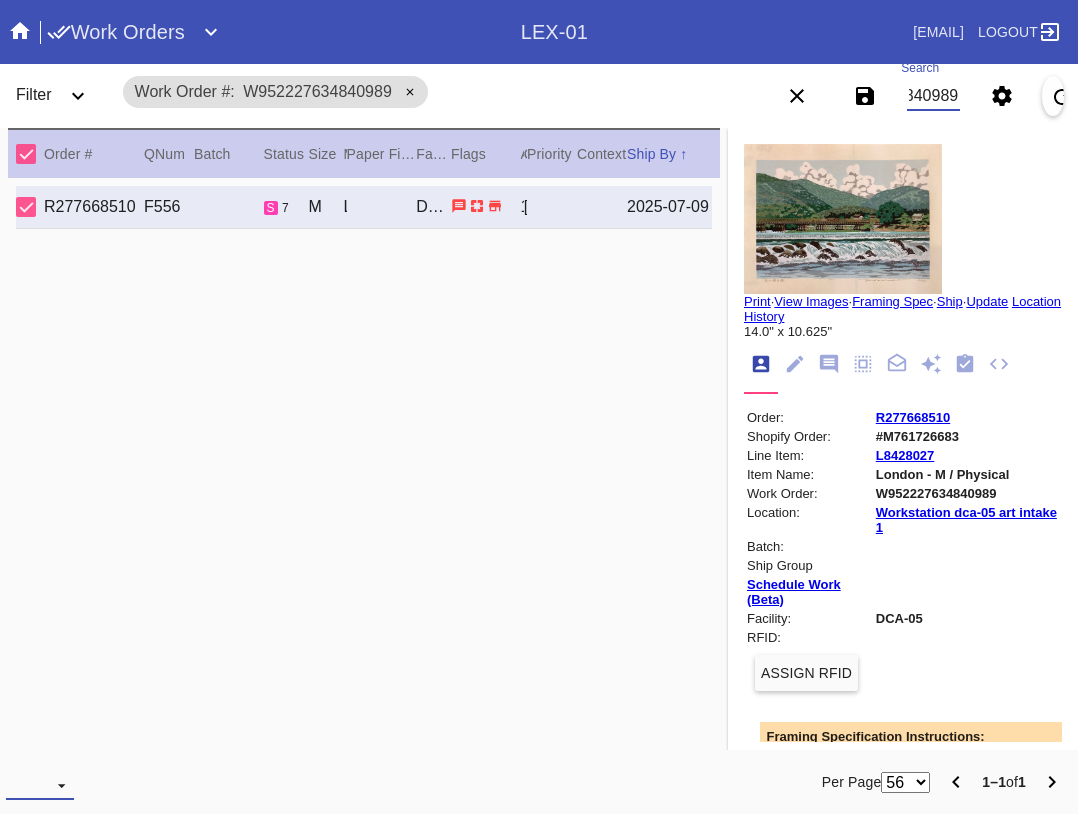 click at bounding box center [40, 785] 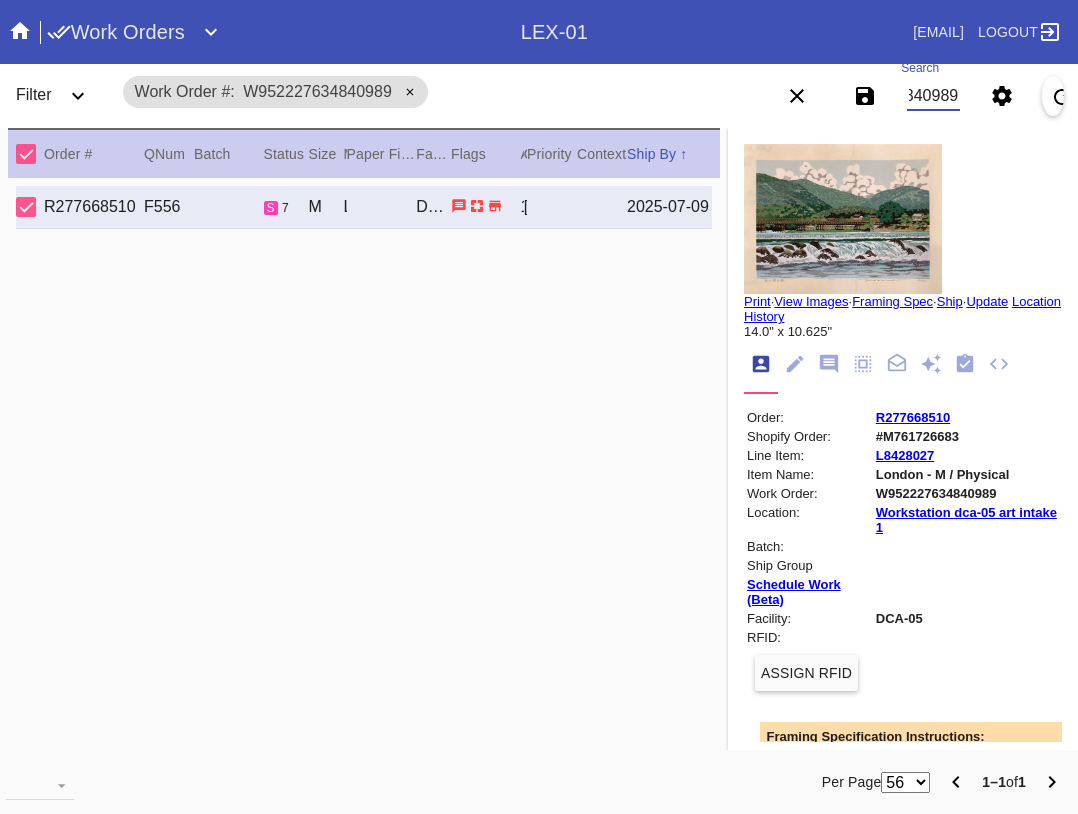 scroll, scrollTop: 0, scrollLeft: 0, axis: both 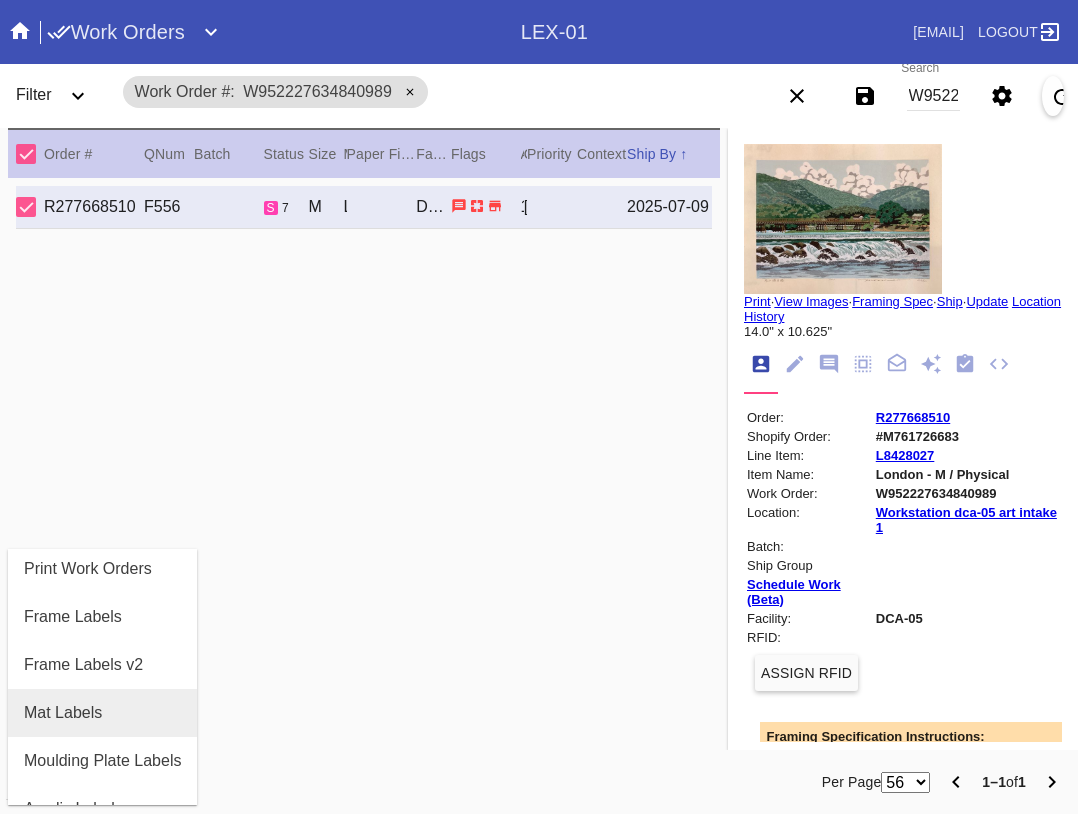 click on "Mat Labels" at bounding box center (102, 713) 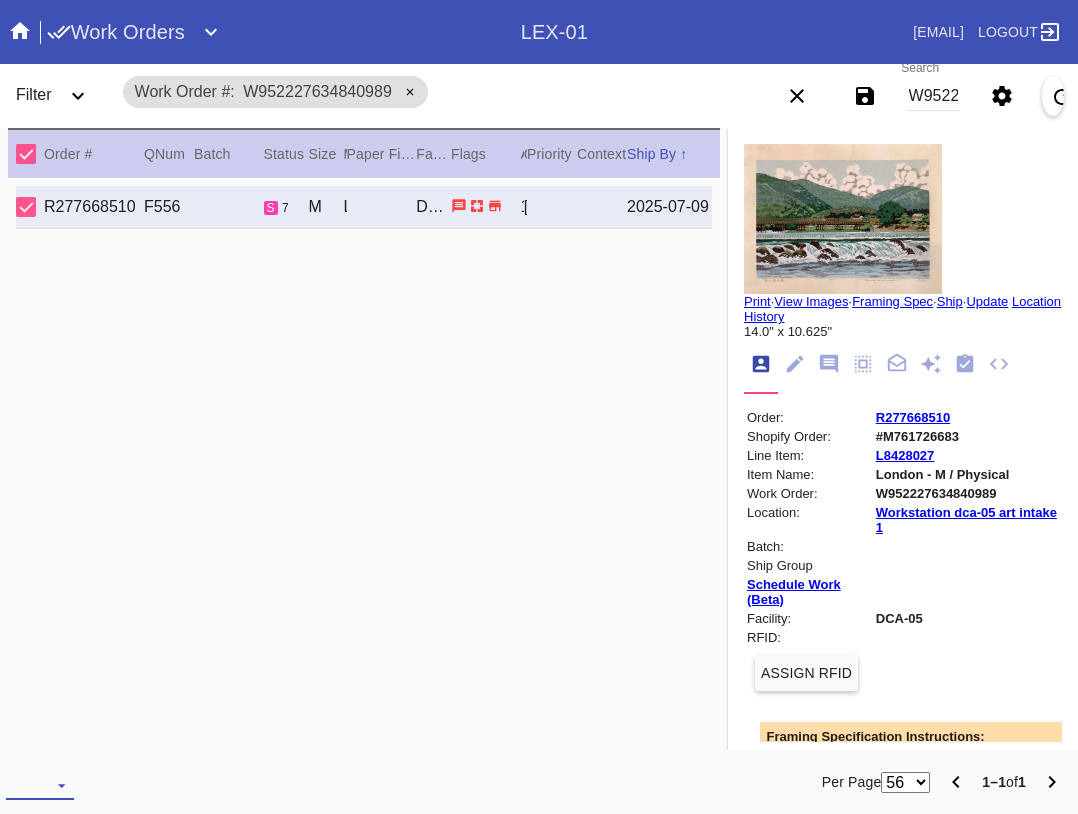 click at bounding box center (40, 785) 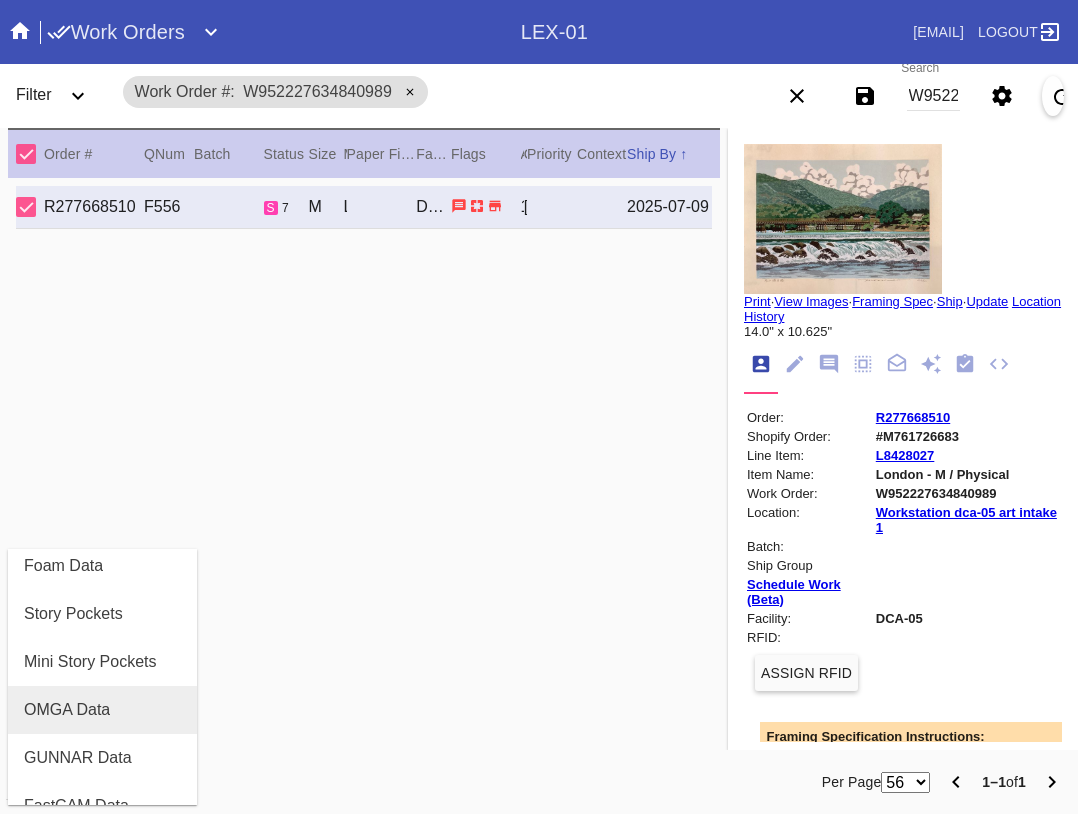 scroll, scrollTop: 464, scrollLeft: 0, axis: vertical 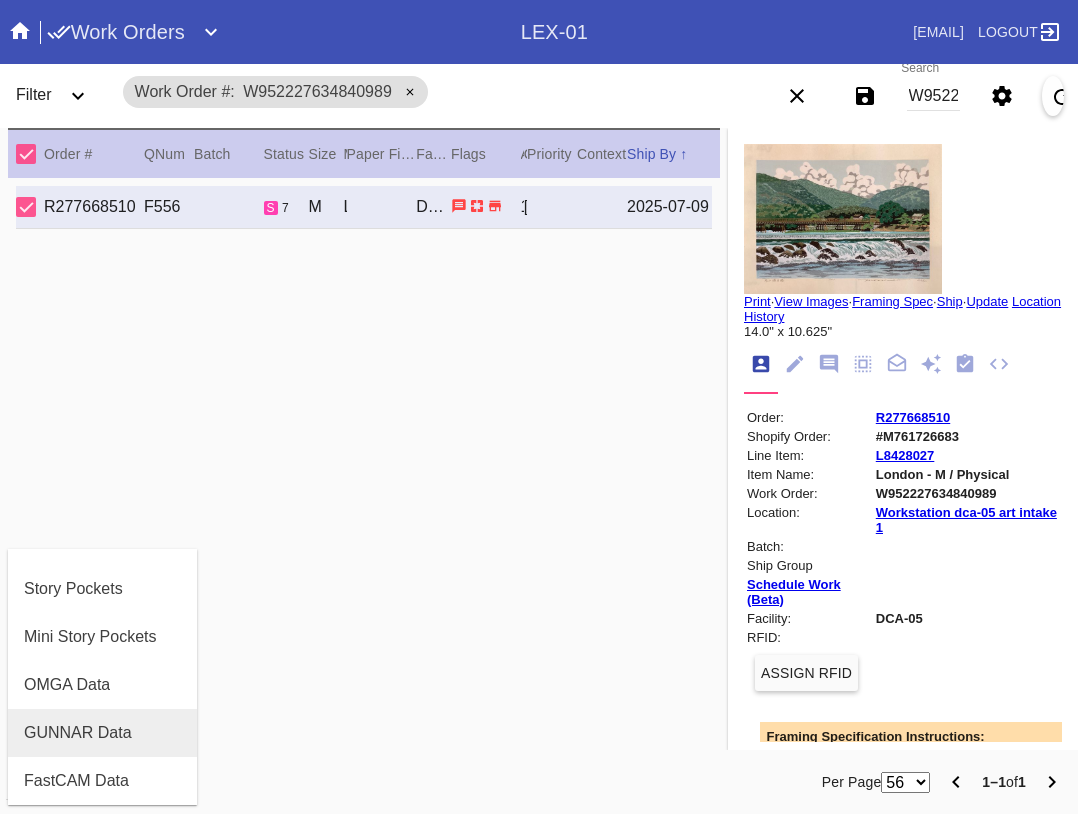 click on "GUNNAR Data" at bounding box center [78, 733] 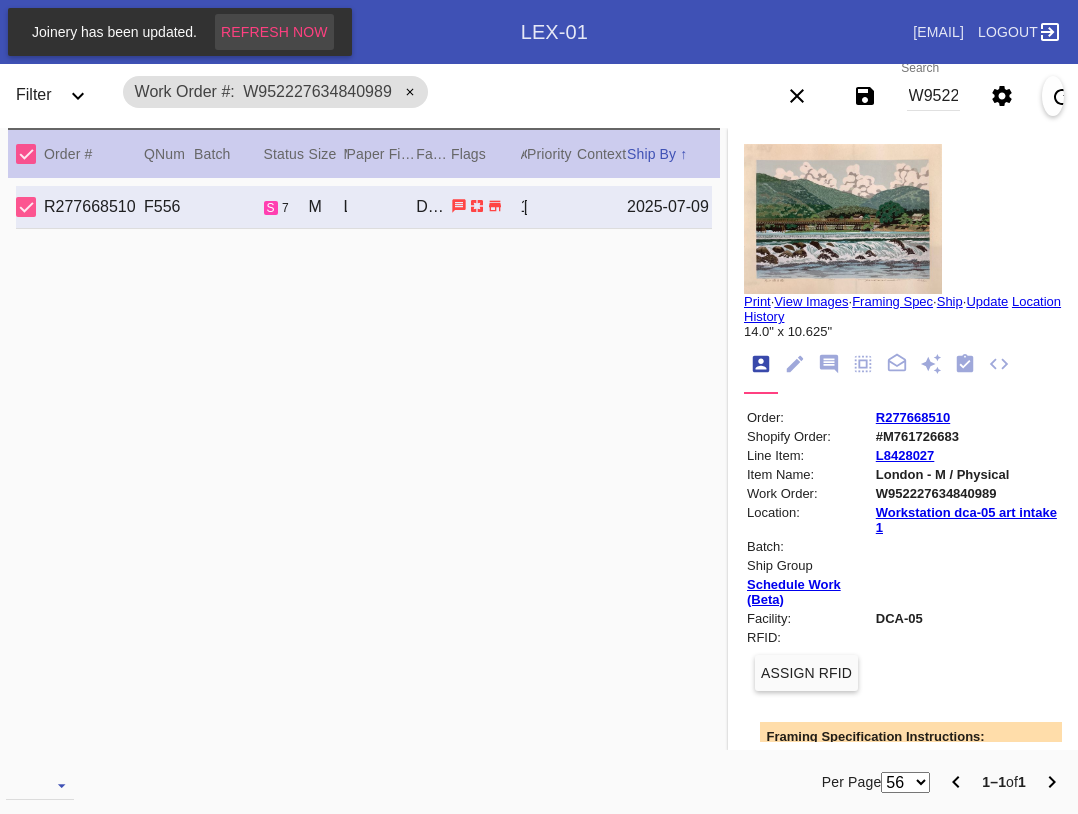 click on "Refresh Now" at bounding box center (274, 32) 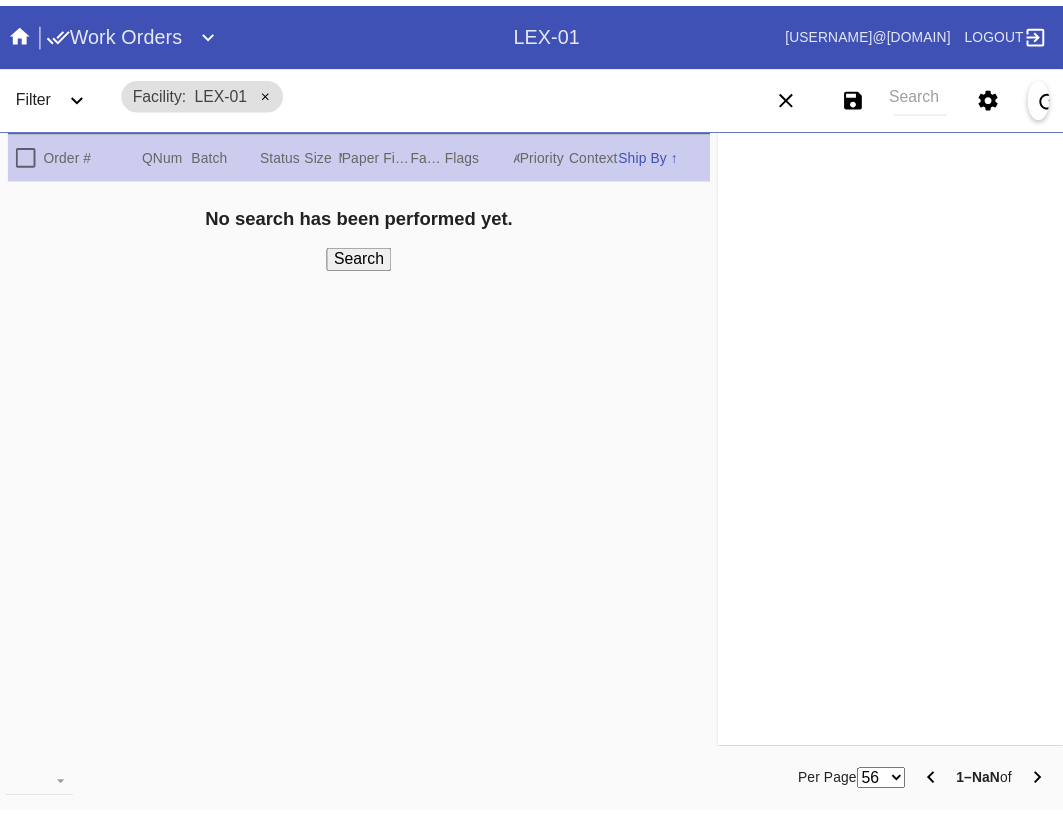 scroll, scrollTop: 0, scrollLeft: 0, axis: both 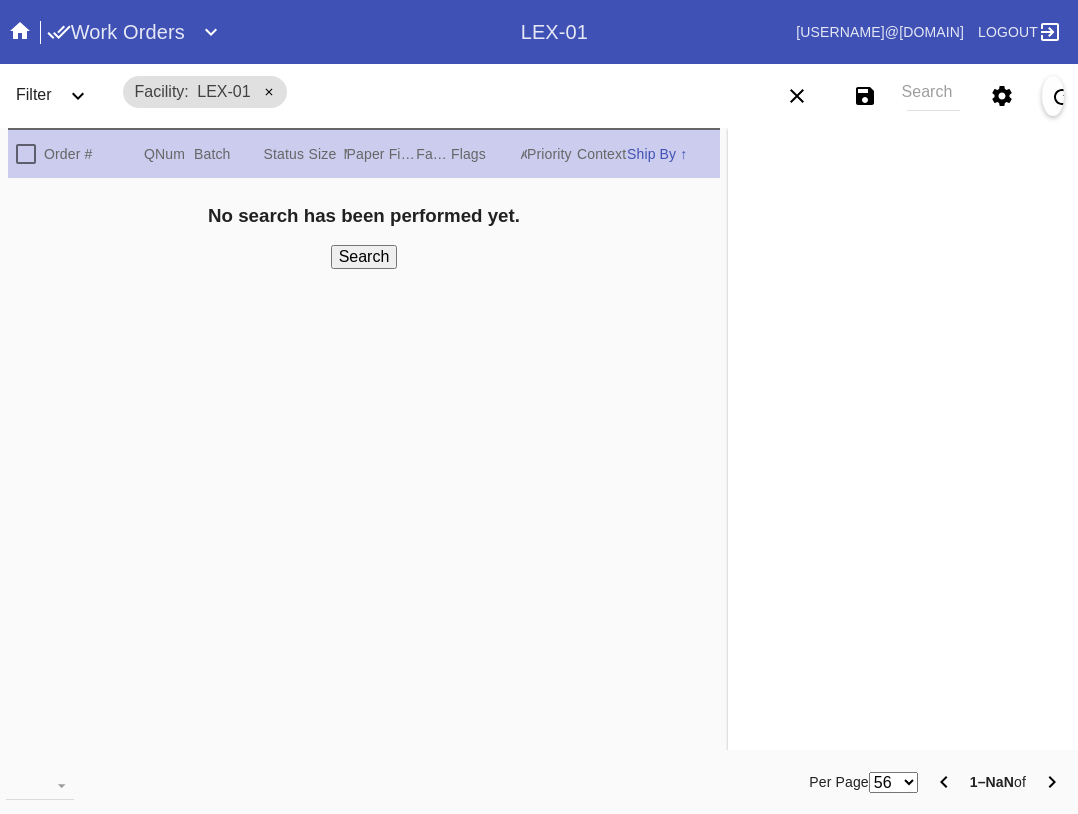 click on "Work Orders" at bounding box center [116, 32] 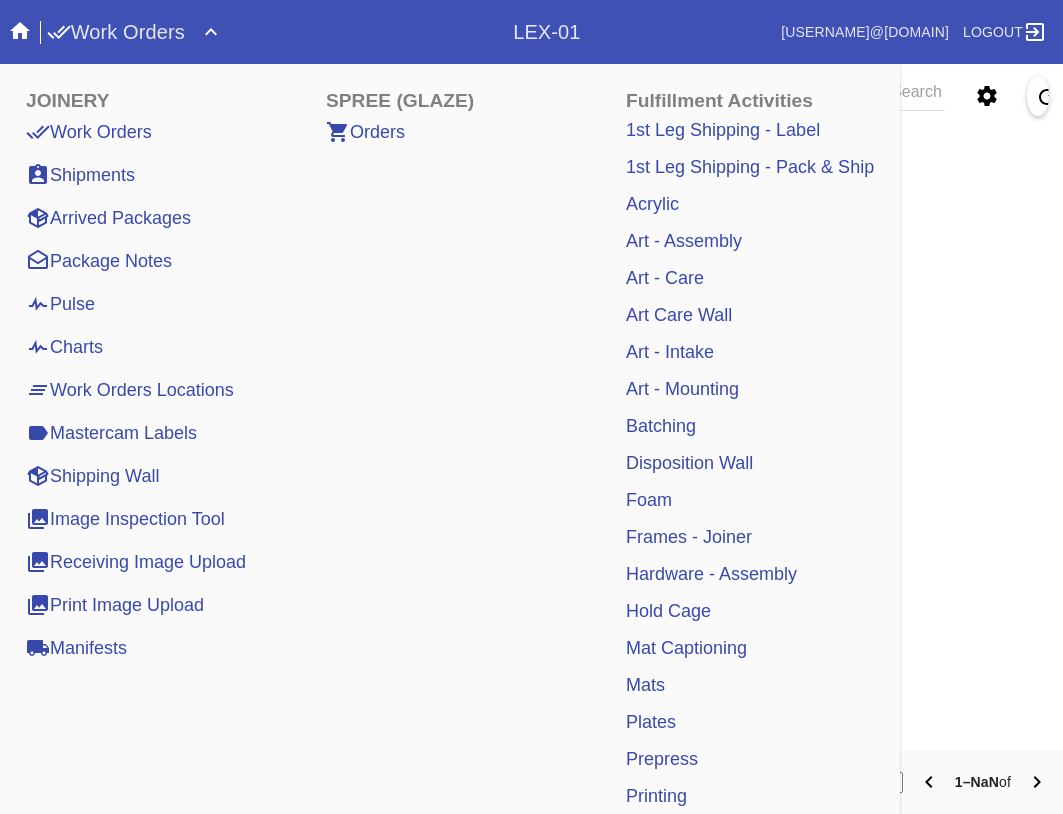 click on "Pulse" at bounding box center [60, 304] 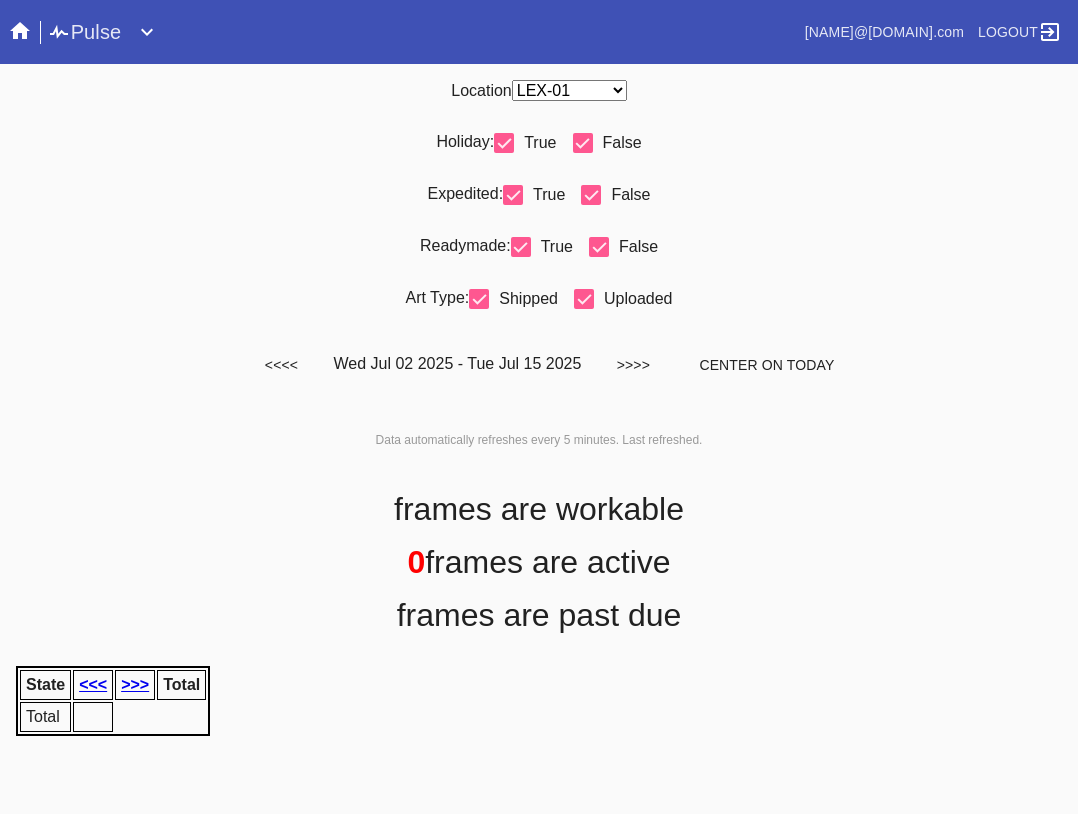 scroll, scrollTop: 0, scrollLeft: 0, axis: both 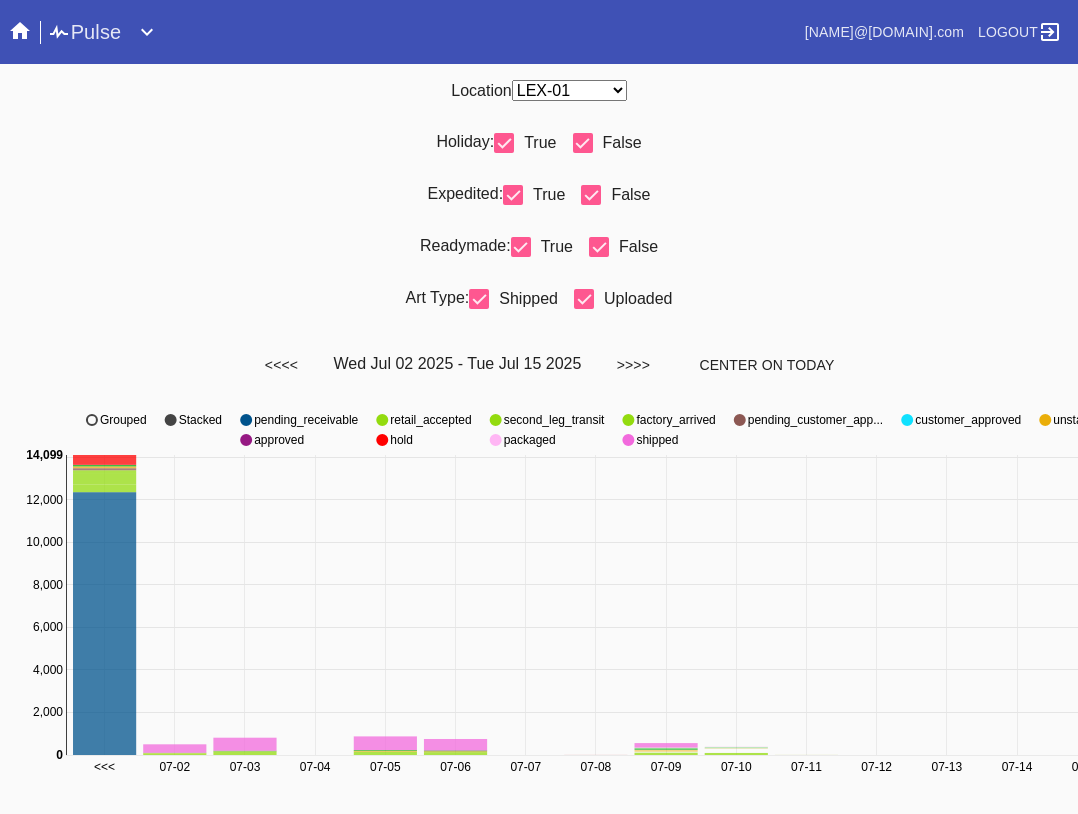 click on "Any Location DCA-05 ELP-01 LAS-01 LEX-01 LEX-03" at bounding box center [569, 90] 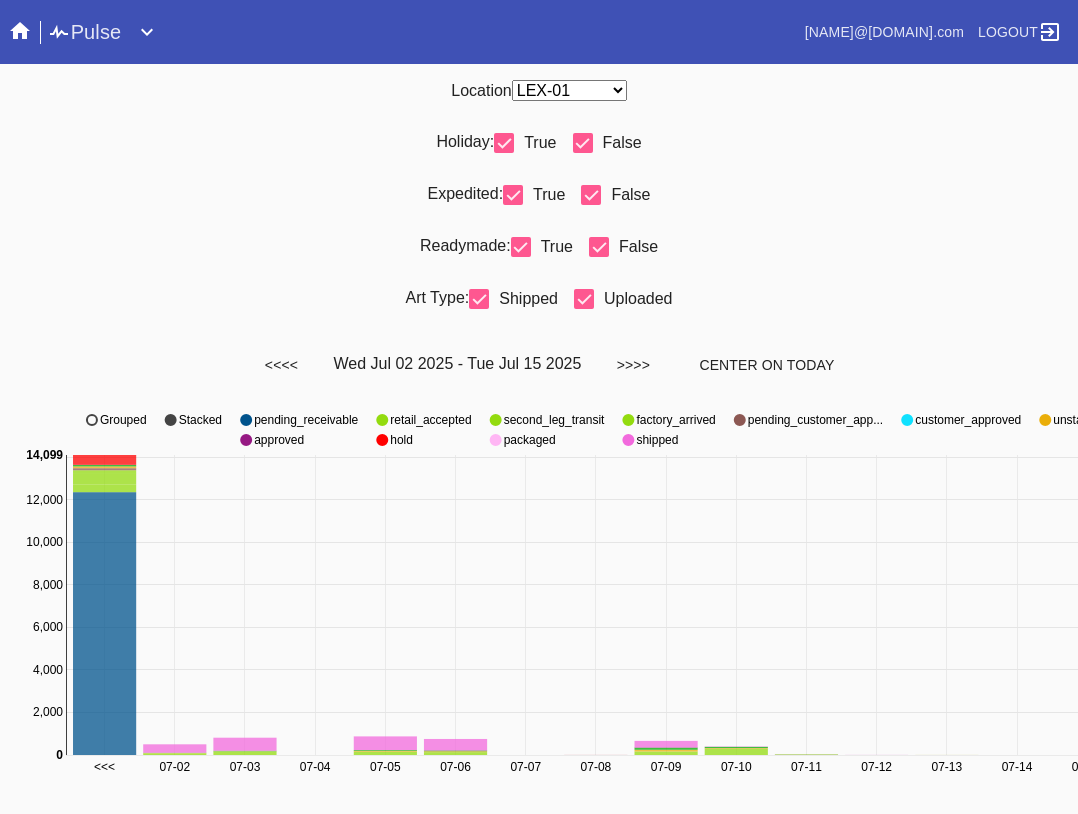 select on "number:33" 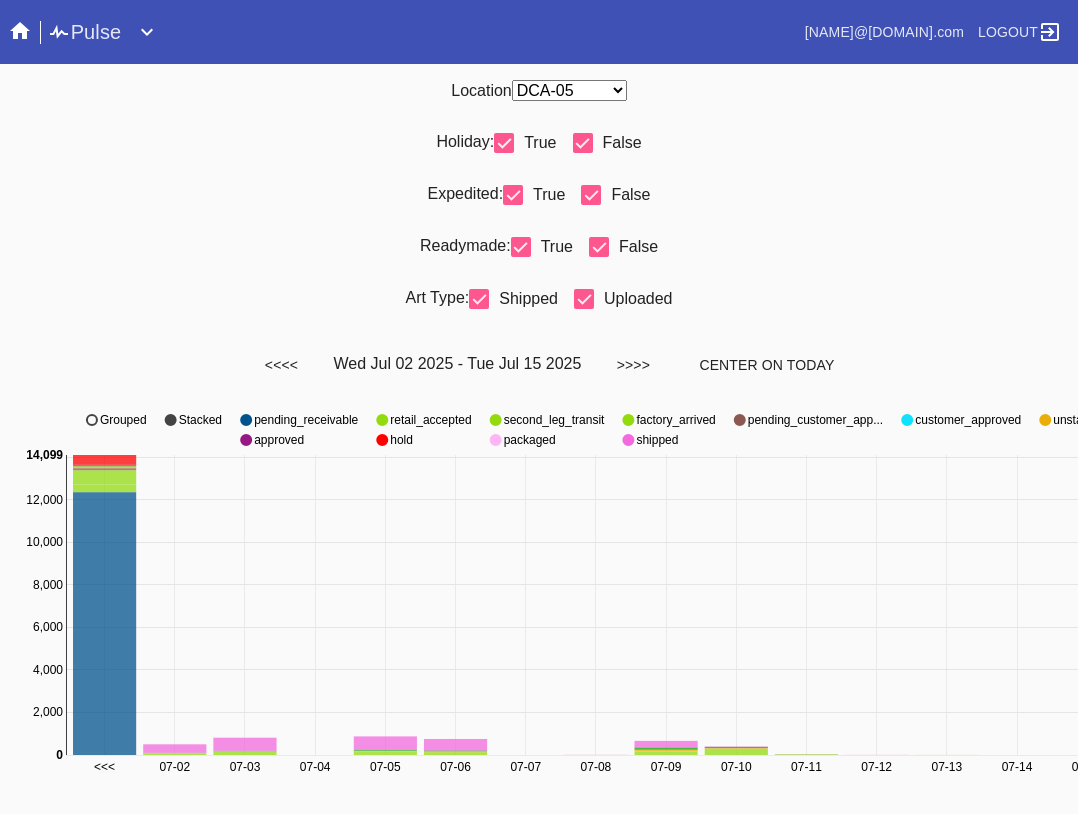 click on "Any Location DCA-05 ELP-01 LAS-01 LEX-01 LEX-03" at bounding box center (569, 90) 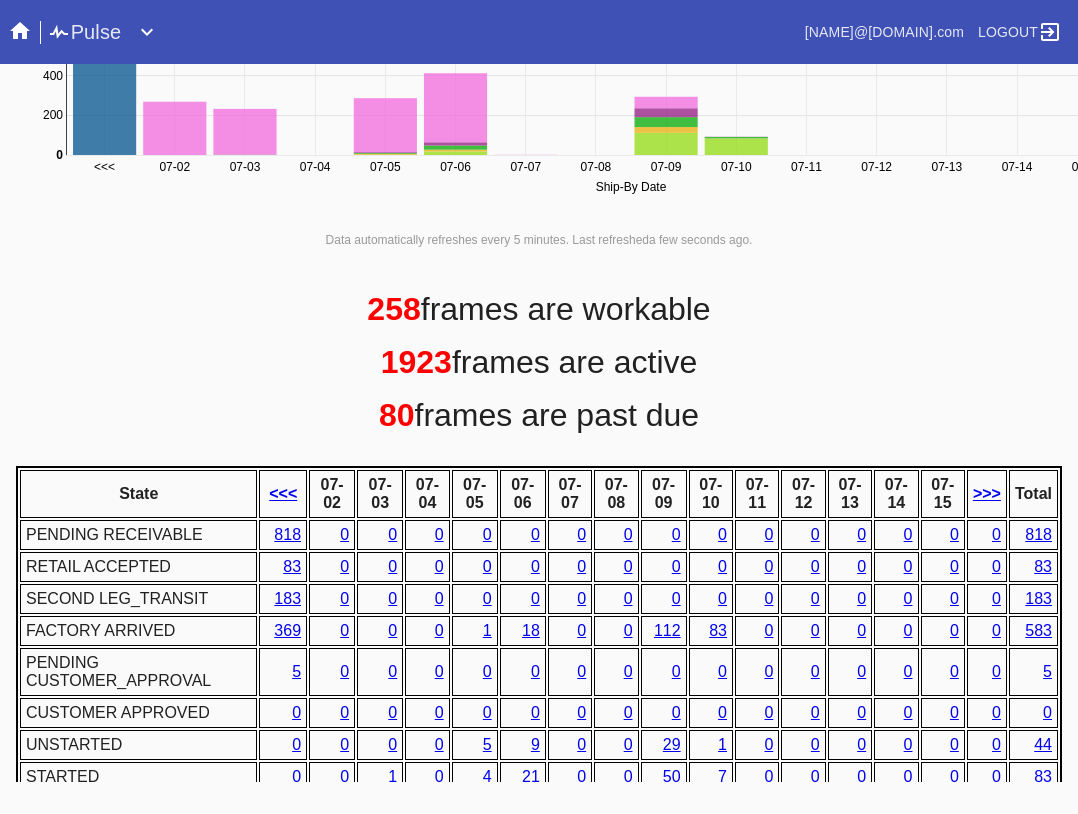scroll, scrollTop: 887, scrollLeft: 0, axis: vertical 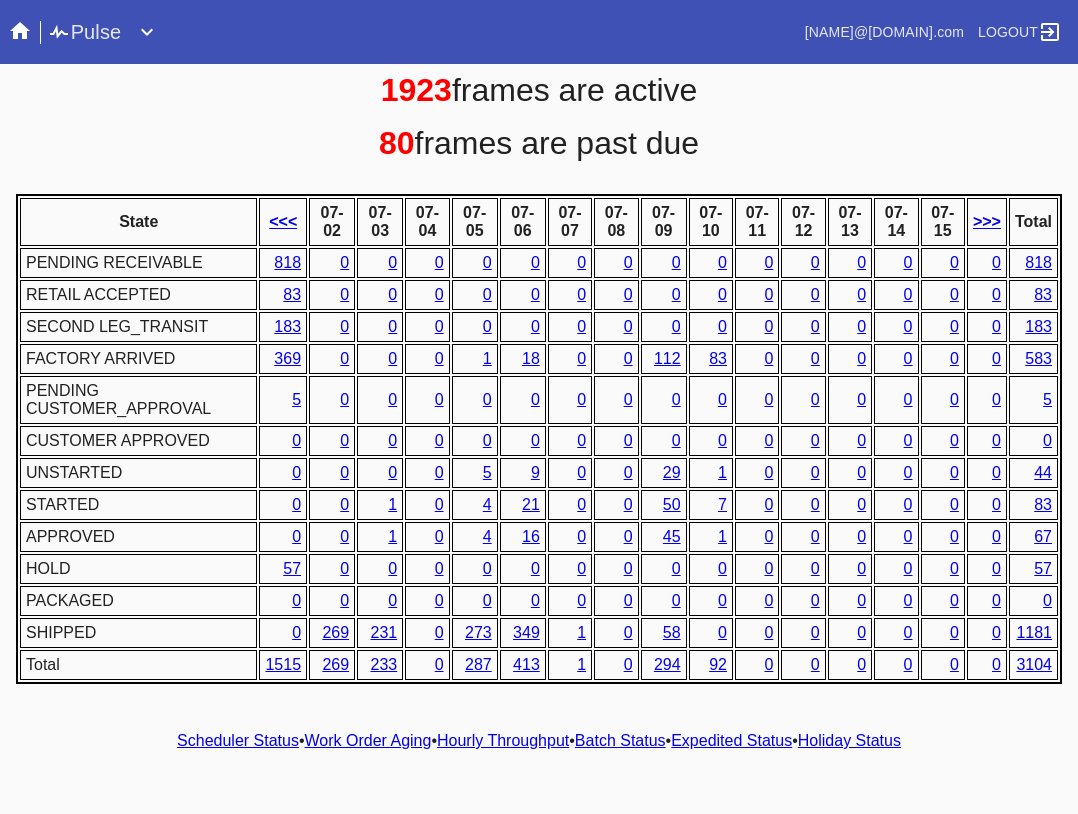 click on "Hourly Throughput" at bounding box center [503, 740] 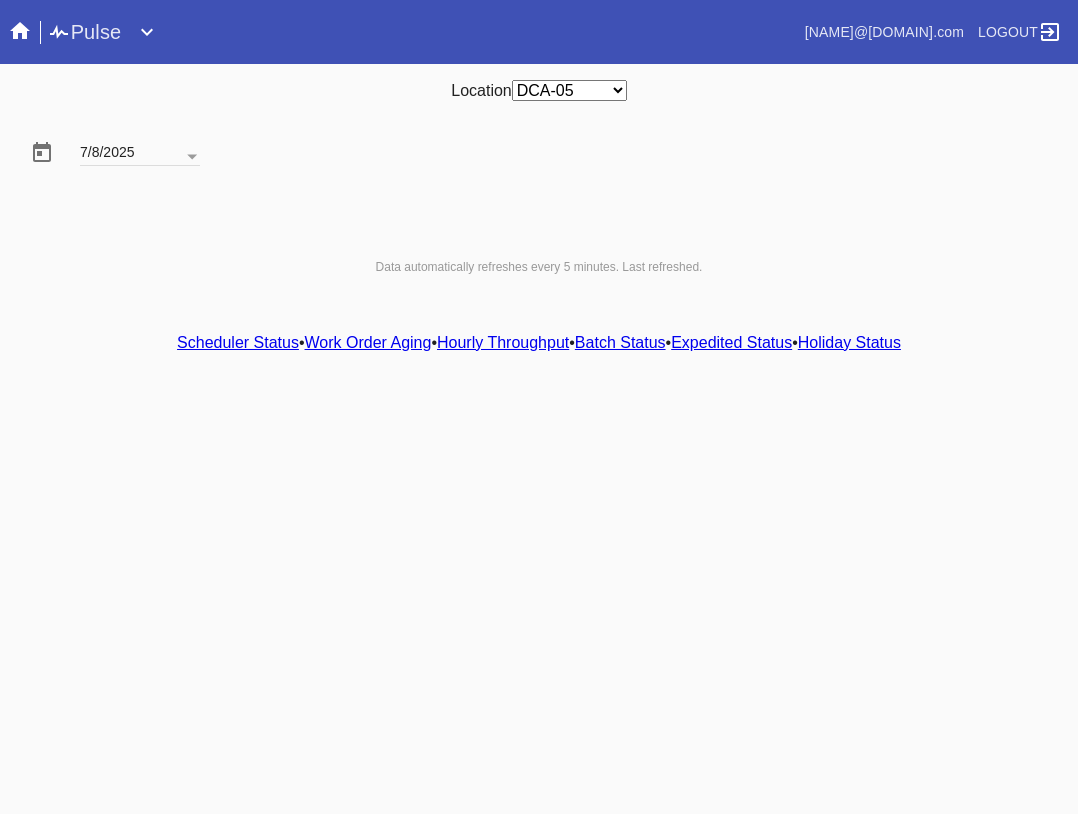 scroll, scrollTop: 0, scrollLeft: 0, axis: both 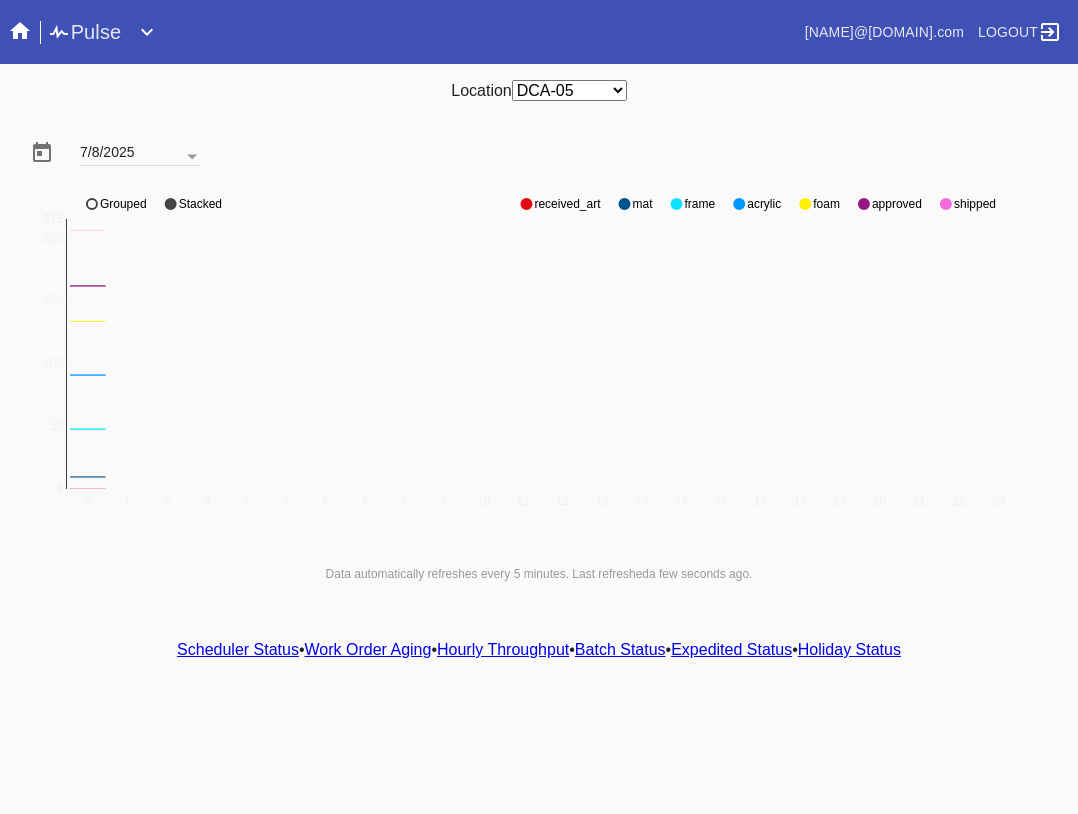 click on "0 1 2 3 4 5 6 7 8 9 10 11 12 13 14 15 16 17 18 19 20 21 22 23 0 50 100 150 200 0 215 received_art mat frame acrylic foam approved shipped Grouped Stacked" at bounding box center (528, 364) 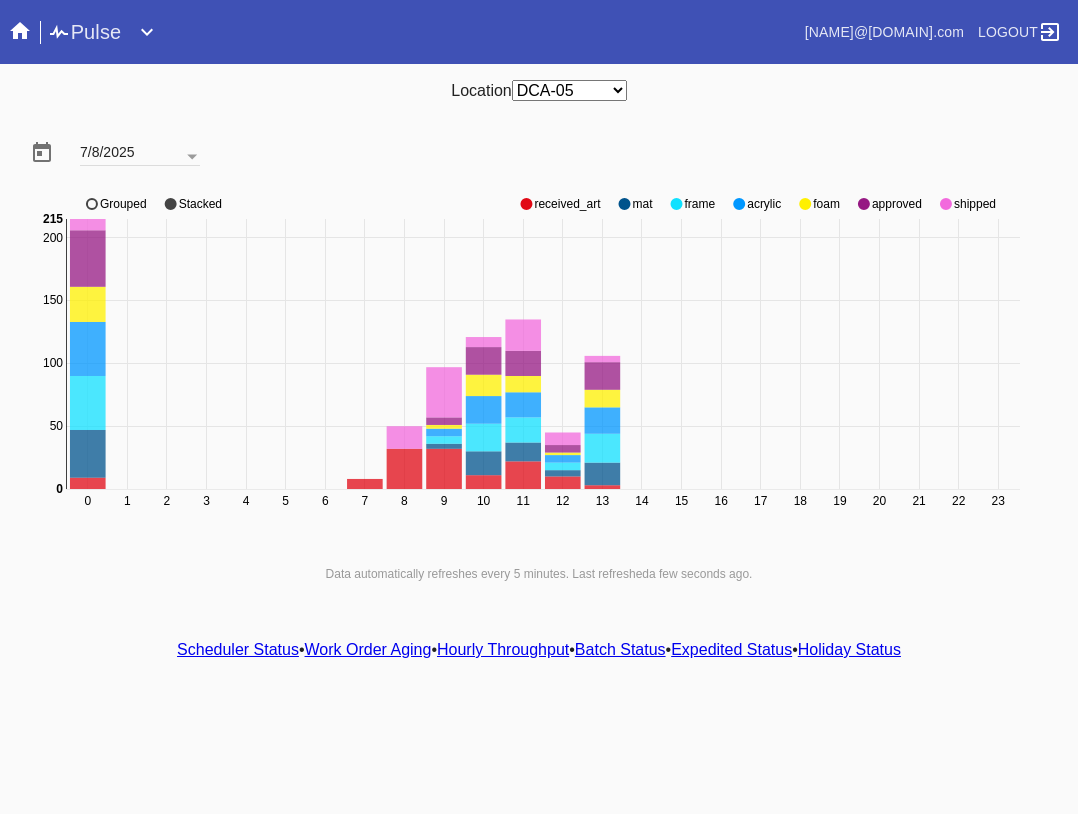 click at bounding box center [526, 204] 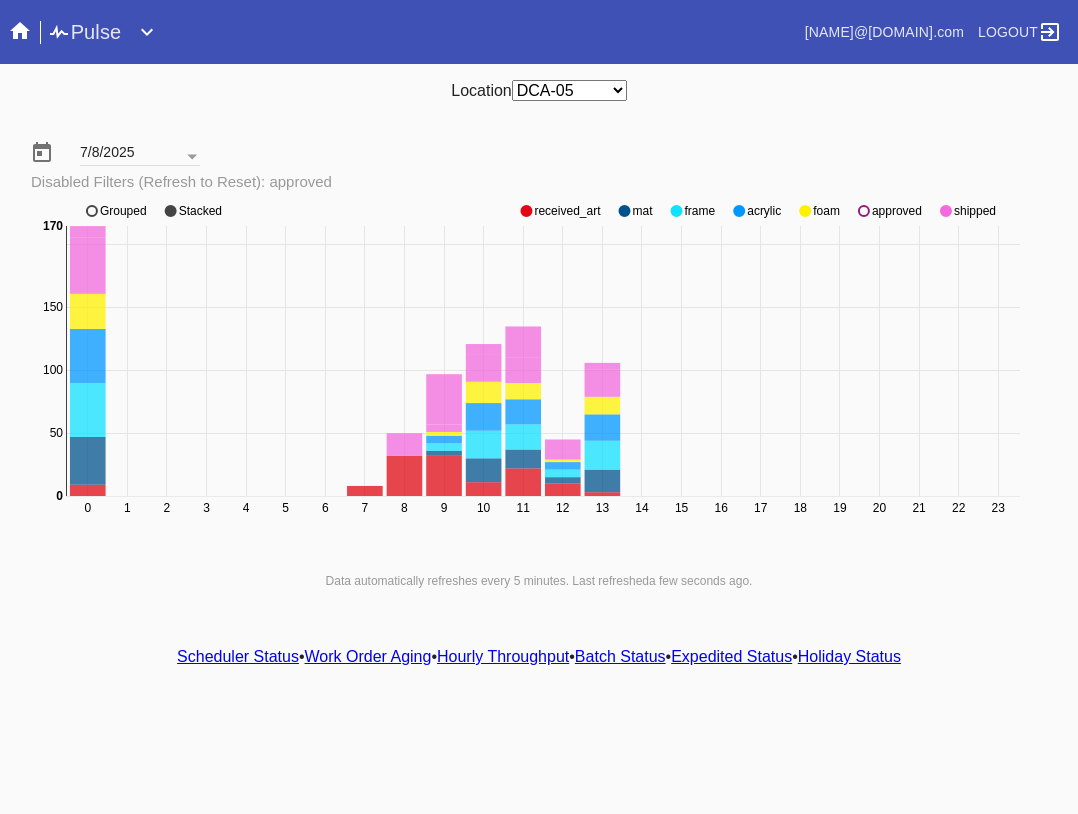 click at bounding box center [526, 211] 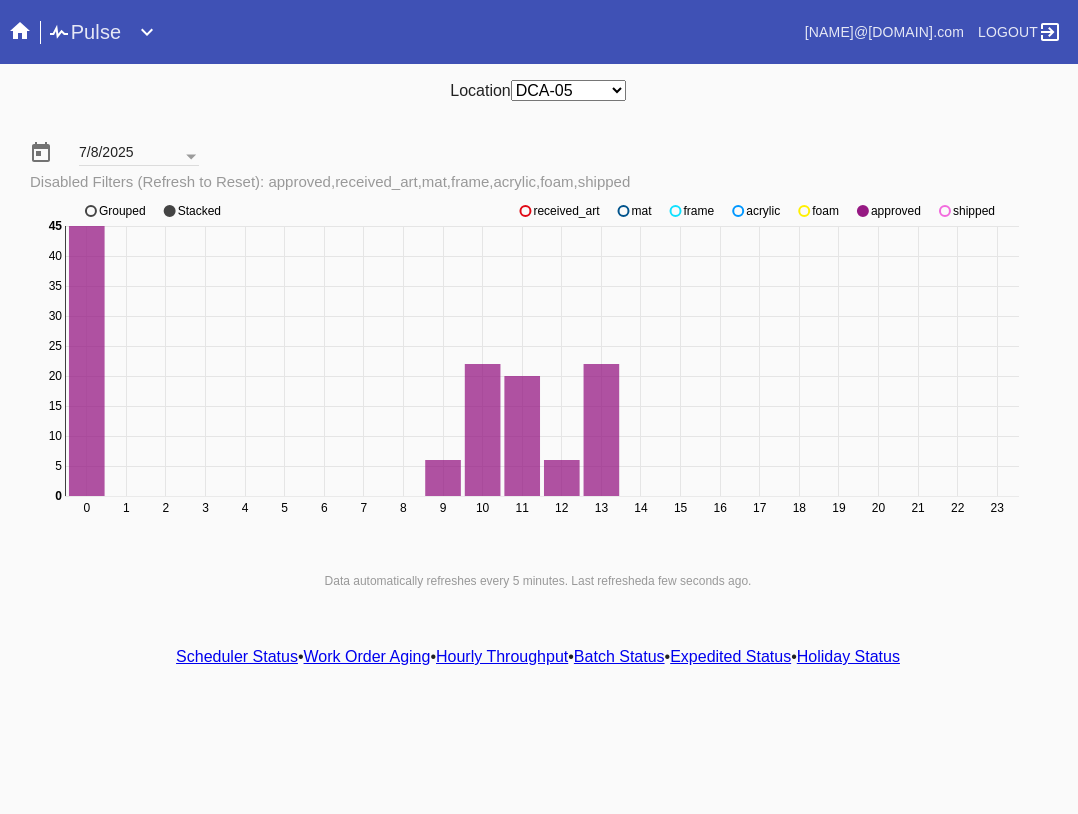 scroll, scrollTop: 0, scrollLeft: 0, axis: both 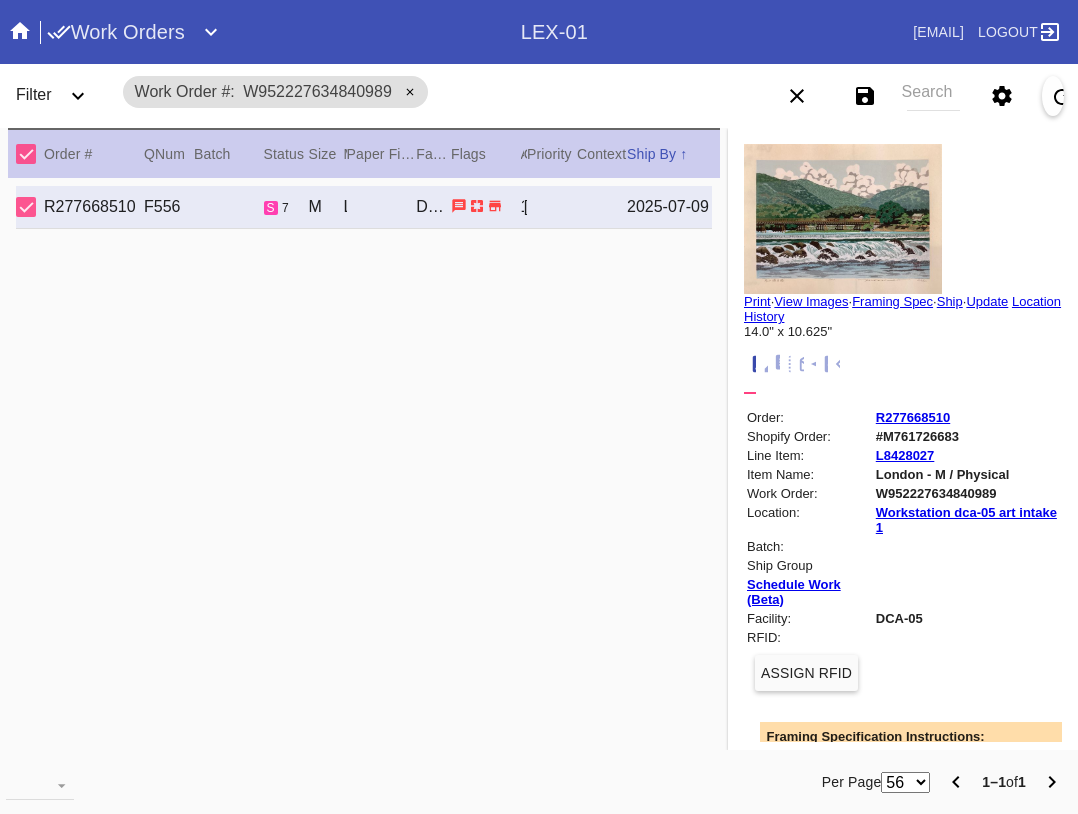 click on "Search" at bounding box center (933, 96) 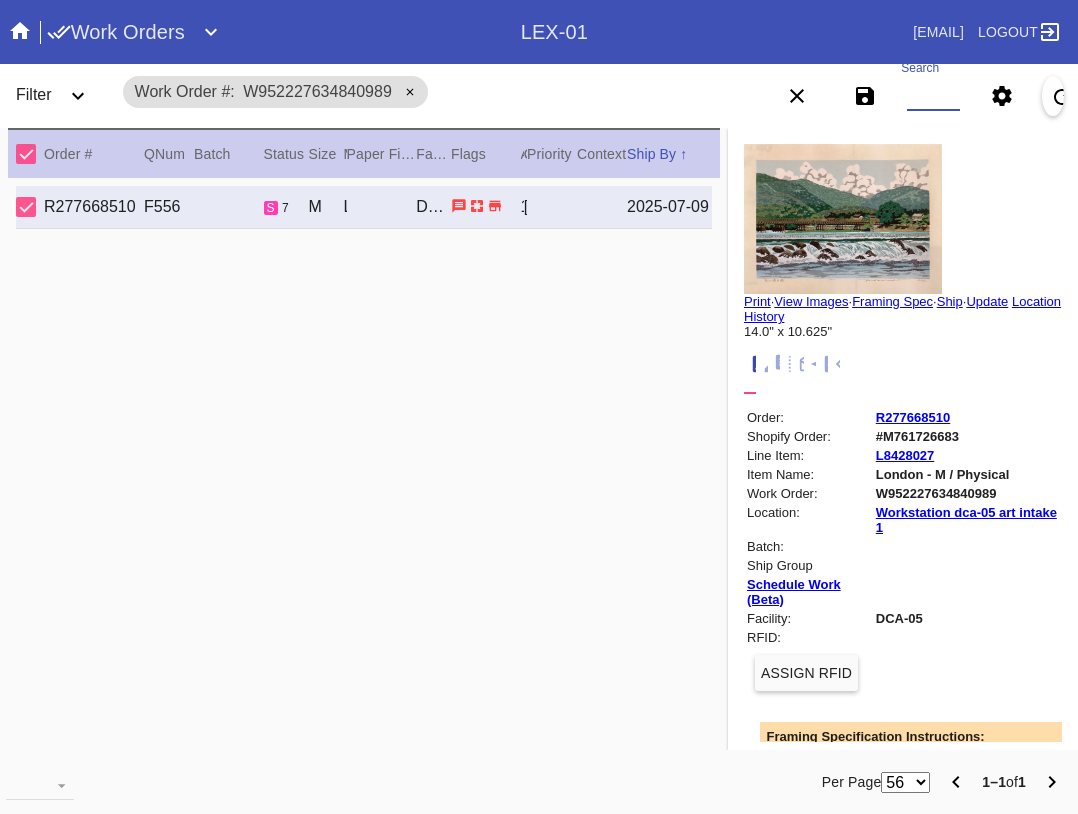 paste on "W761599116296717" 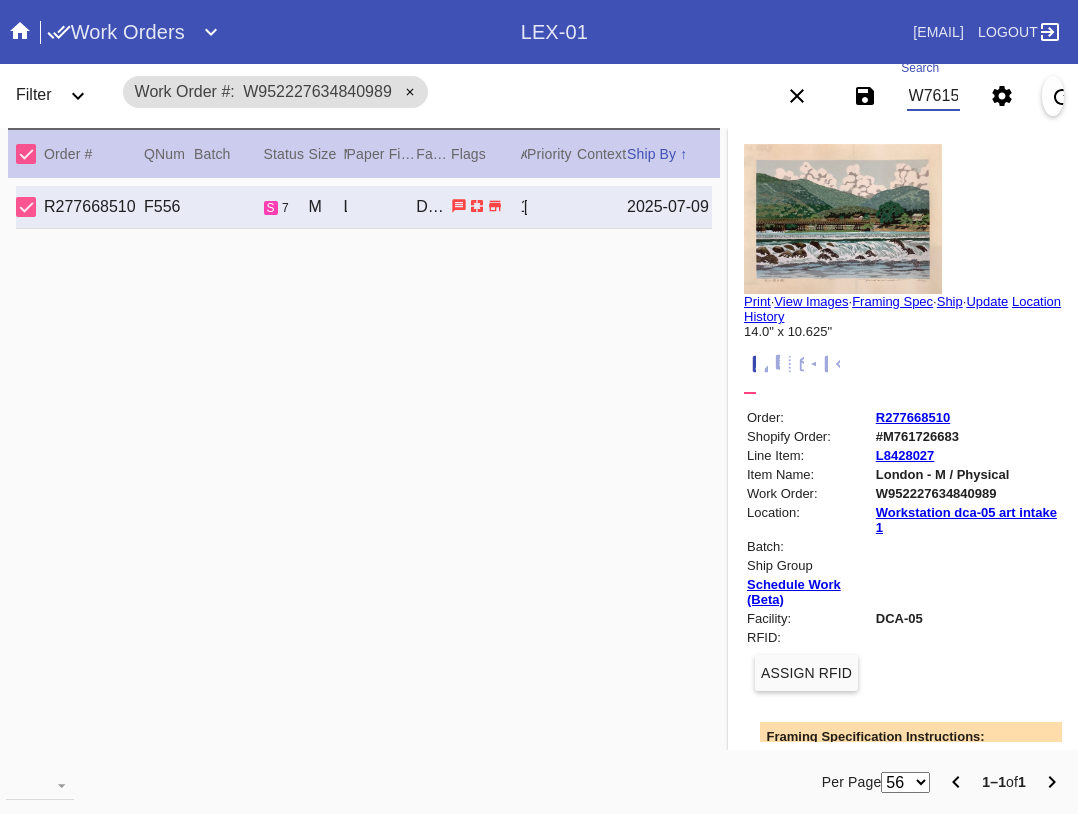 scroll, scrollTop: 0, scrollLeft: 98, axis: horizontal 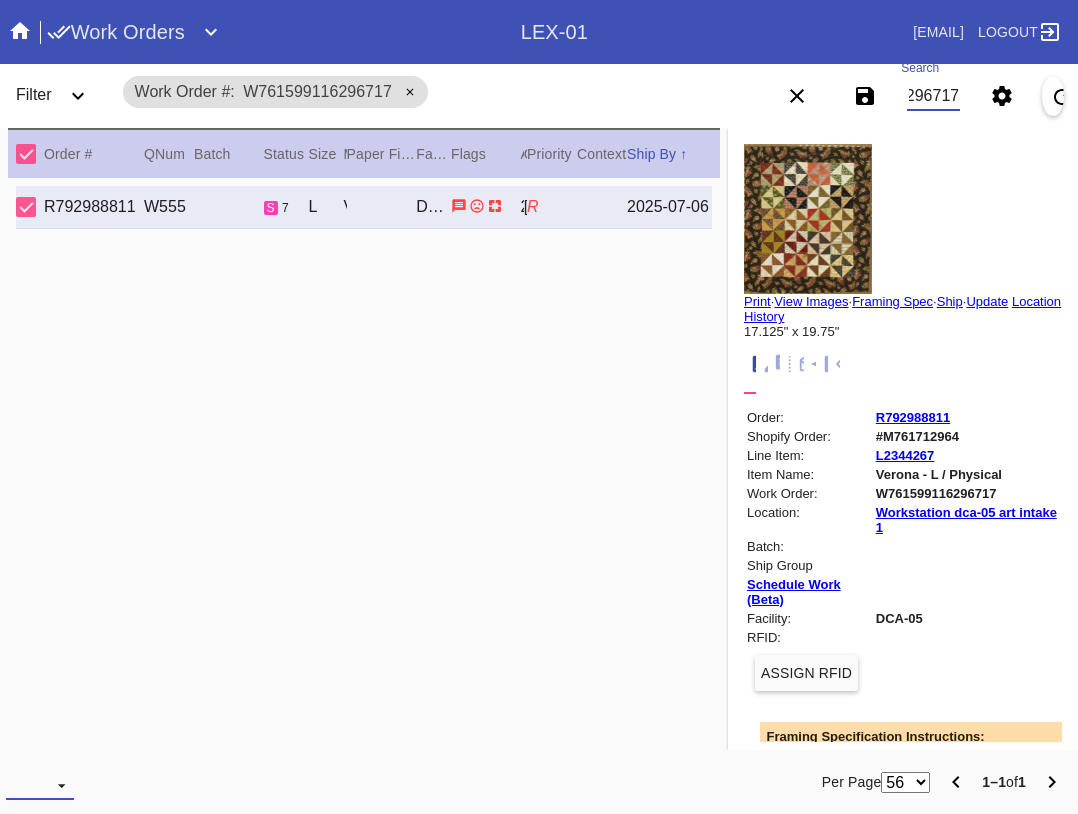 click on "Download... Export Selected Items Print Work Orders Frame Labels Frame Labels v2 Mat Labels Moulding Plate Labels Acrylic Labels Foam Labels Foam Data Story Pockets Mini Story Pockets OMGA Data GUNNAR Data FastCAM Data" at bounding box center [40, 785] 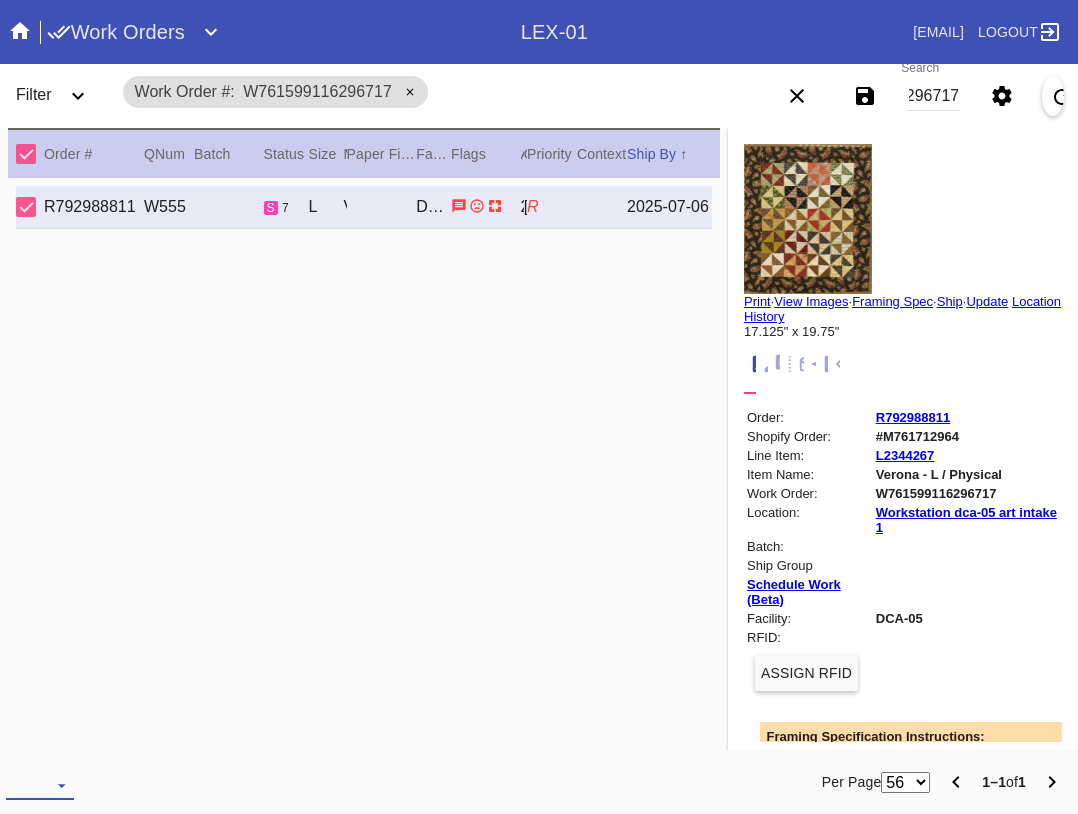scroll, scrollTop: 0, scrollLeft: 0, axis: both 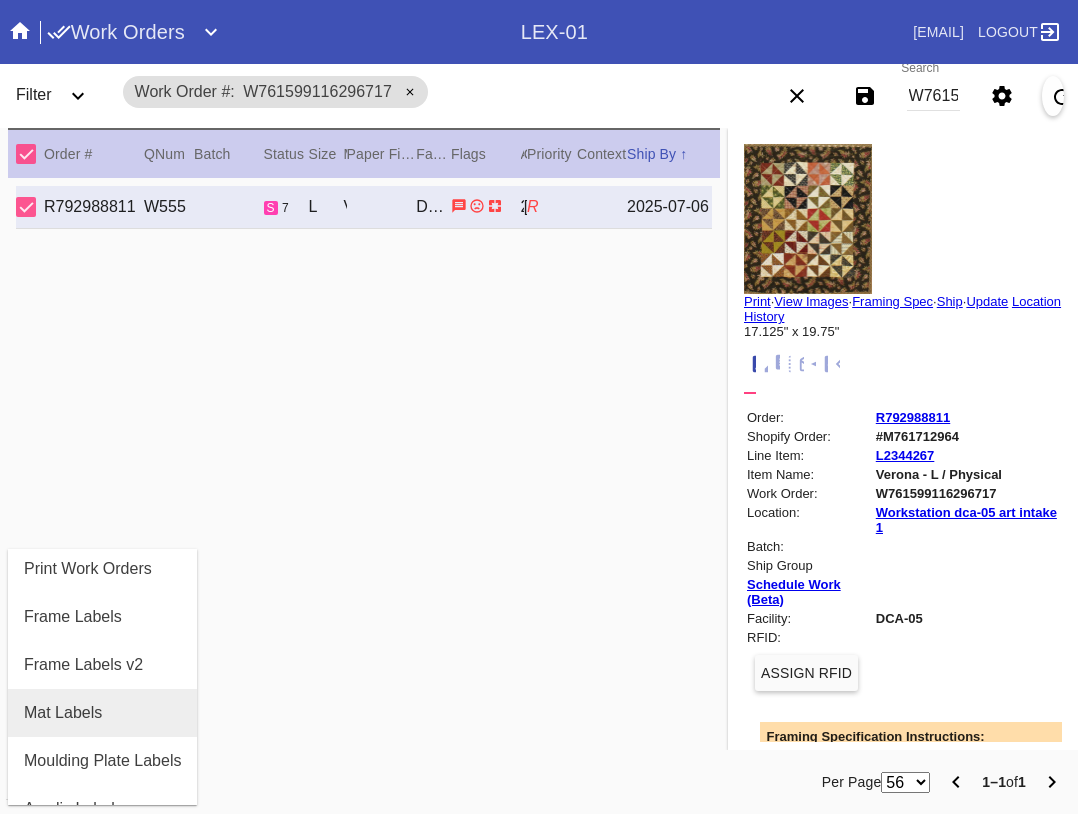 click on "Mat Labels" at bounding box center [63, 713] 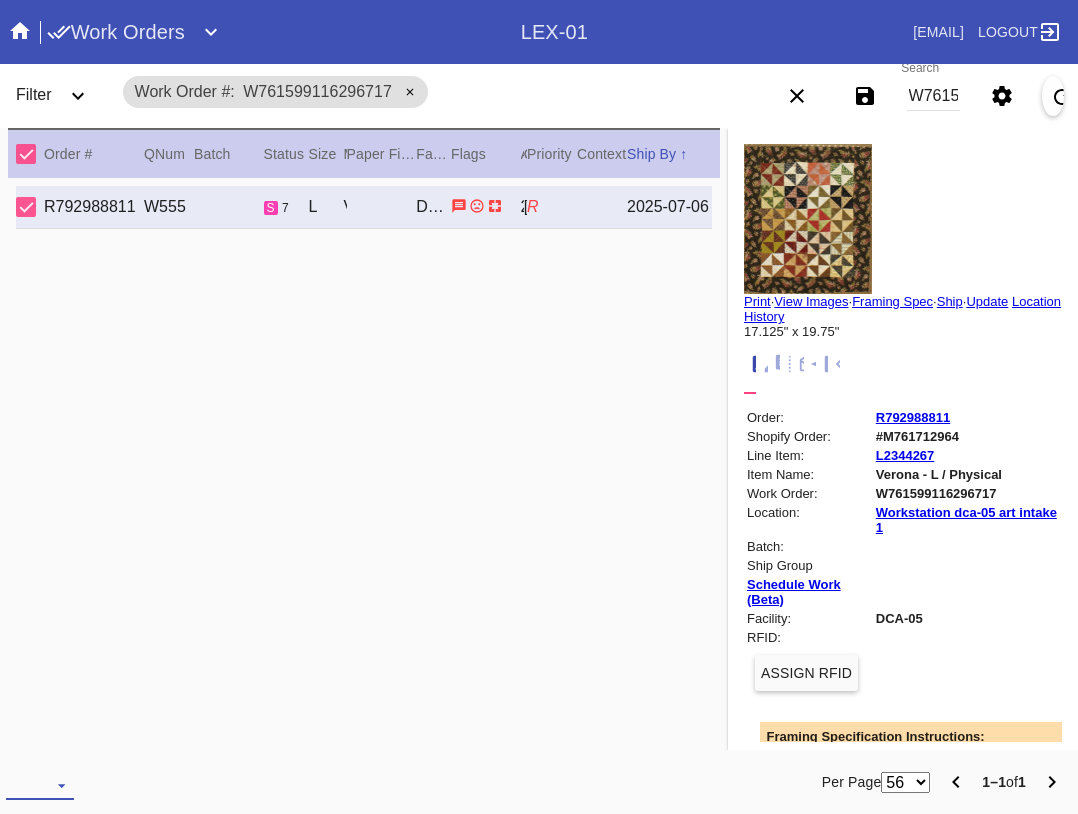click at bounding box center [40, 785] 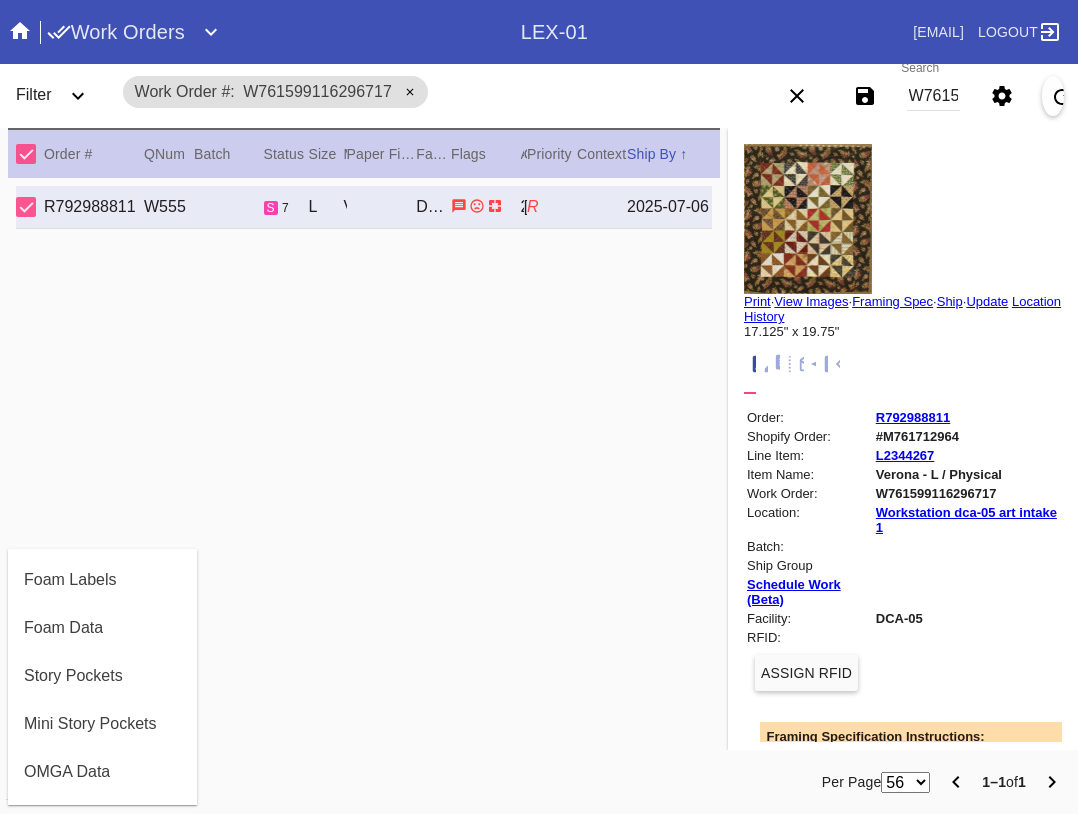 scroll, scrollTop: 464, scrollLeft: 0, axis: vertical 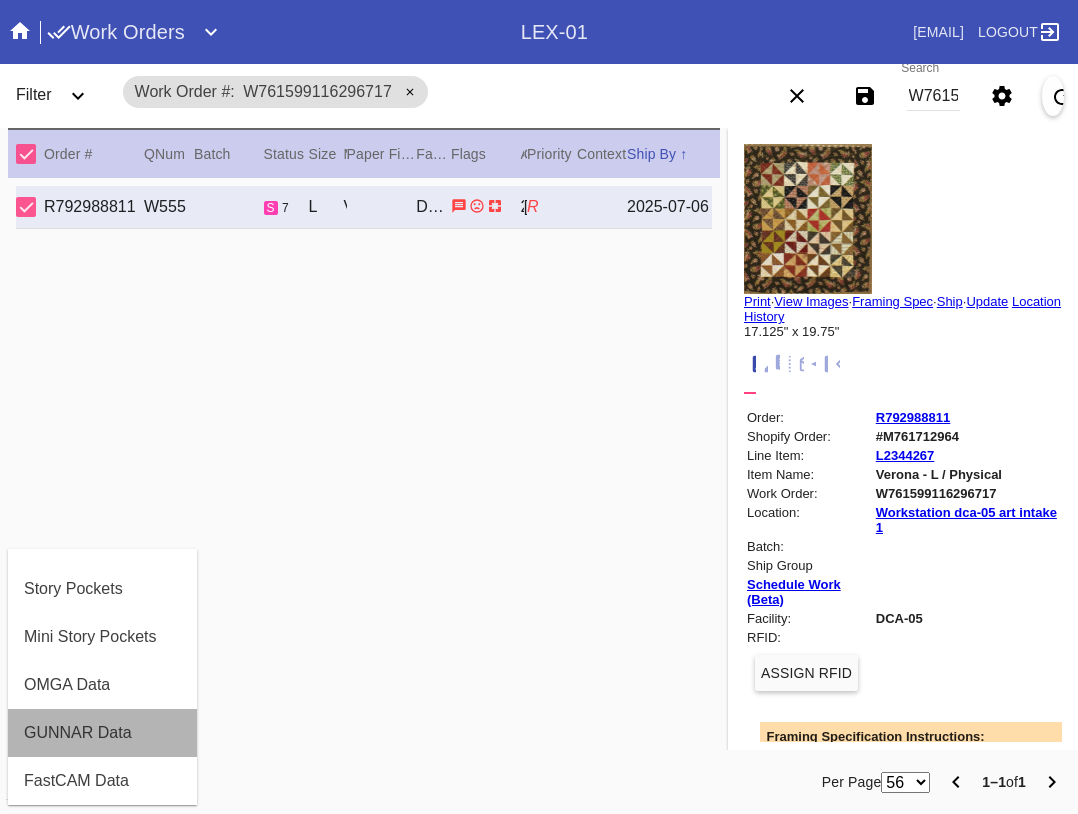 click on "GUNNAR Data" at bounding box center [78, 733] 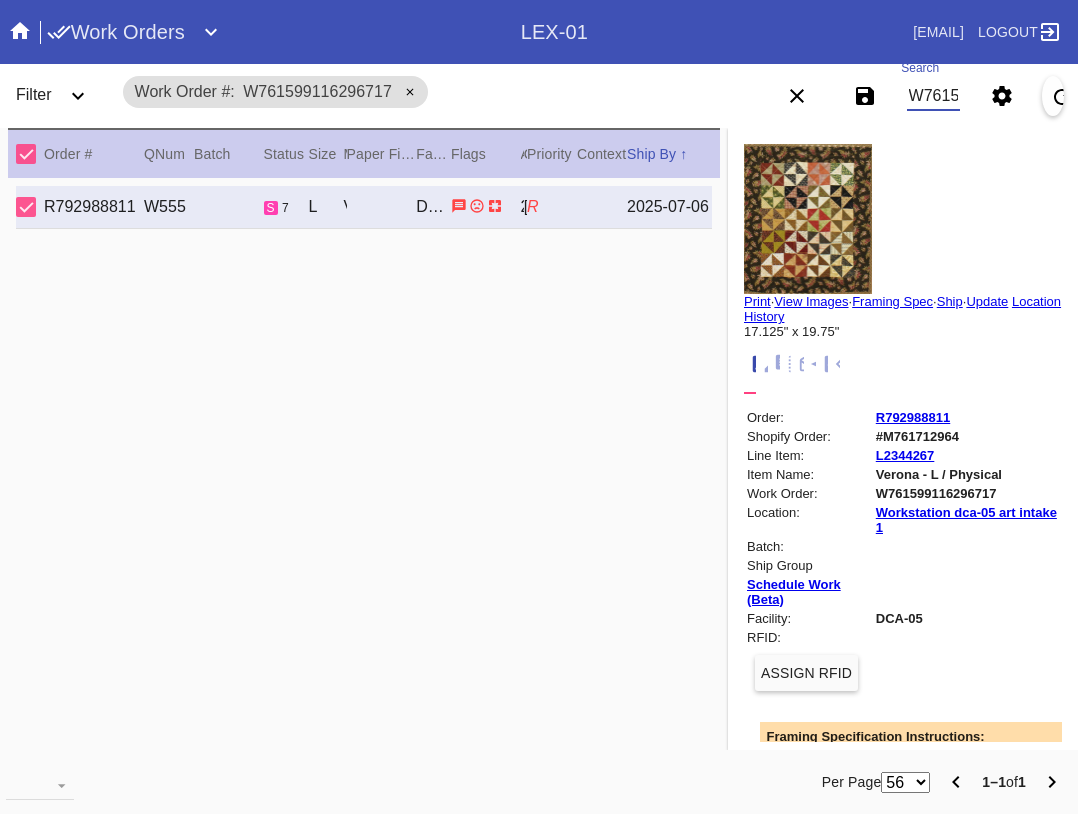 click on "W761599116296717" at bounding box center [933, 96] 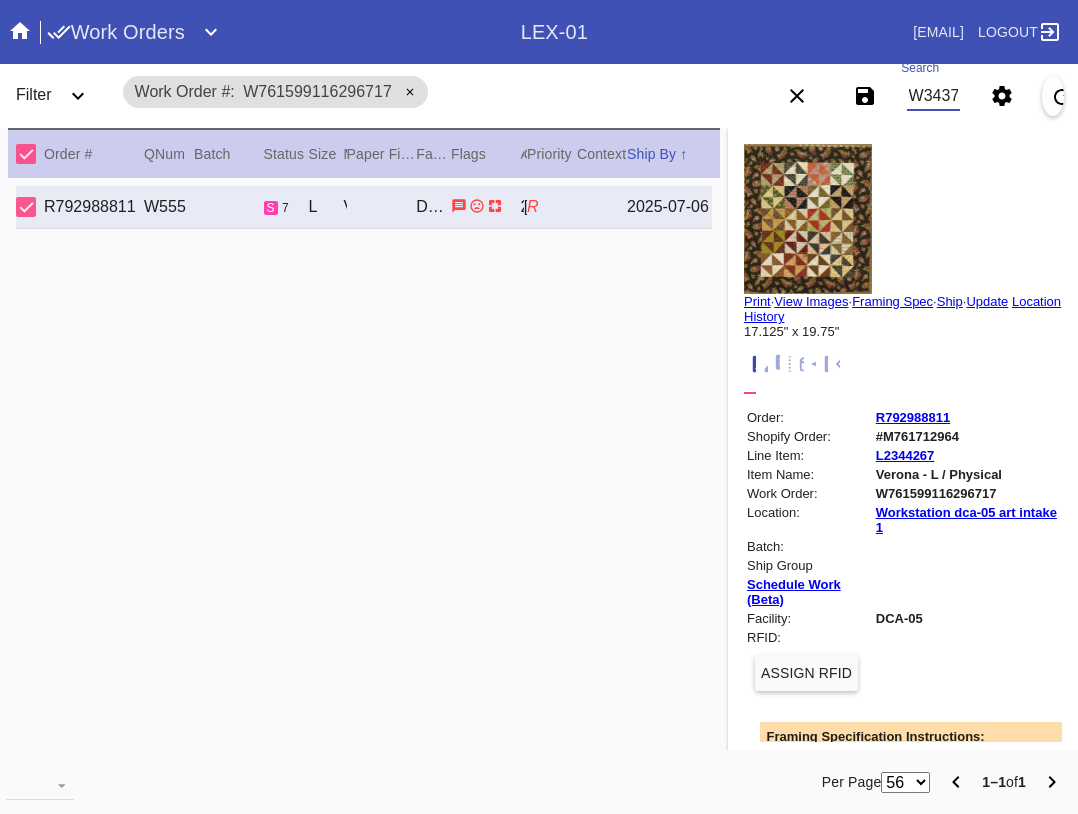 scroll, scrollTop: 0, scrollLeft: 1170, axis: horizontal 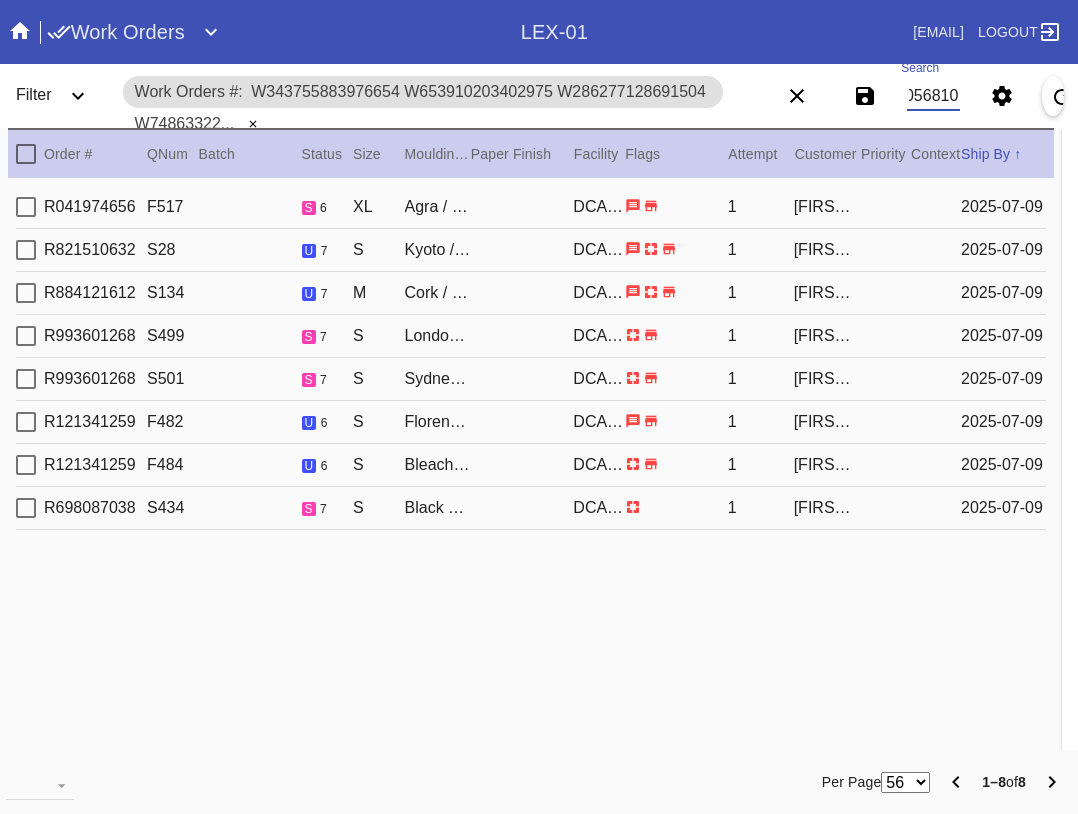 click at bounding box center [26, 154] 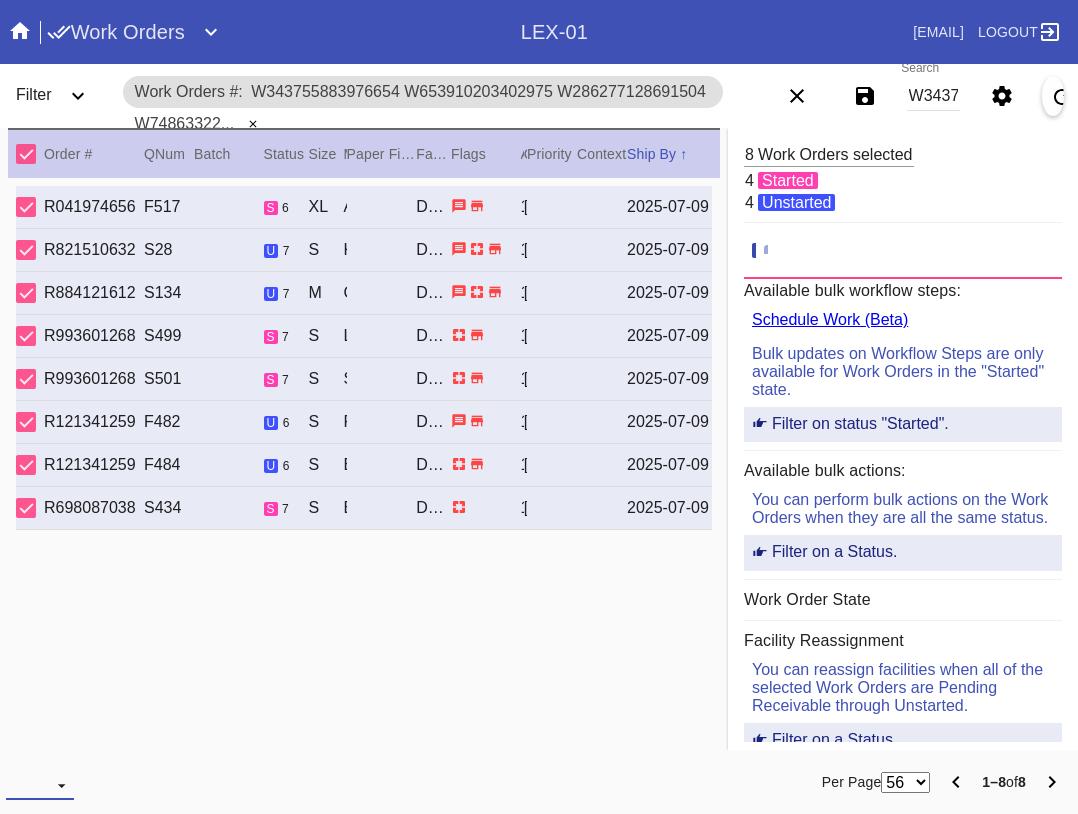click at bounding box center [40, 785] 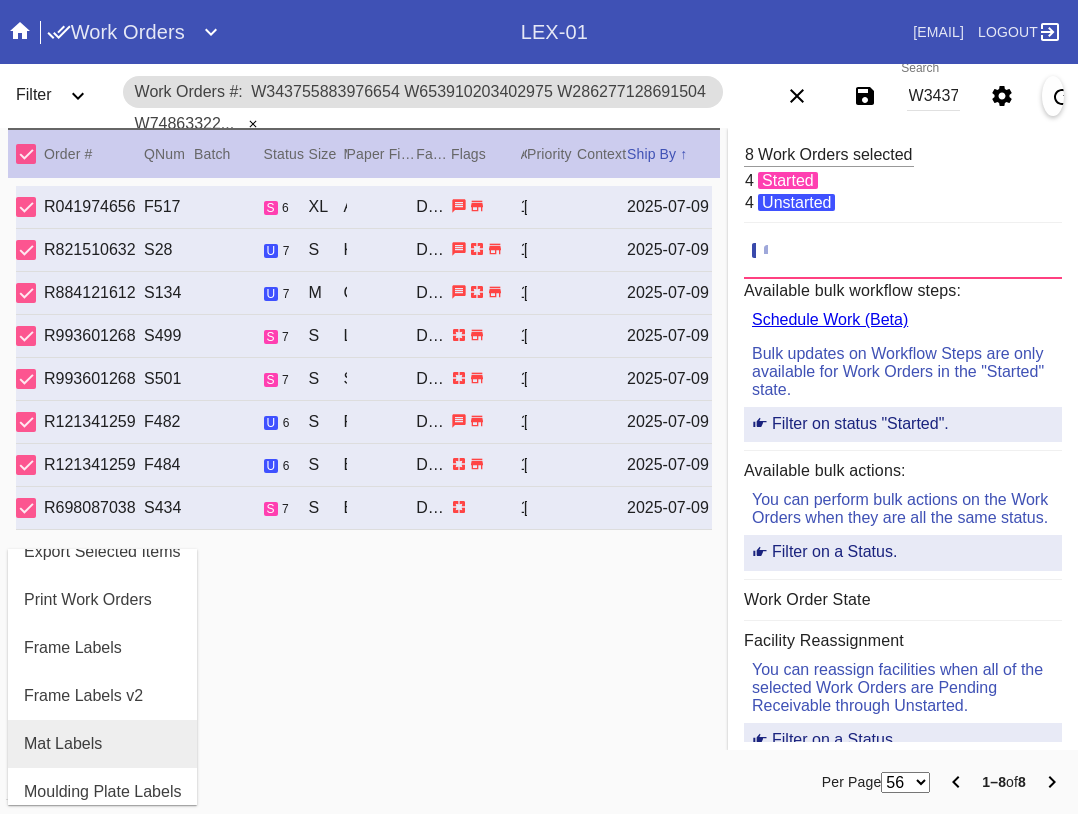 scroll, scrollTop: 100, scrollLeft: 0, axis: vertical 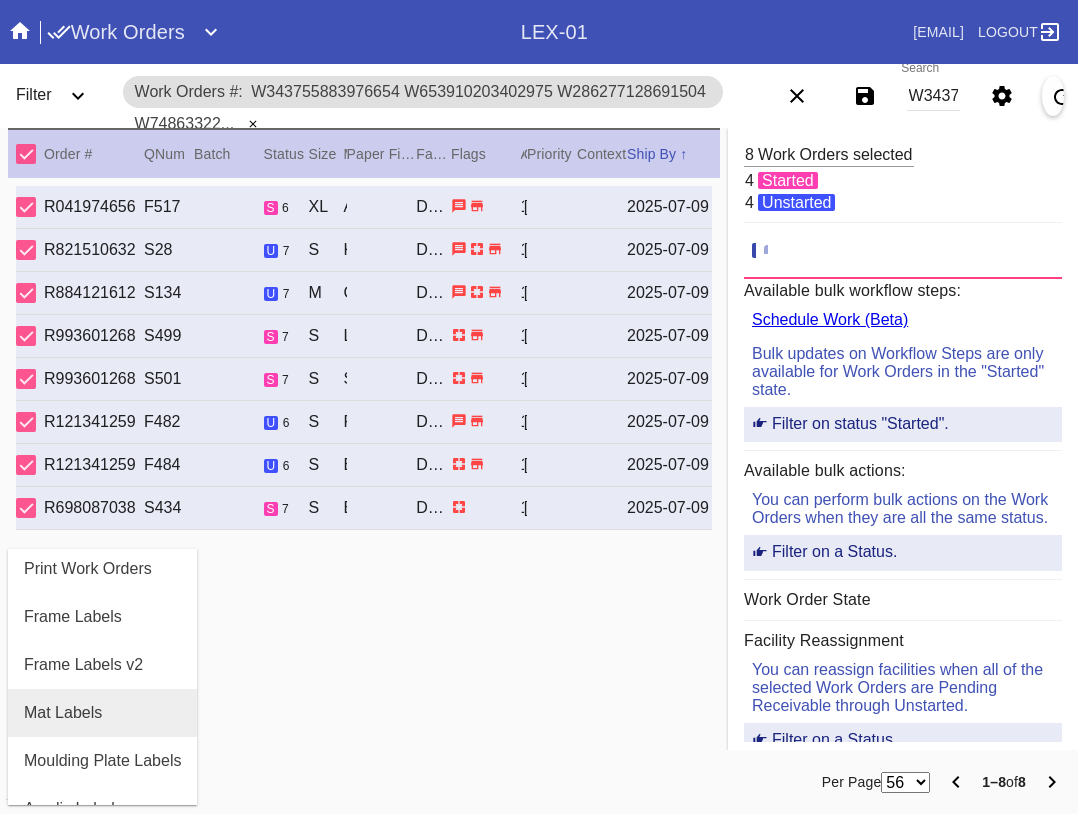 click on "Mat Labels" at bounding box center (102, 713) 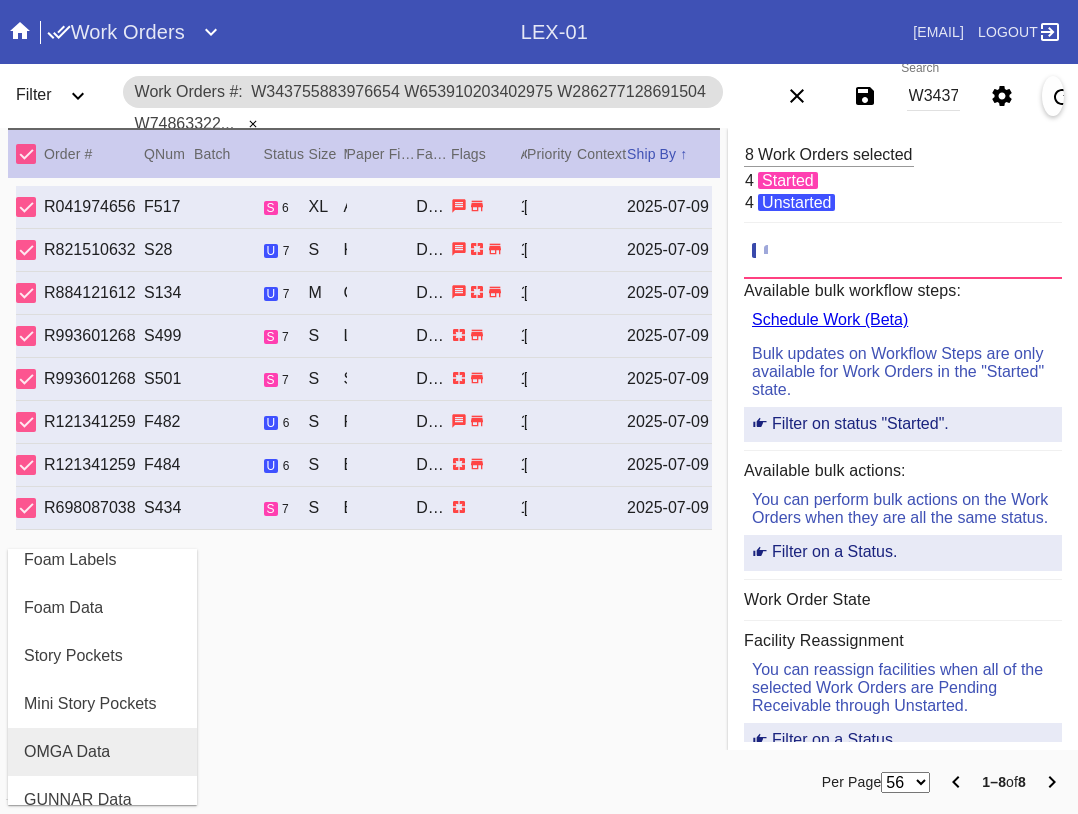 scroll, scrollTop: 432, scrollLeft: 0, axis: vertical 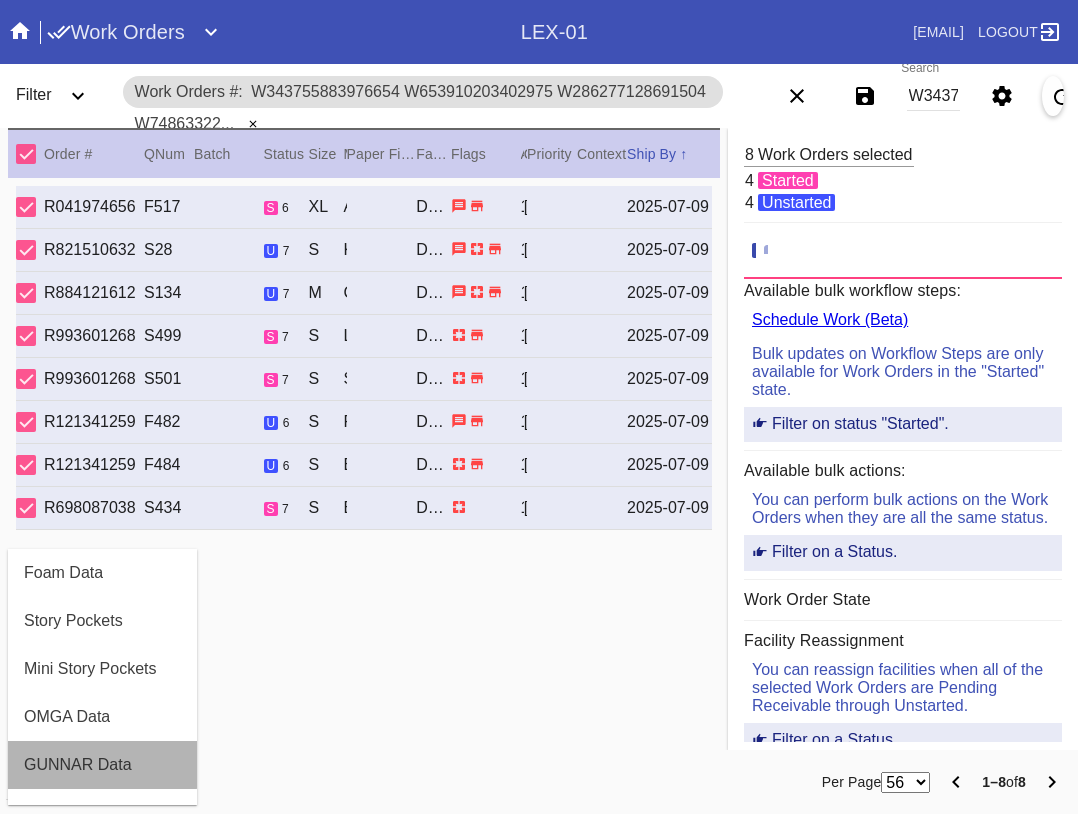 click on "GUNNAR Data" at bounding box center (102, 765) 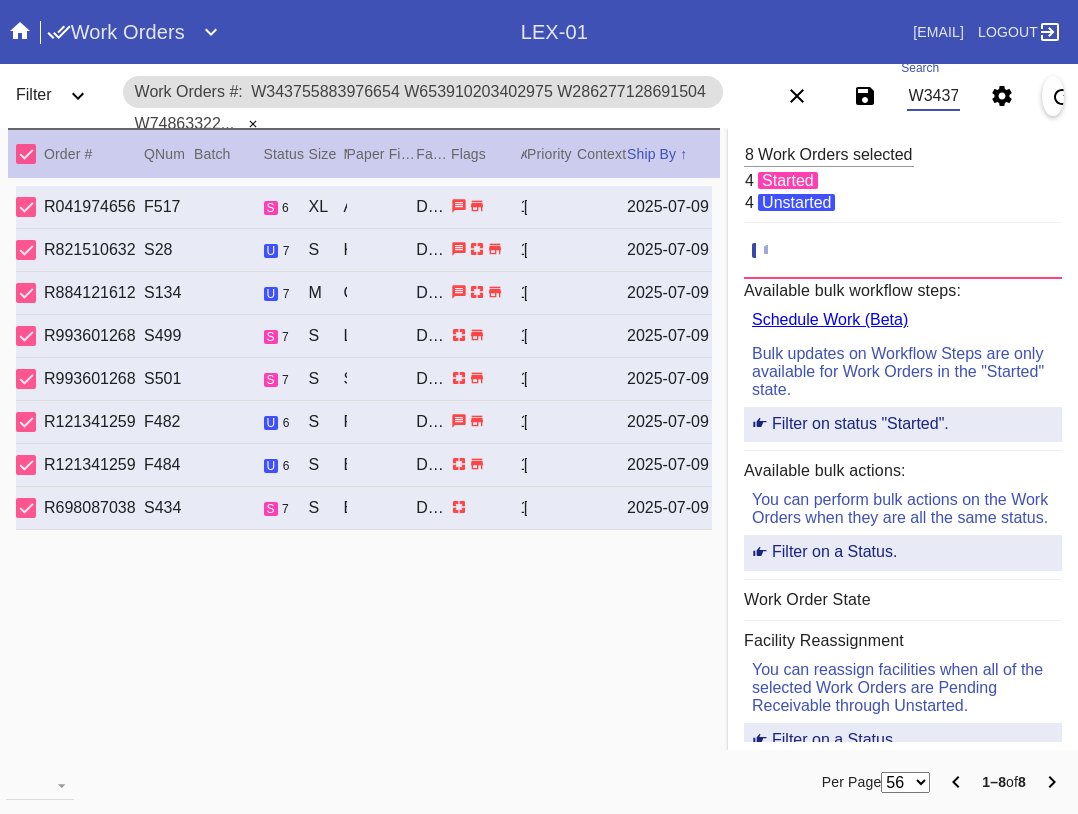 click on "W343755883976654 W653910203402975 W286277128691504 W748633227432995 W862983037635044 W505902278510299 W321436464651956 W459700430056810" at bounding box center (933, 96) 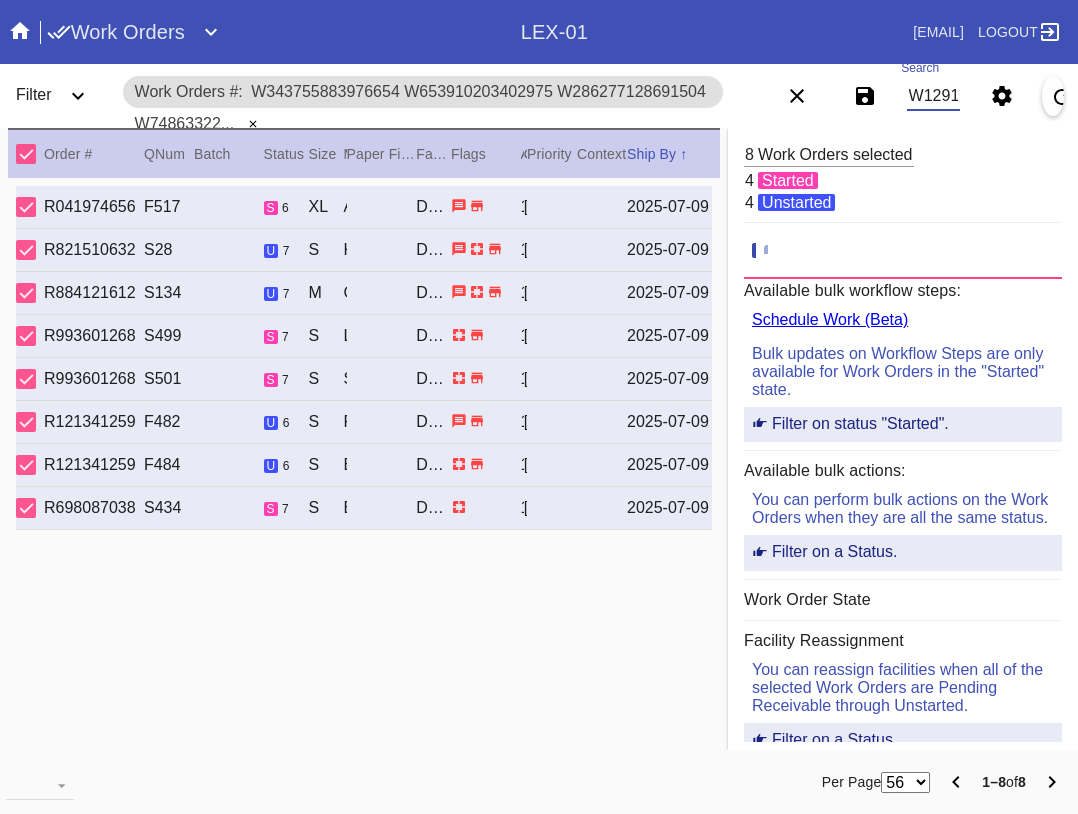 scroll, scrollTop: 0, scrollLeft: 558, axis: horizontal 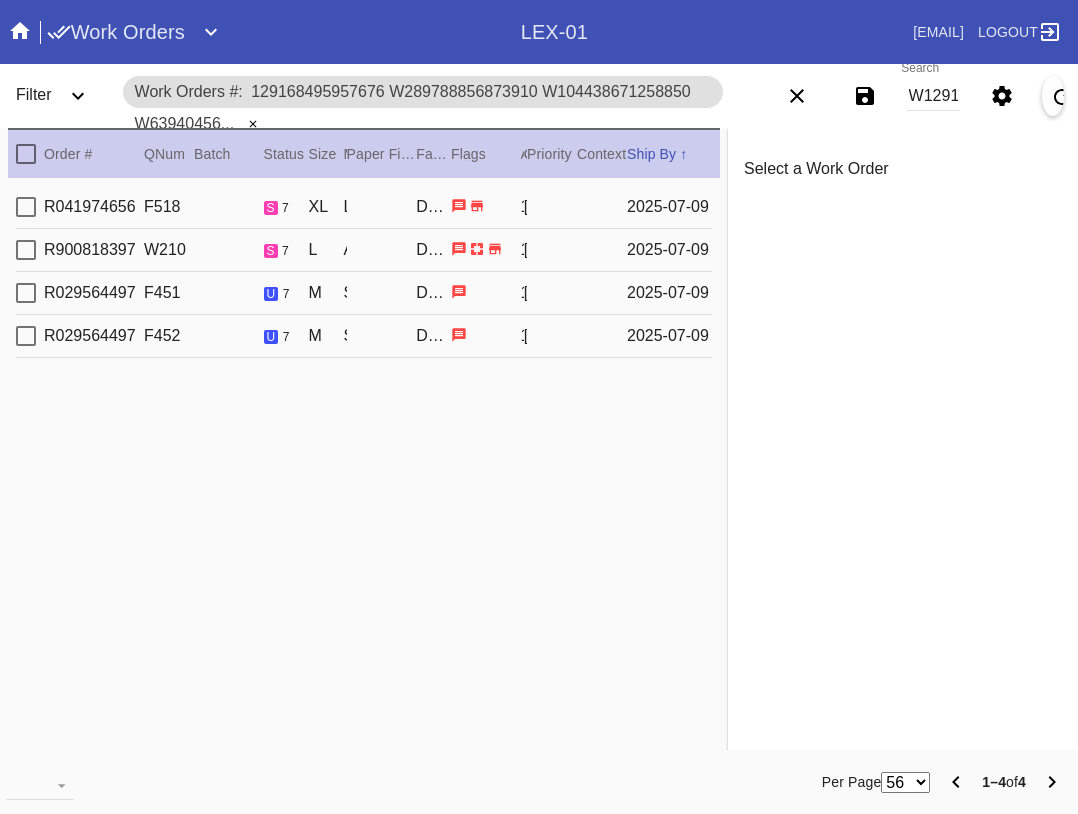 click on "Order #  QNum Batch  Status
Size
↑
↓
Moulding / Mat Paper Finish  Facility Flags Attempt Customer
Priority
↑
↓
Context
Ship By
↑
↓" at bounding box center [364, 153] 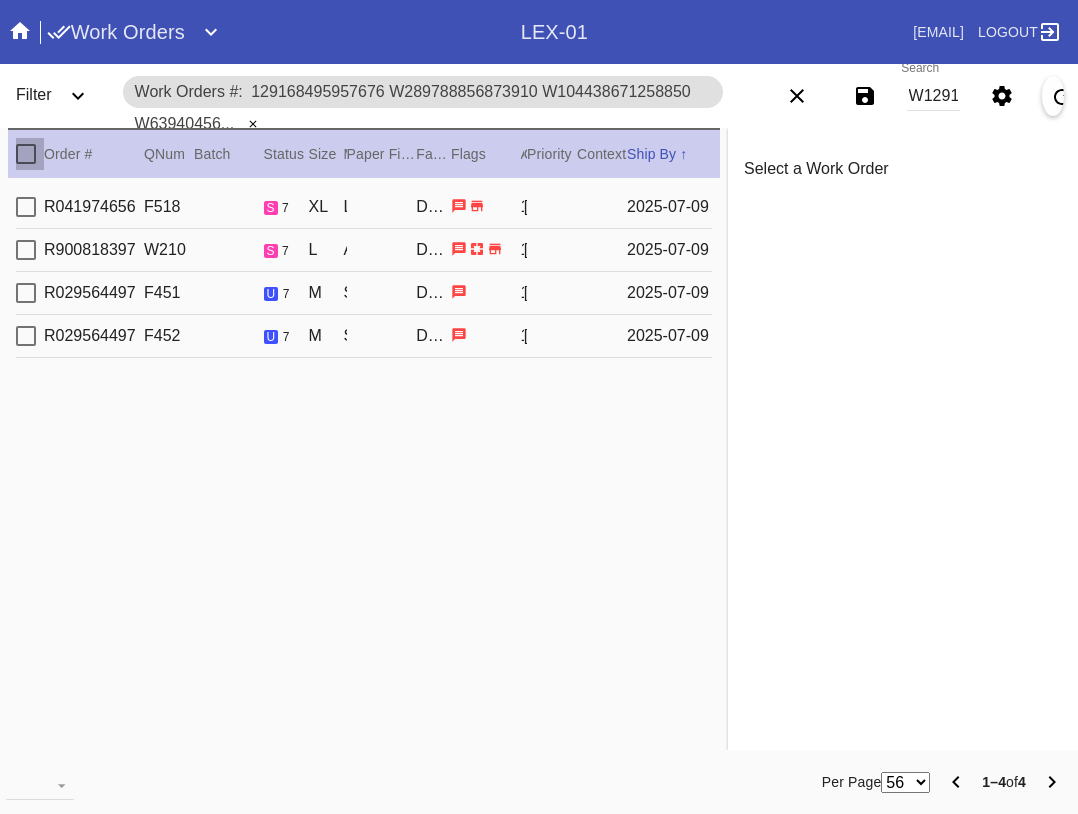click at bounding box center (26, 154) 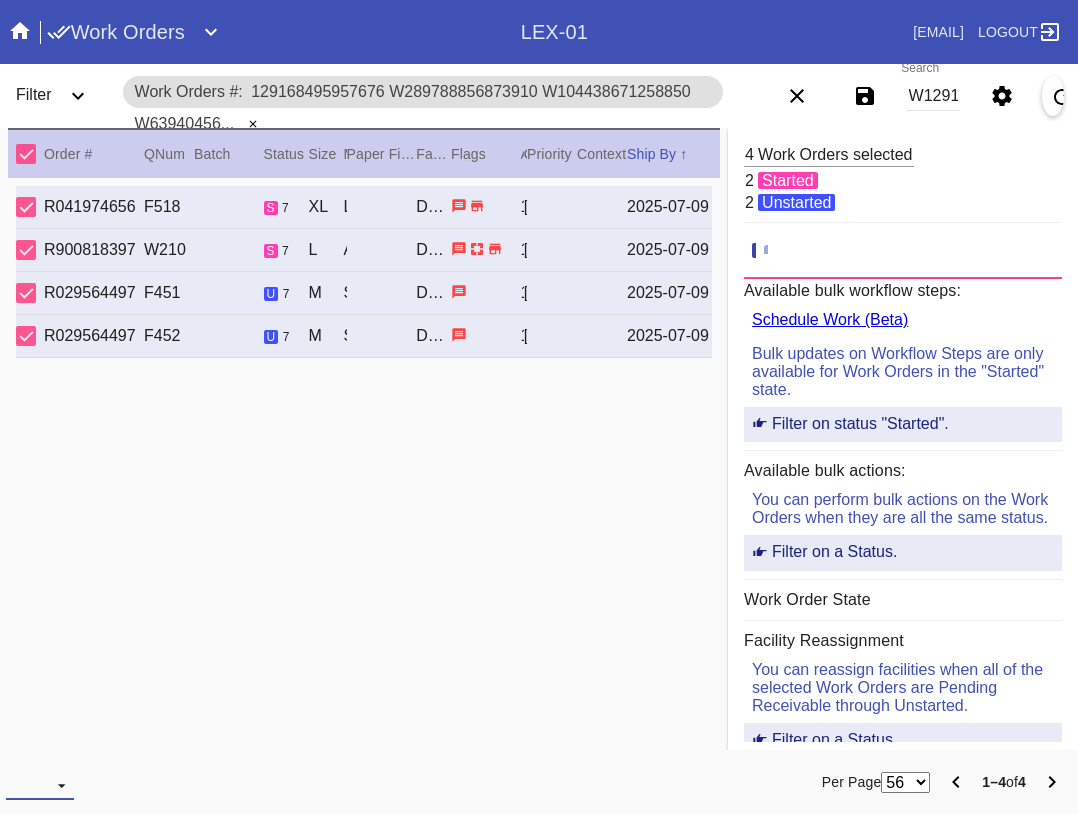 click at bounding box center [40, 785] 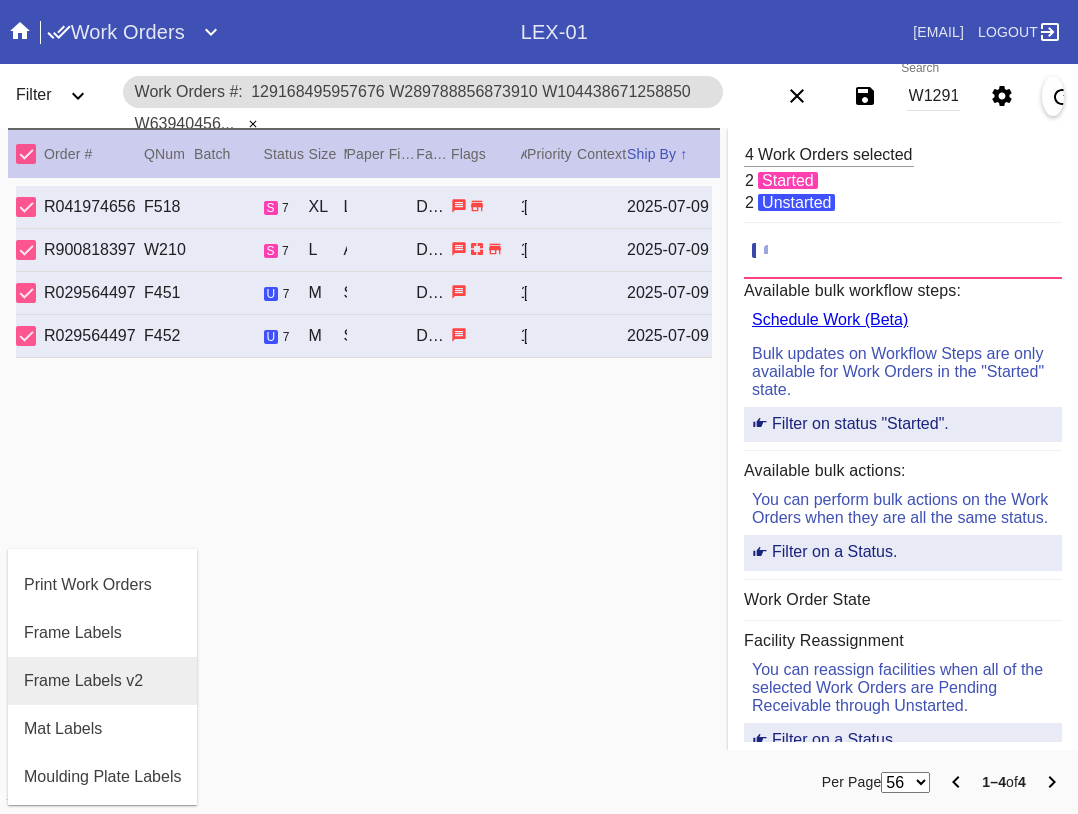 scroll, scrollTop: 100, scrollLeft: 0, axis: vertical 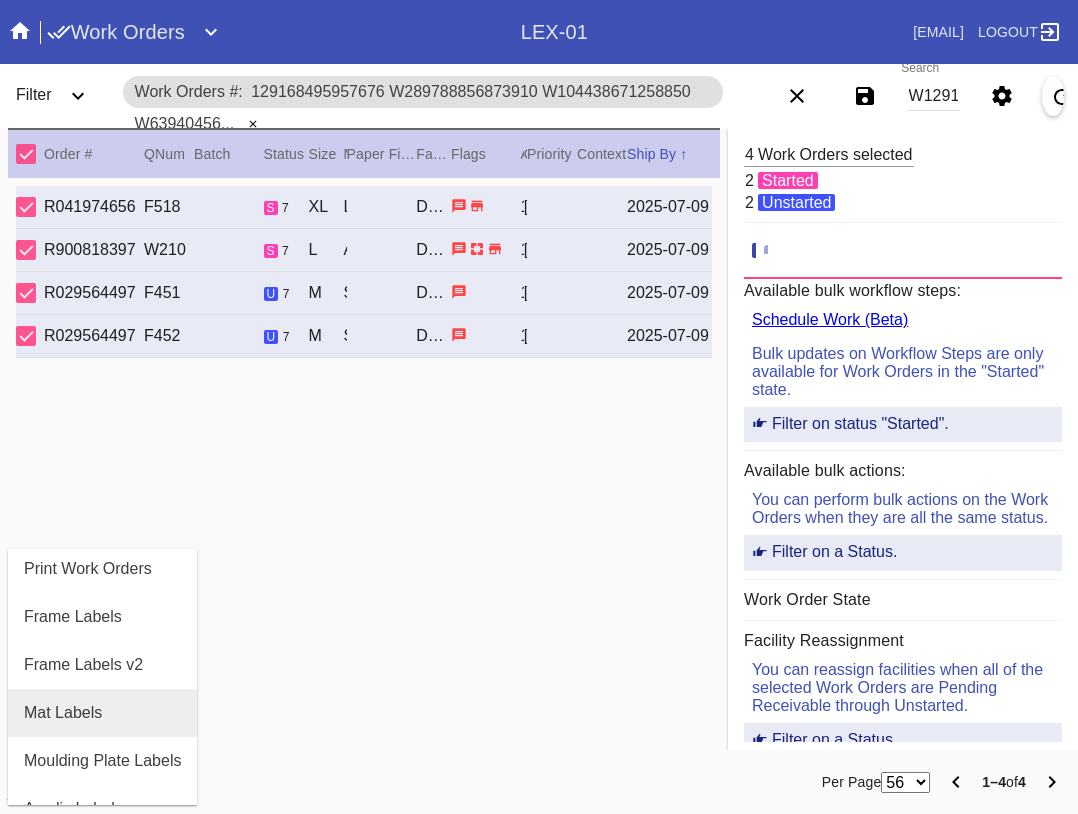 click on "Mat Labels" at bounding box center [102, 713] 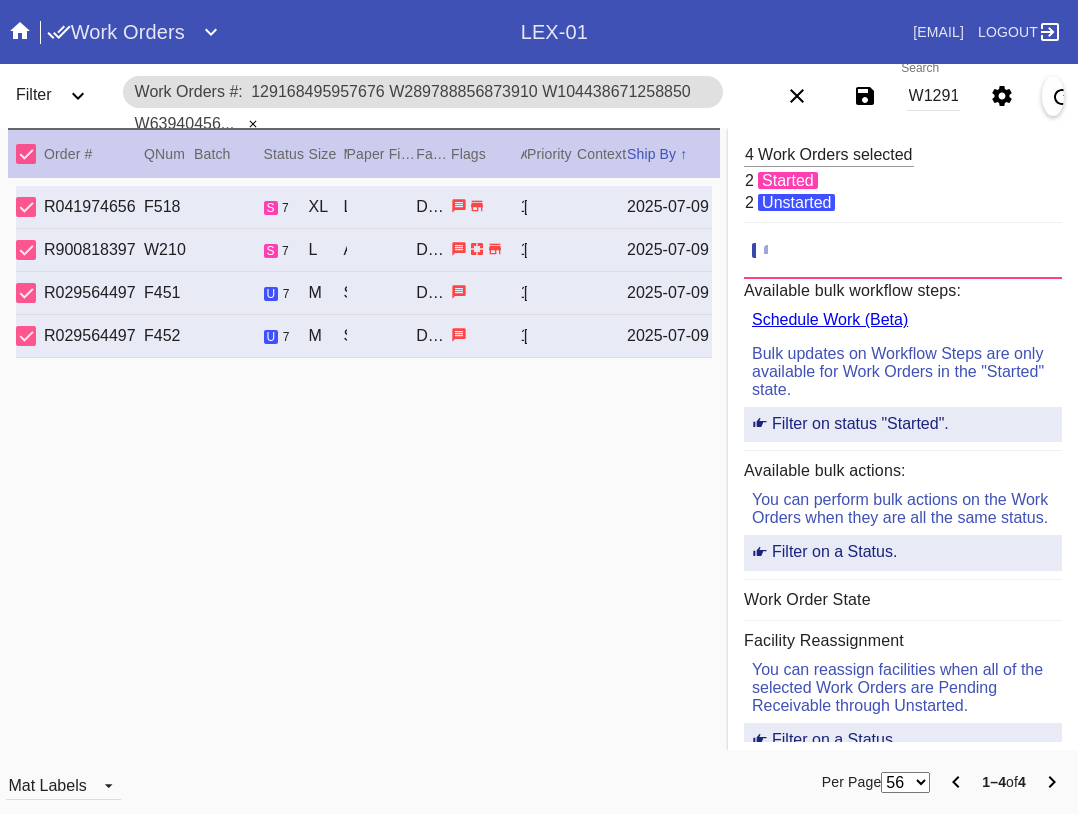 click on "Mat Labels" at bounding box center [63, 785] 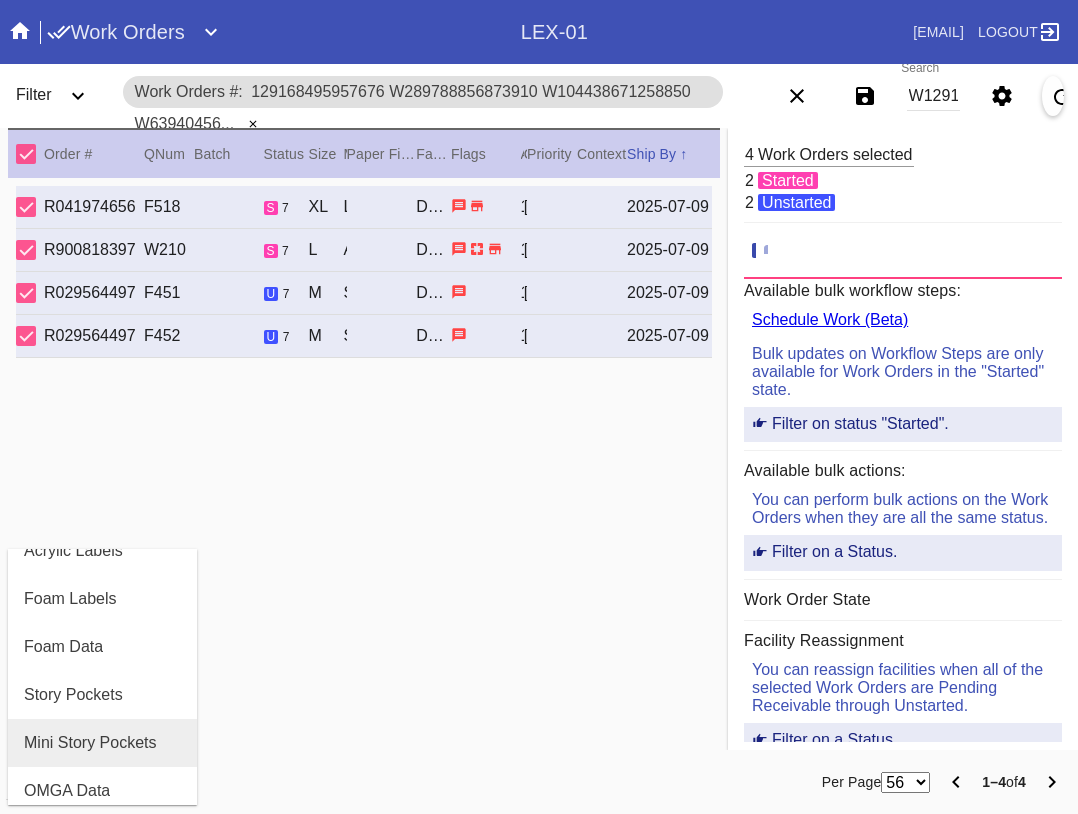 scroll, scrollTop: 464, scrollLeft: 0, axis: vertical 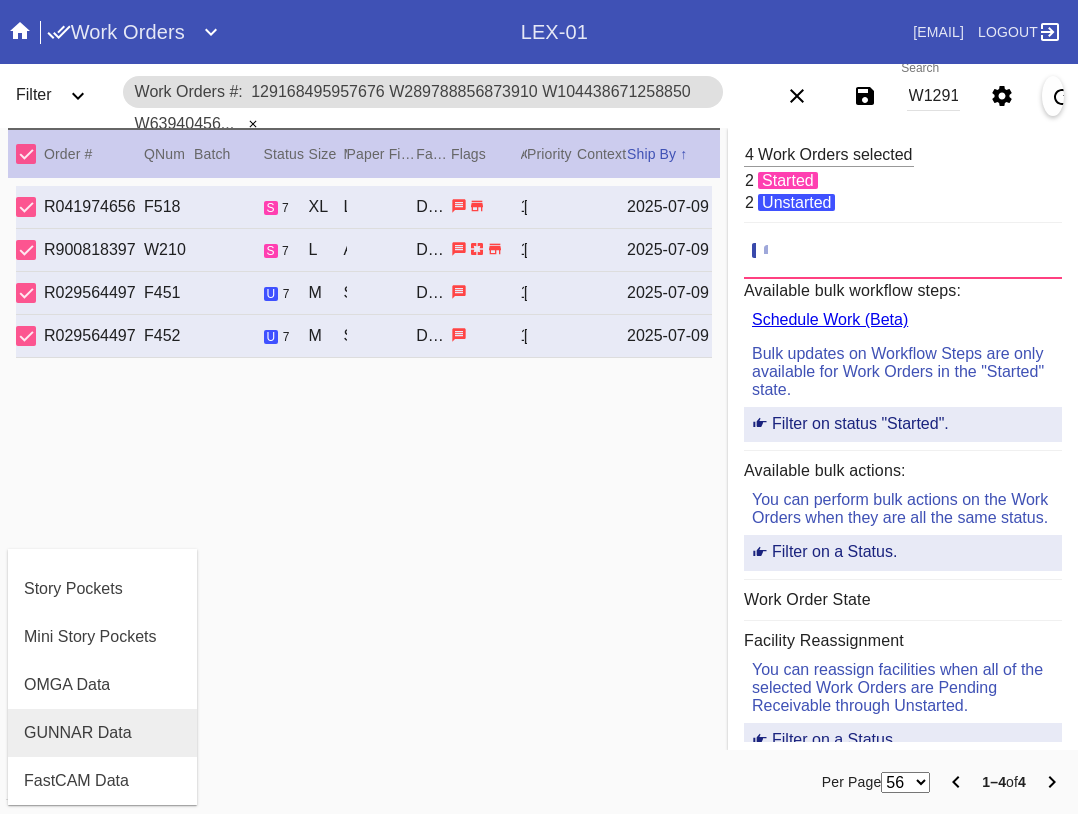 click on "GUNNAR Data" at bounding box center (102, 733) 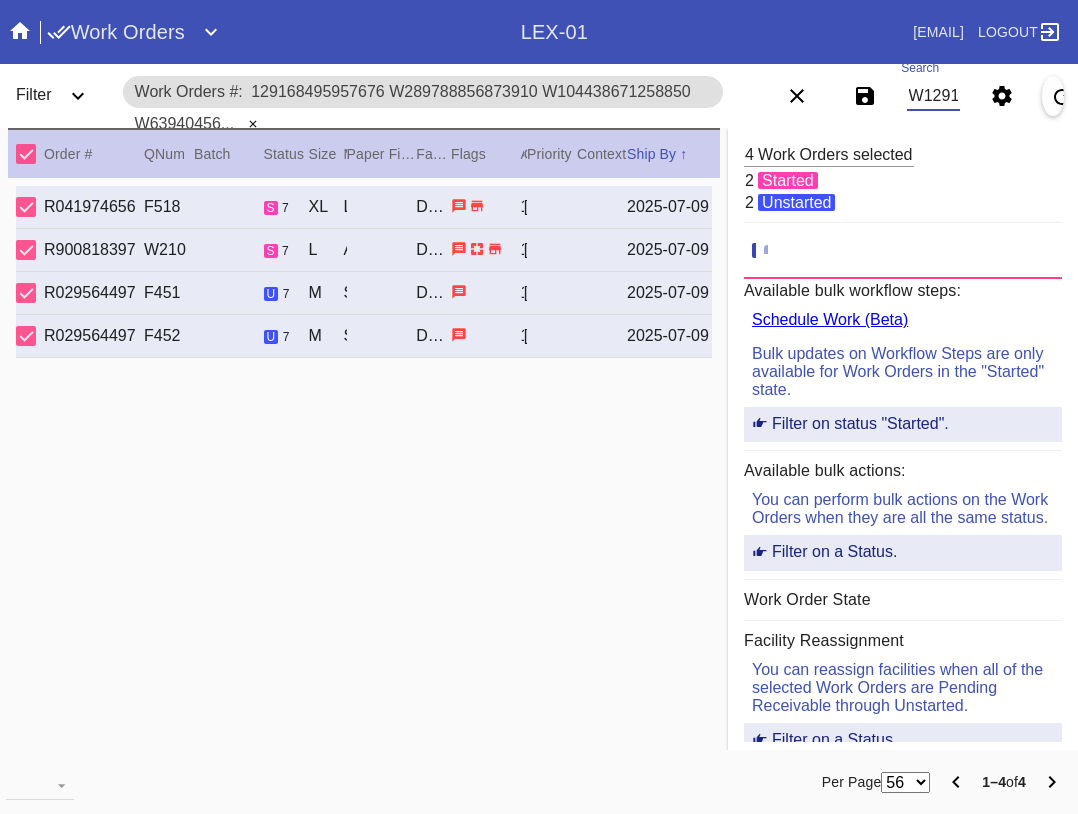 click on "W129168495957676 W289788856873910 W104438671258850 W639404560208817" at bounding box center [933, 96] 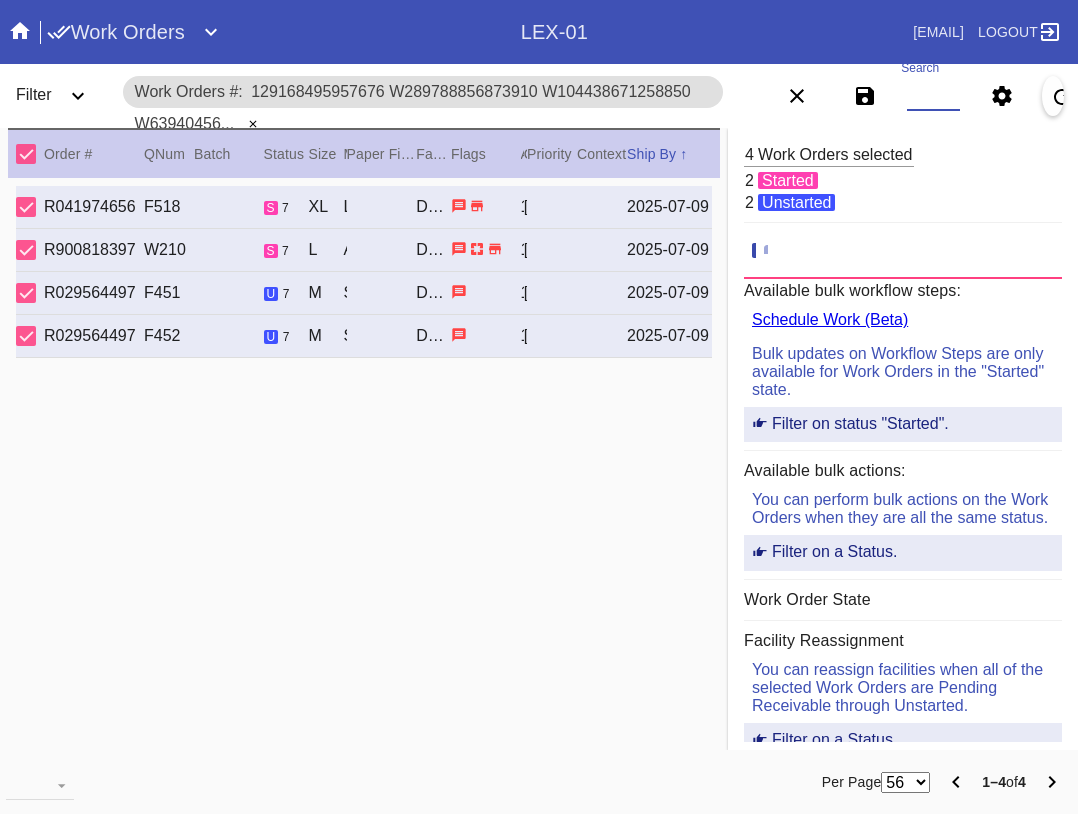 paste on "W302352525375243 W380205559268361 W616890262558310 W766923706029614" 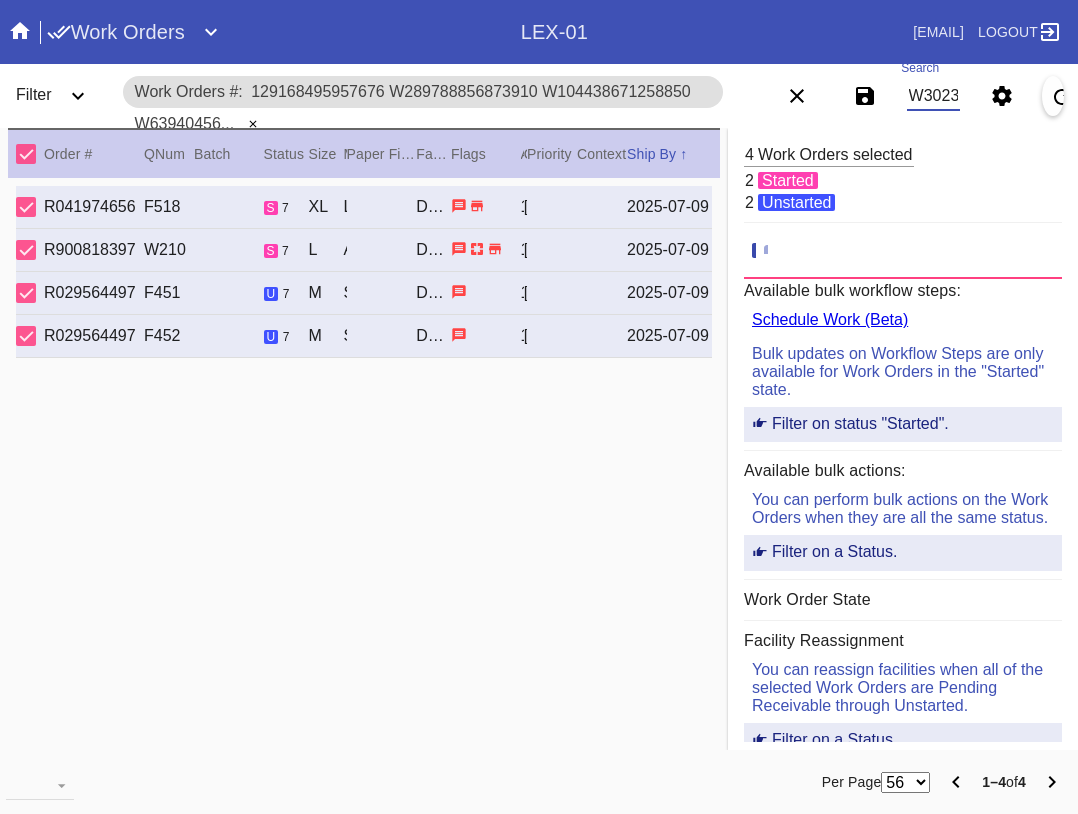 scroll, scrollTop: 0, scrollLeft: 558, axis: horizontal 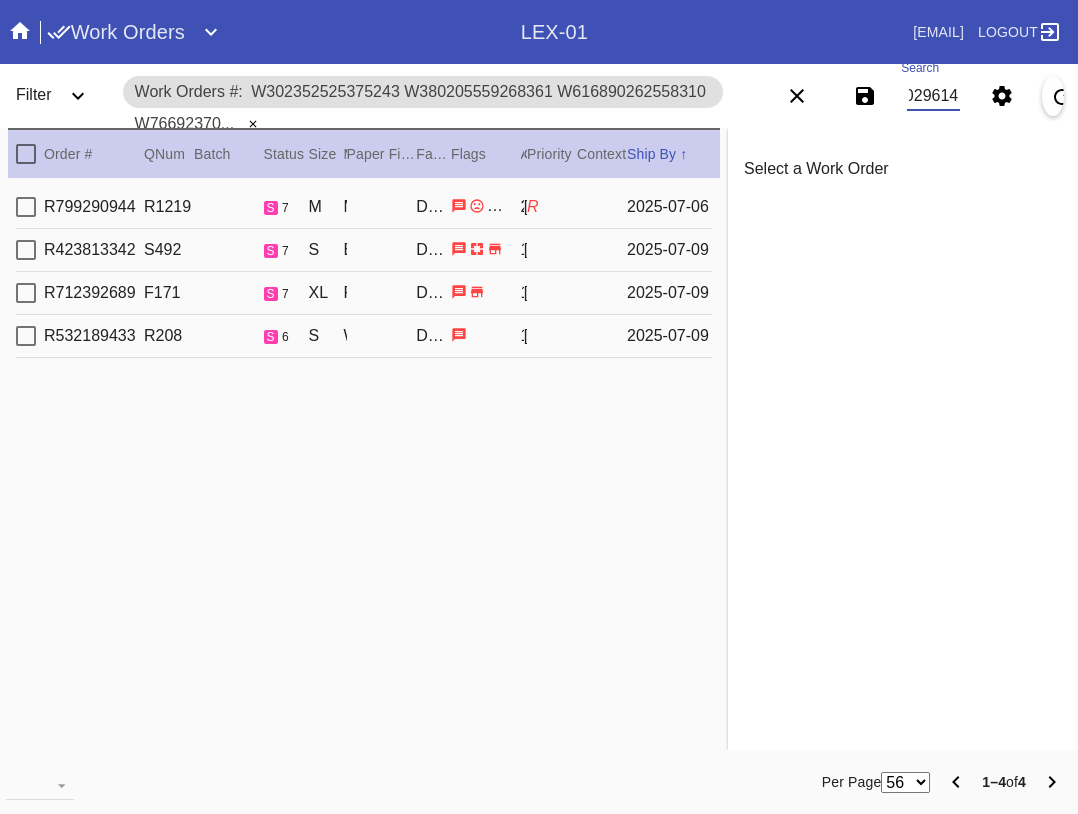 click at bounding box center (26, 154) 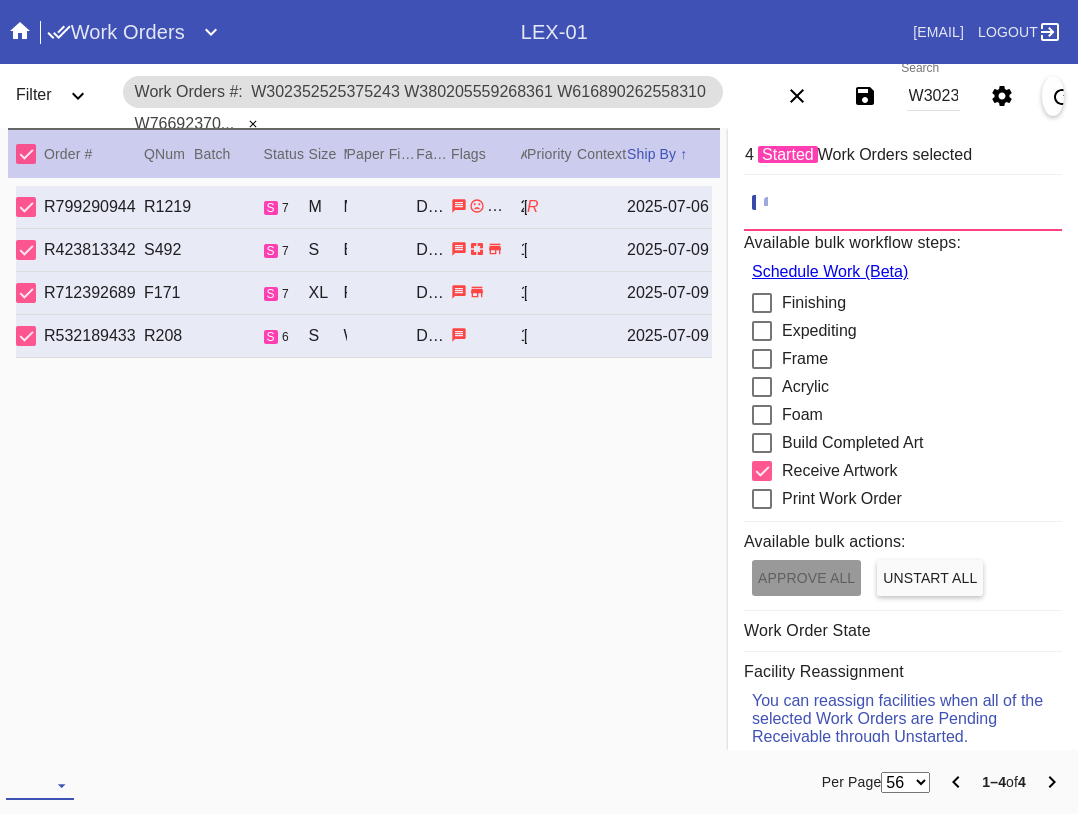 click at bounding box center [40, 785] 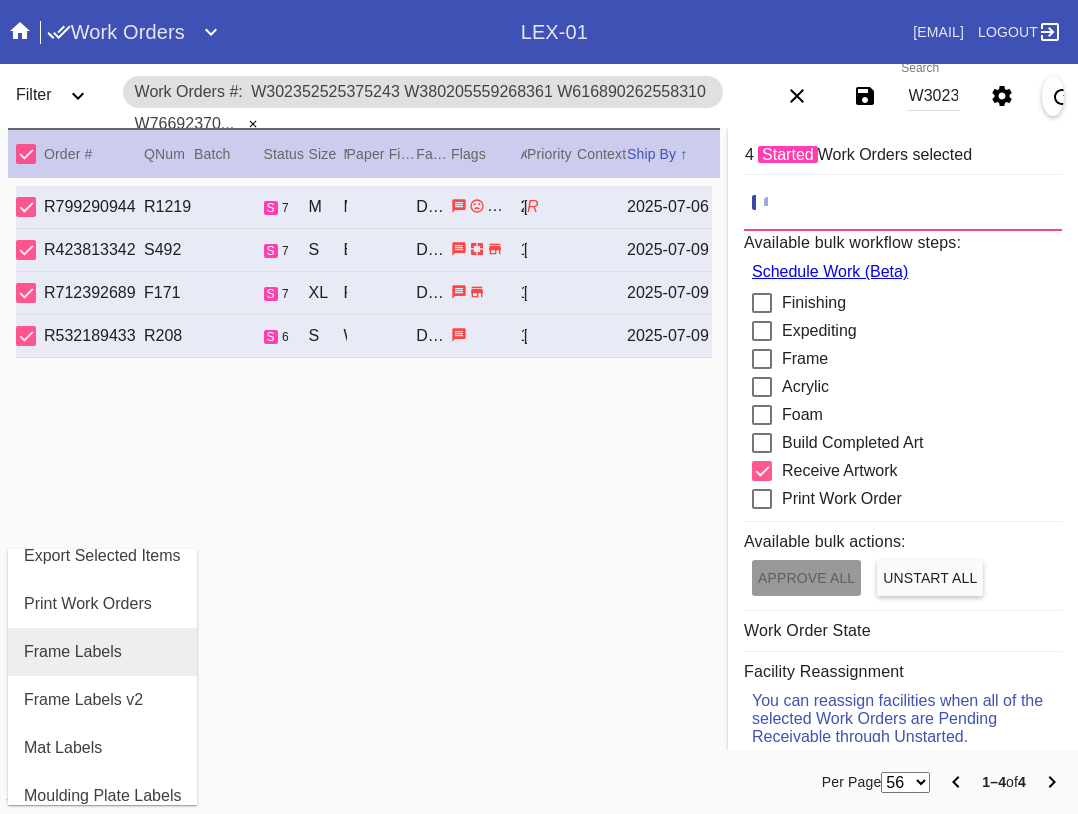 scroll, scrollTop: 100, scrollLeft: 0, axis: vertical 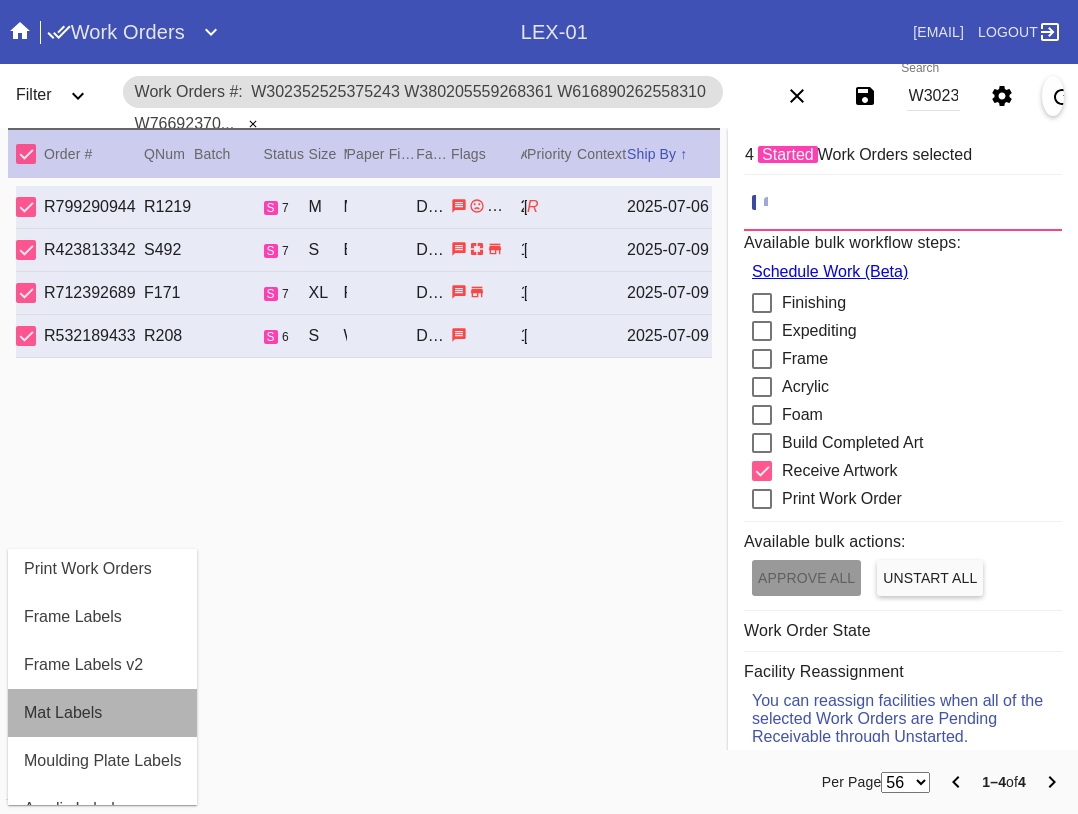 click on "Mat Labels" at bounding box center (102, 713) 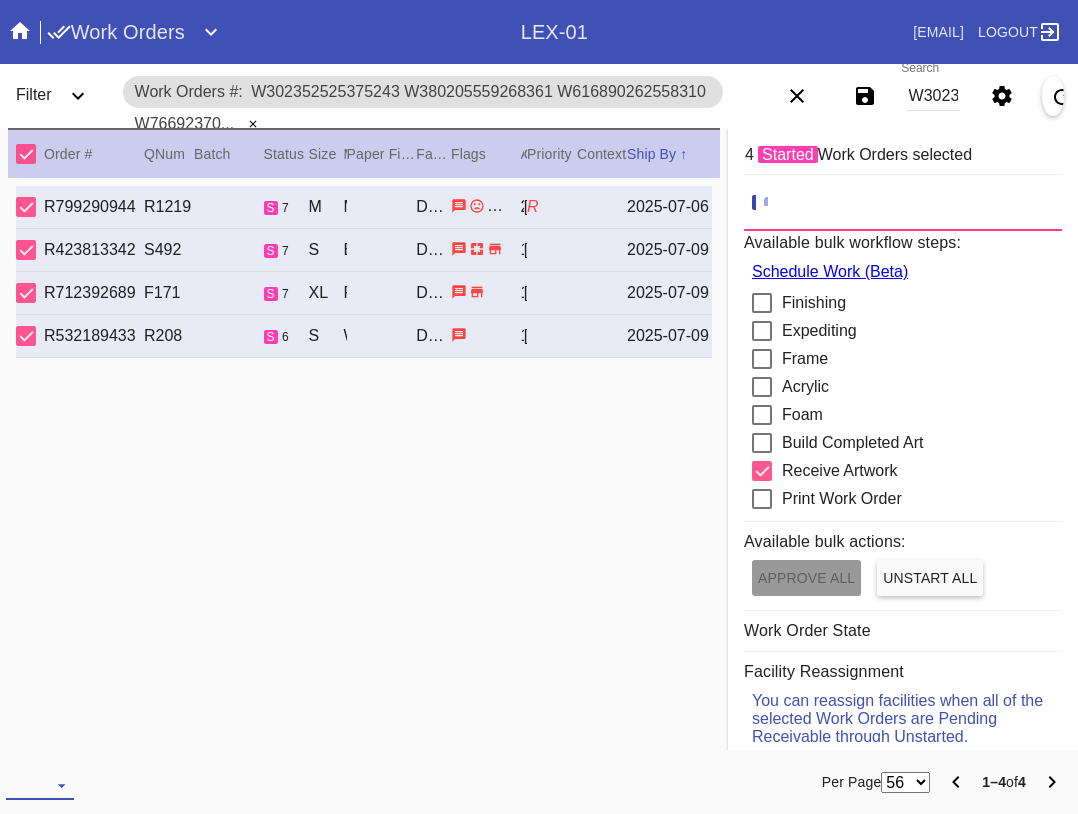 click at bounding box center [40, 785] 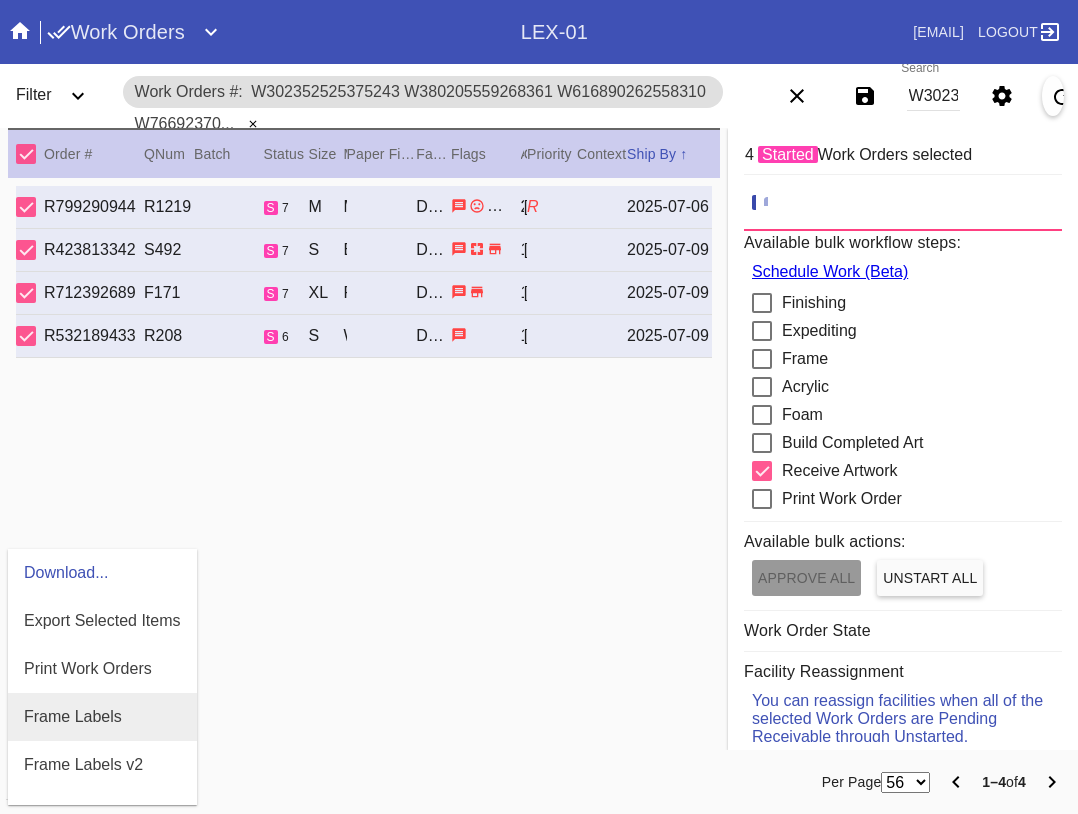 scroll, scrollTop: 464, scrollLeft: 0, axis: vertical 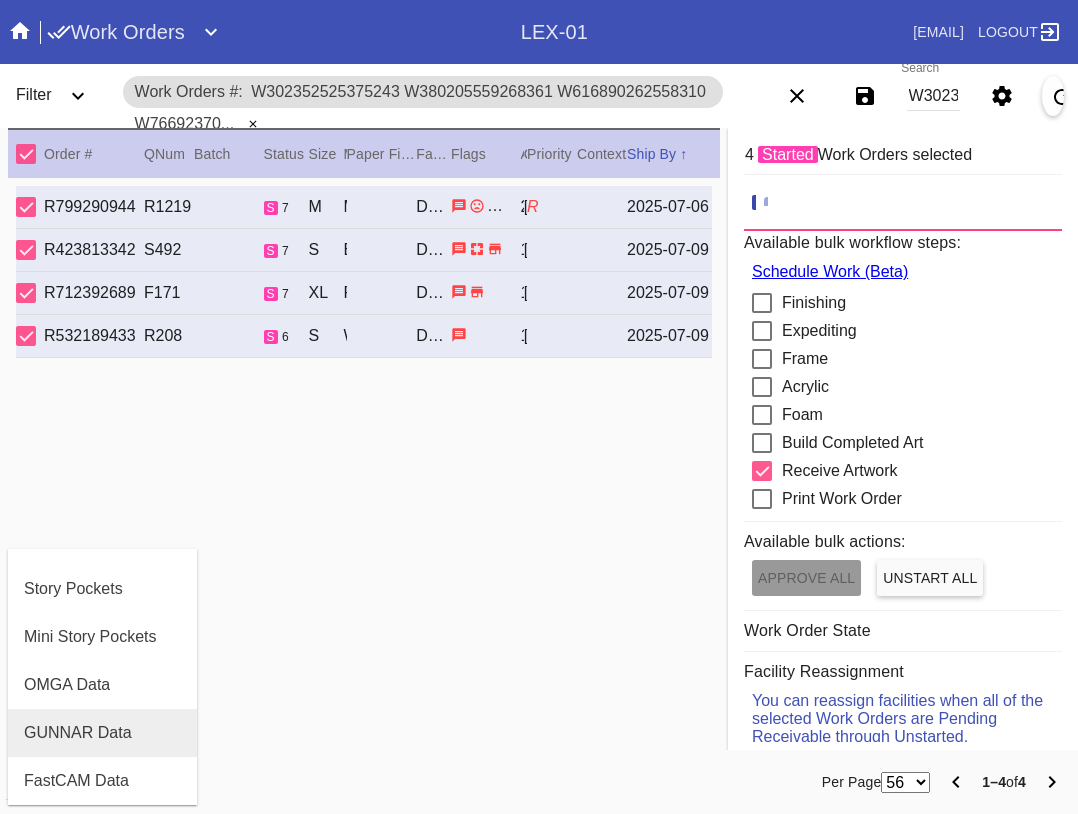 click on "GUNNAR Data" at bounding box center [102, 733] 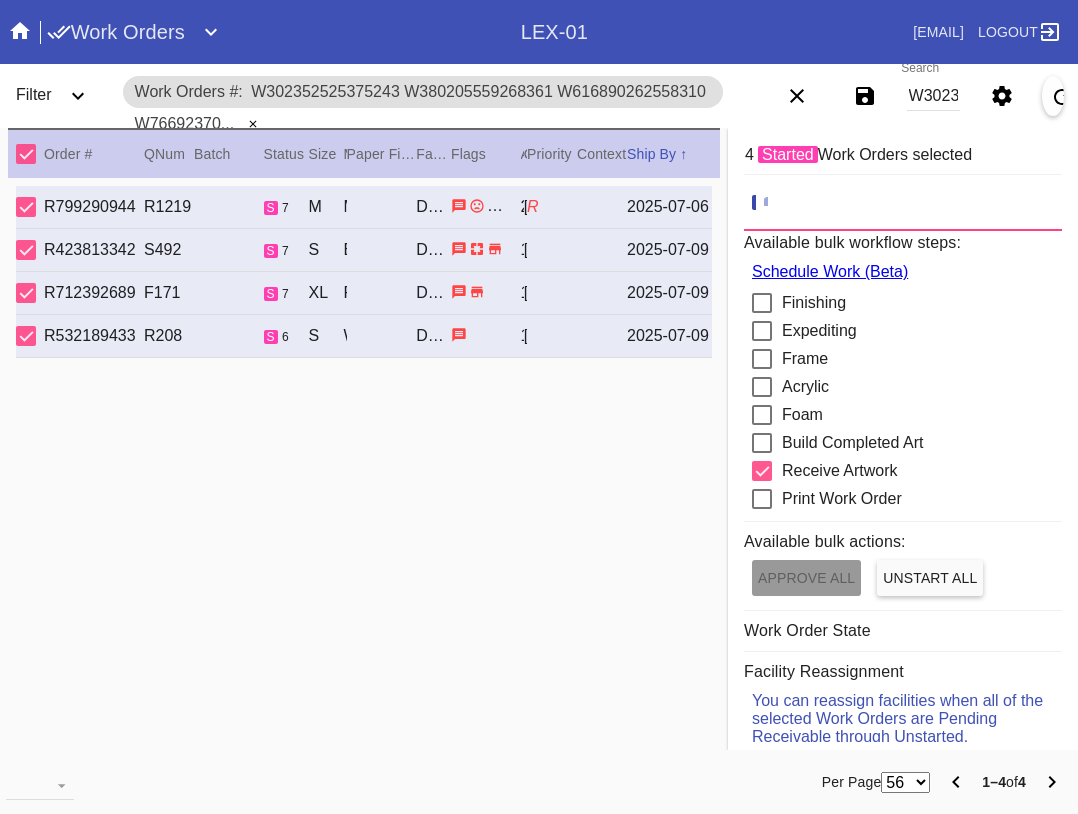 click on "W302352525375243 W380205559268361 W616890262558310 W766923706029614" at bounding box center [933, 96] 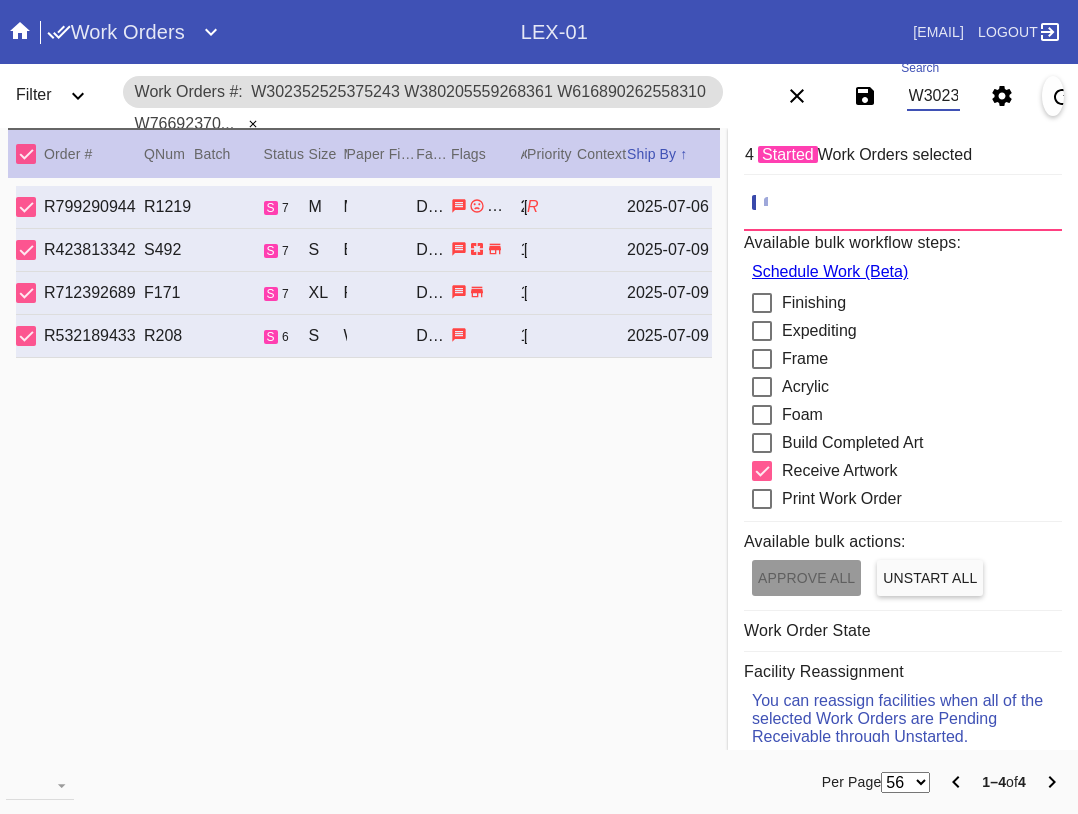 click on "W302352525375243 W380205559268361 W616890262558310 W766923706029614" at bounding box center (933, 96) 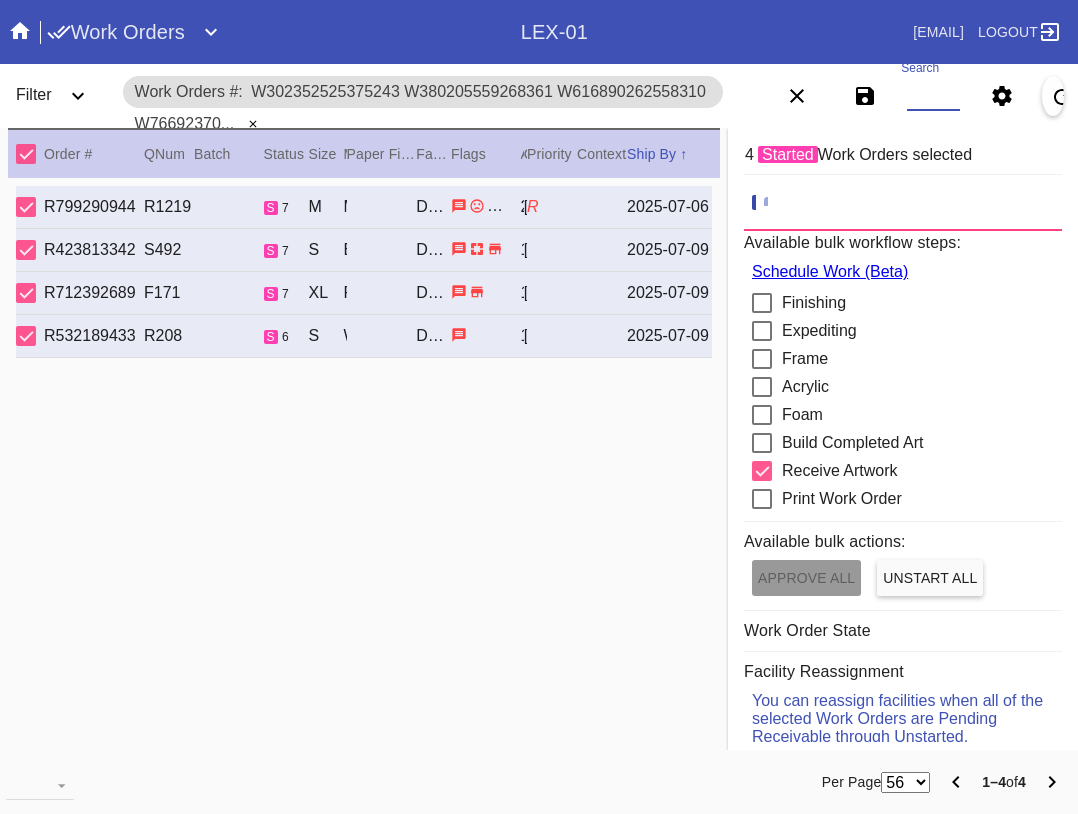 paste on "W302352525375243 W380205559268361 W616890262558310 W766923706029614 W598754817936885" 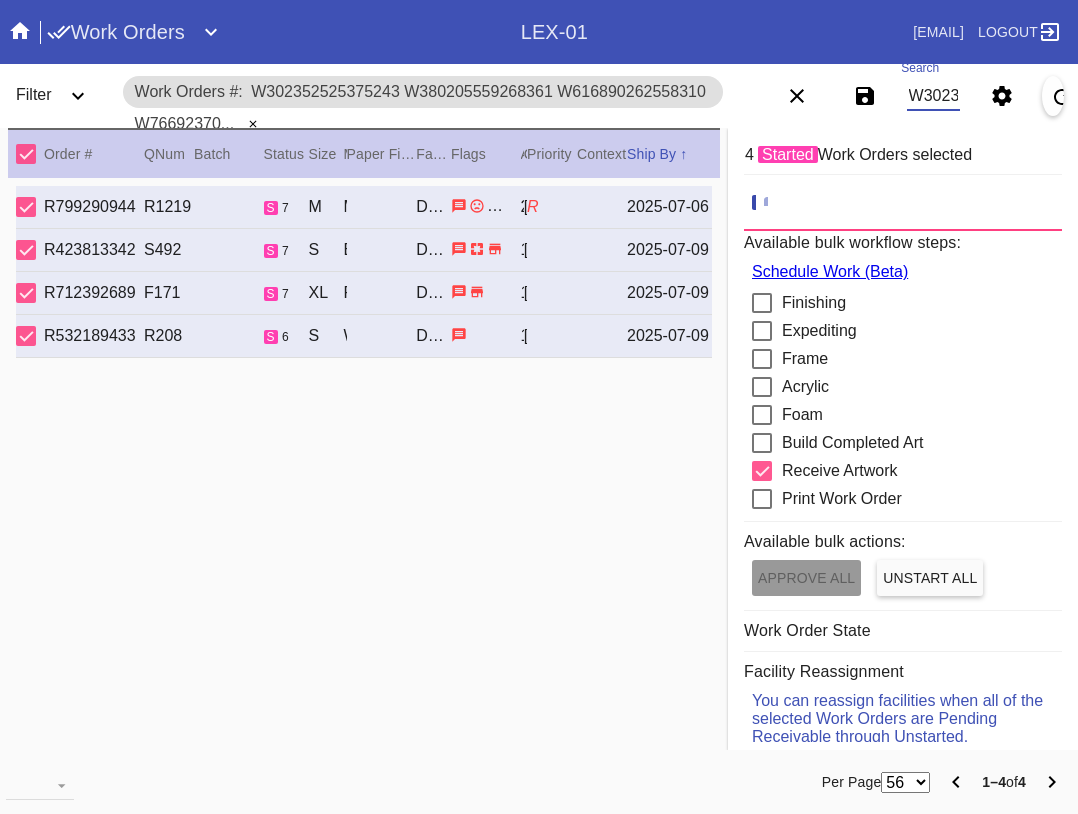 scroll, scrollTop: 0, scrollLeft: 711, axis: horizontal 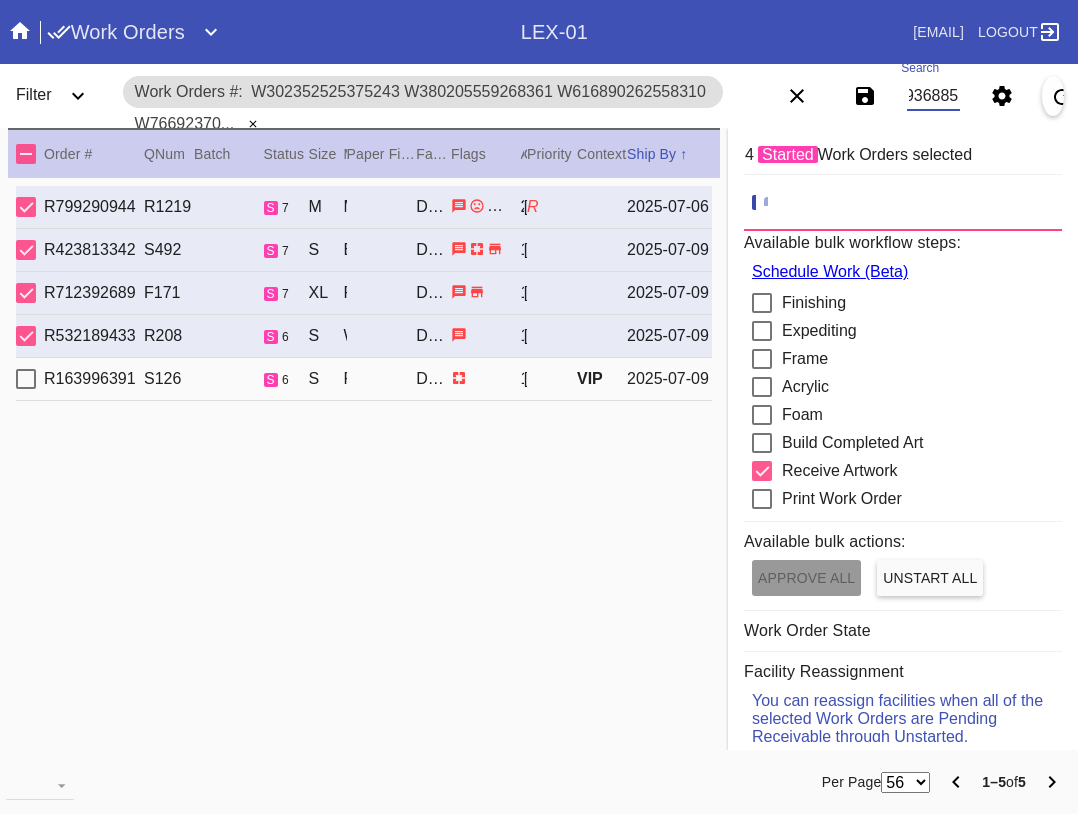 click at bounding box center [26, 154] 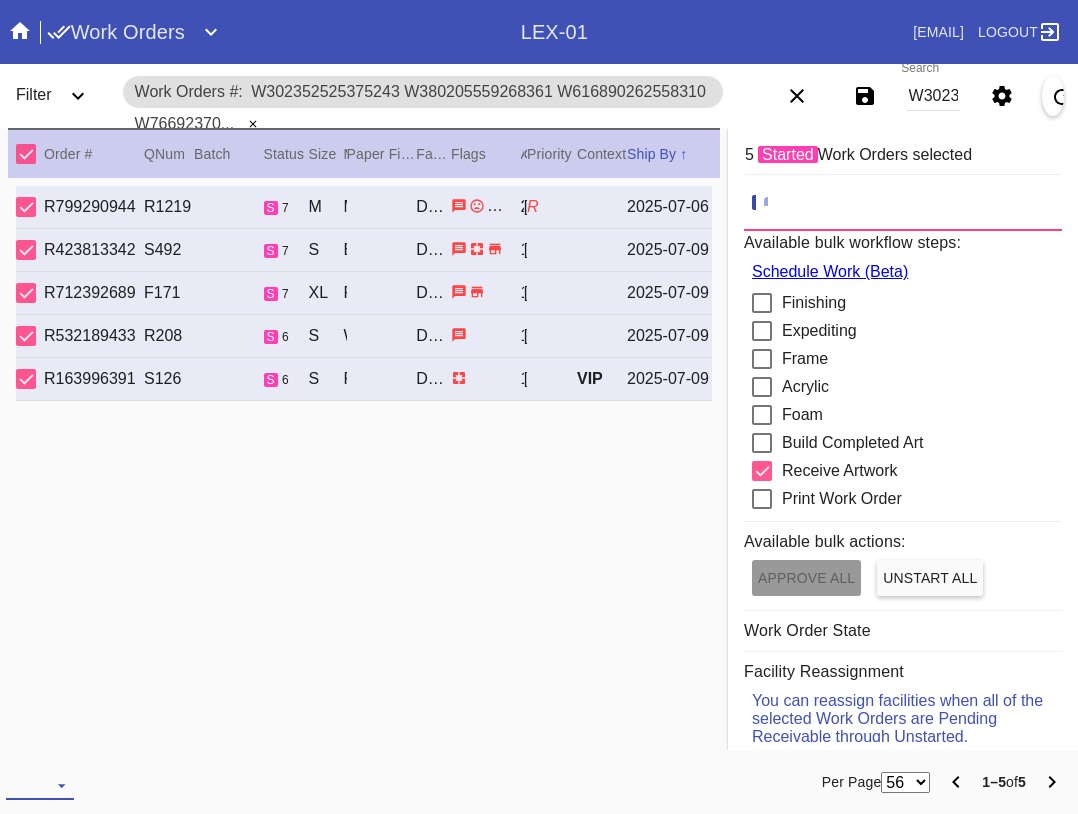 click at bounding box center (40, 785) 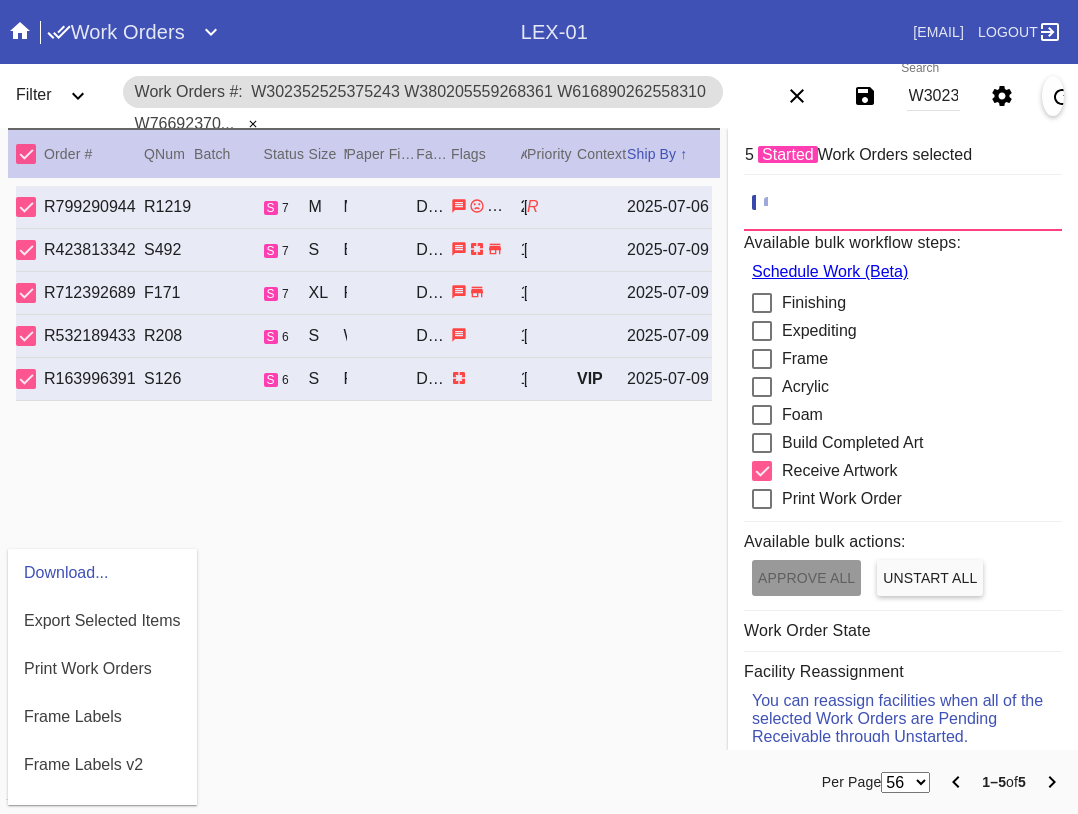 scroll, scrollTop: 100, scrollLeft: 0, axis: vertical 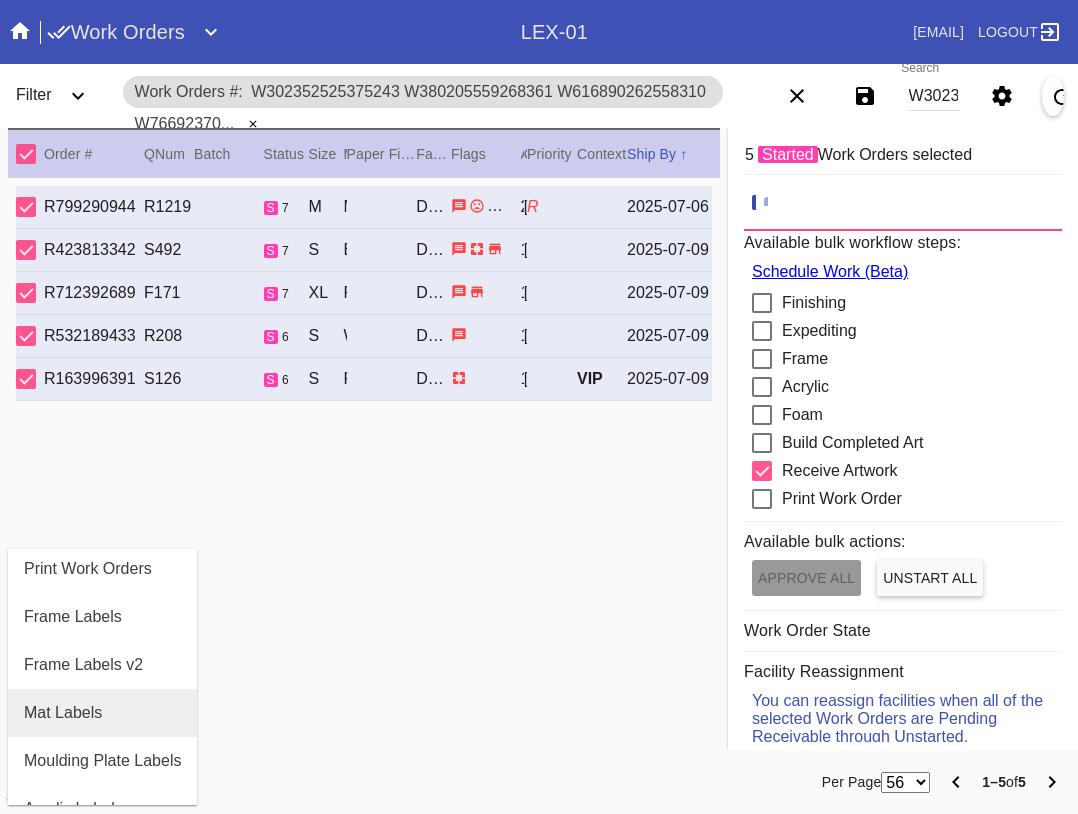 click on "Mat Labels" at bounding box center (102, 713) 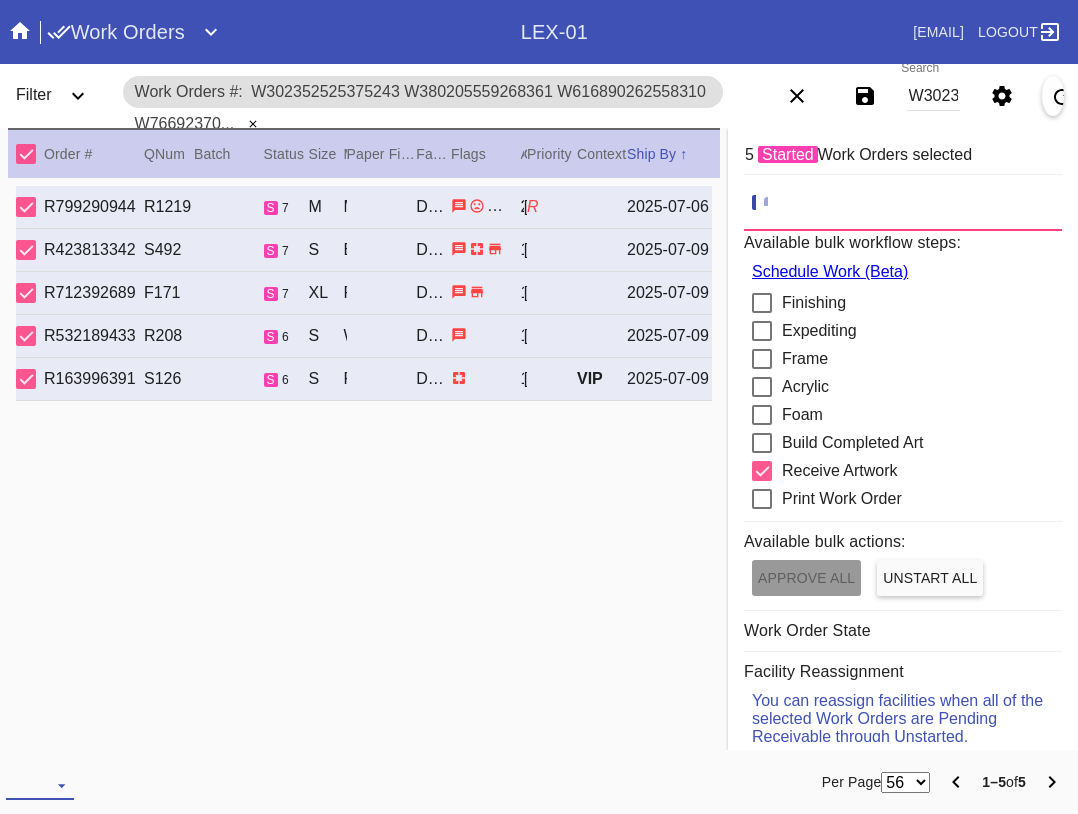 click at bounding box center (40, 785) 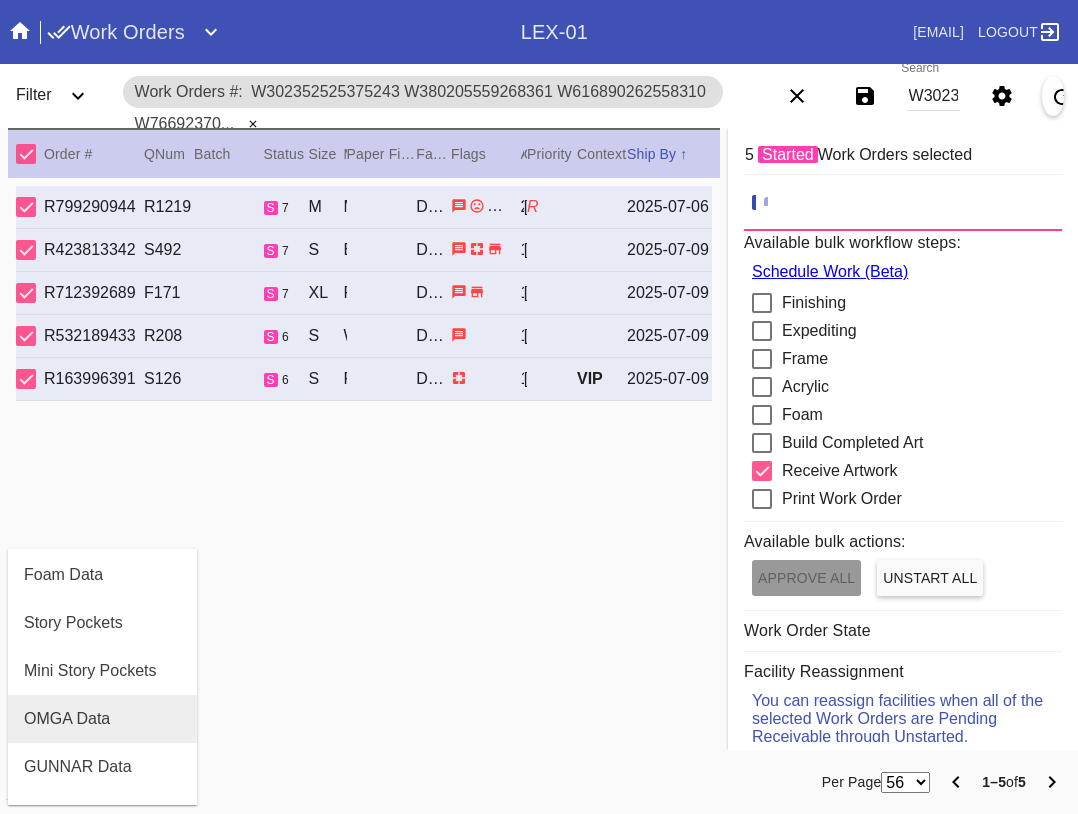 scroll, scrollTop: 464, scrollLeft: 0, axis: vertical 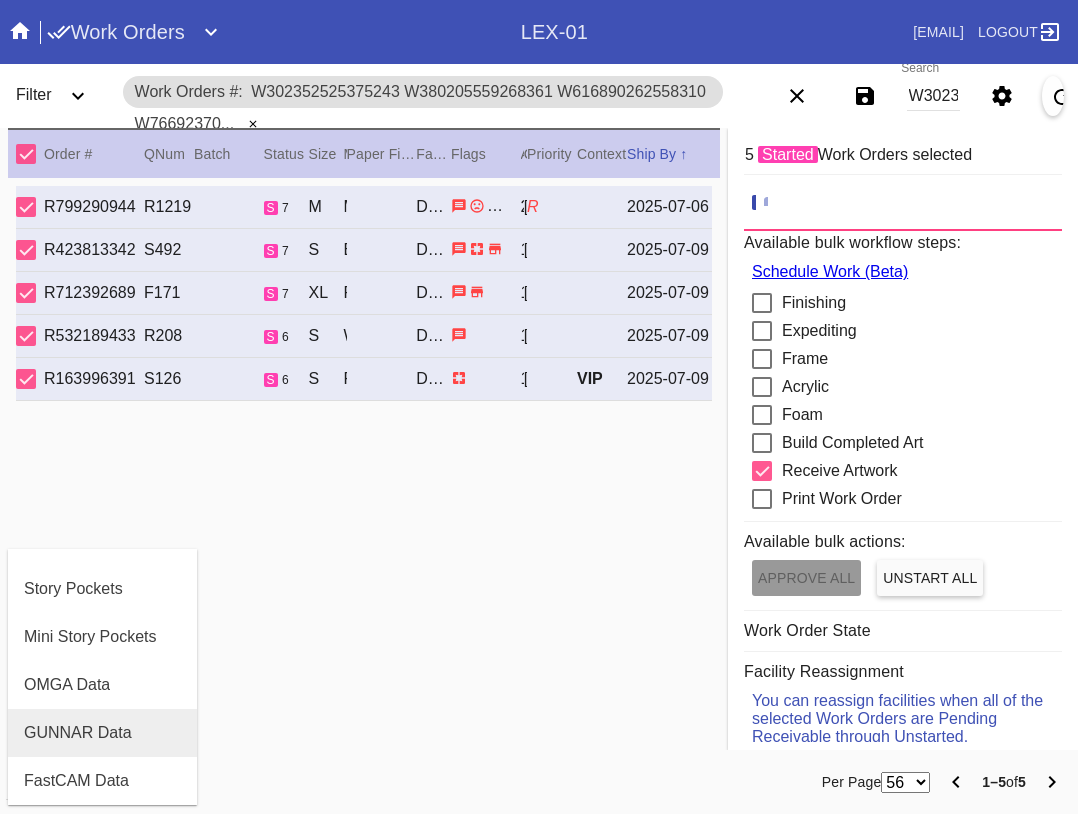 click on "GUNNAR Data" at bounding box center (102, 733) 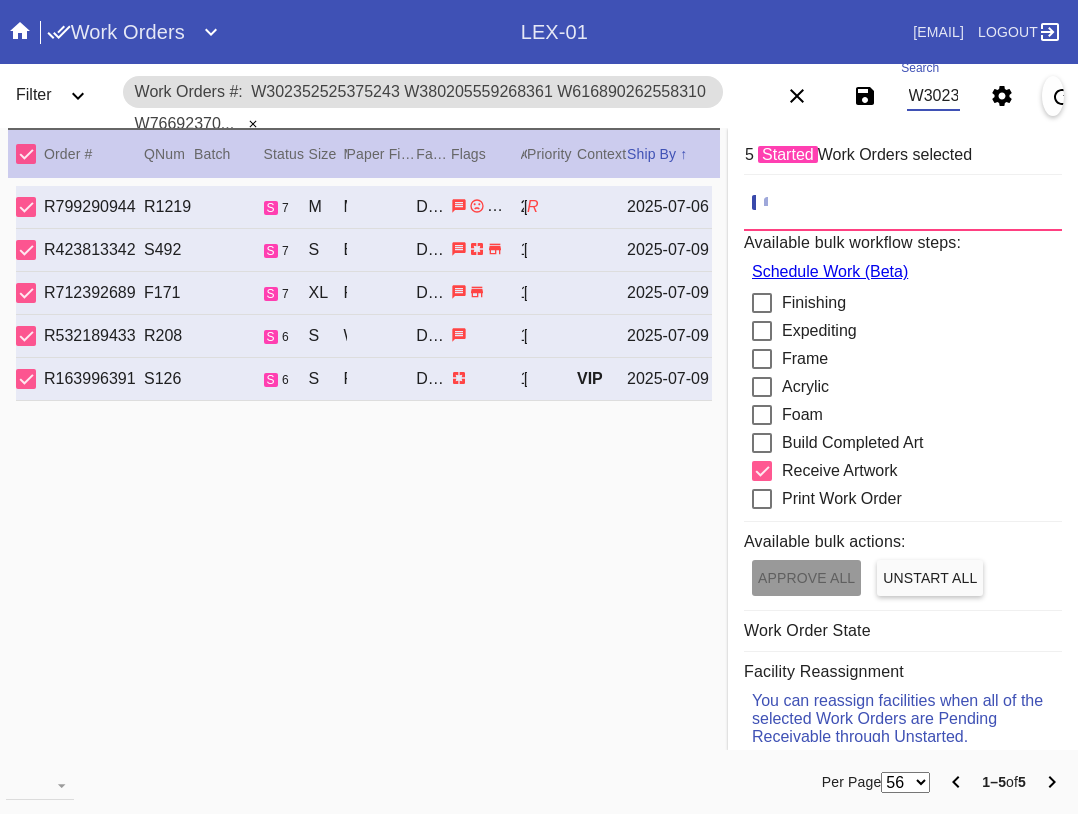 click on "W302352525375243 W380205559268361 W616890262558310 W766923706029614 W598754817936885" at bounding box center (933, 96) 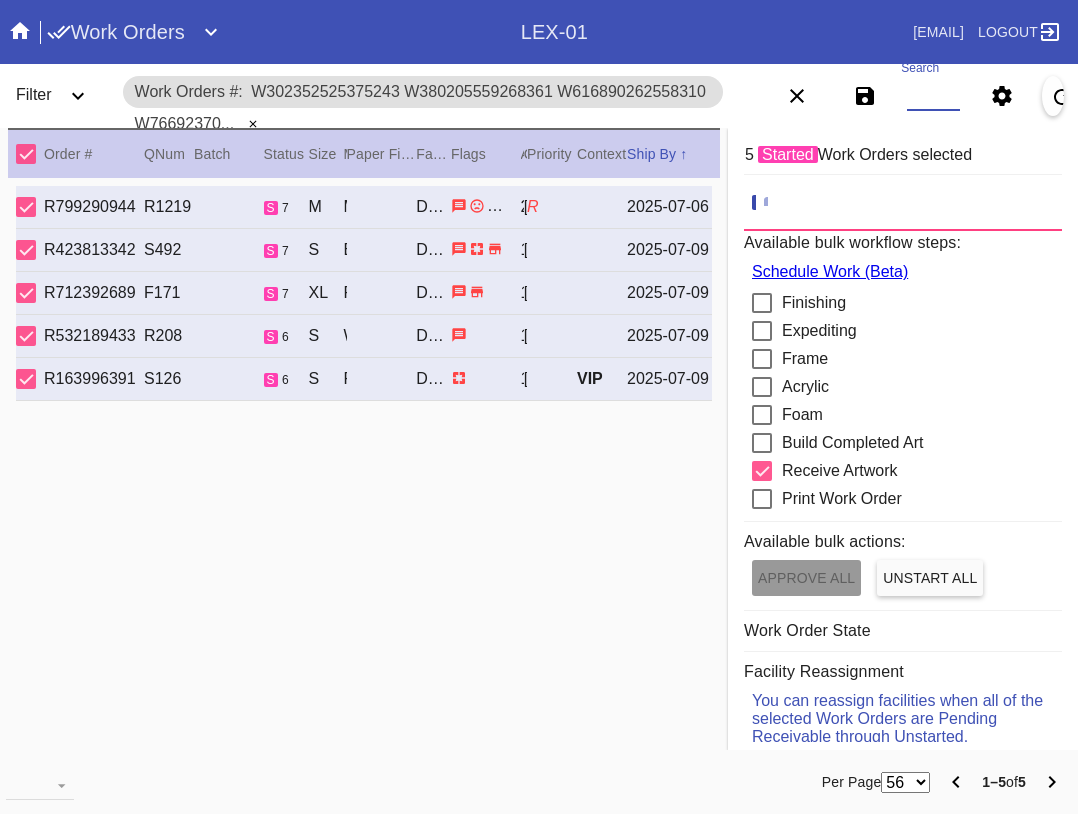 paste on "W255039060617533 W360576480571530 W538885350401339" 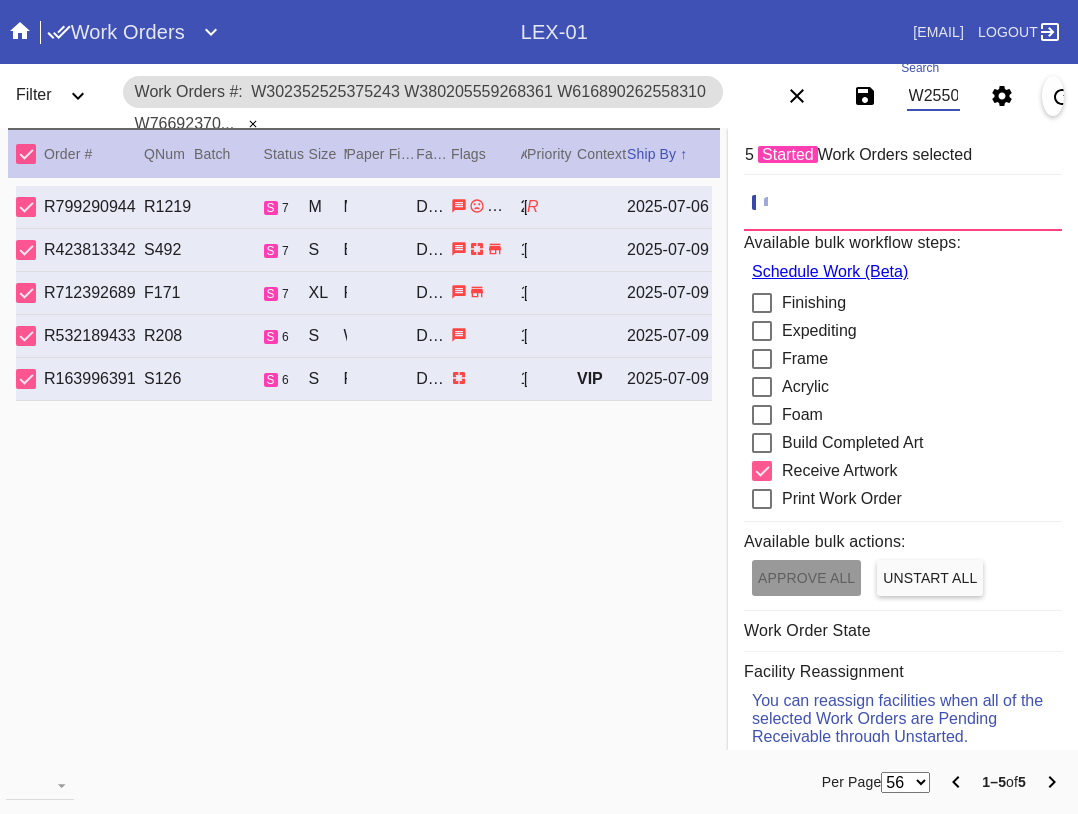 scroll, scrollTop: 0, scrollLeft: 405, axis: horizontal 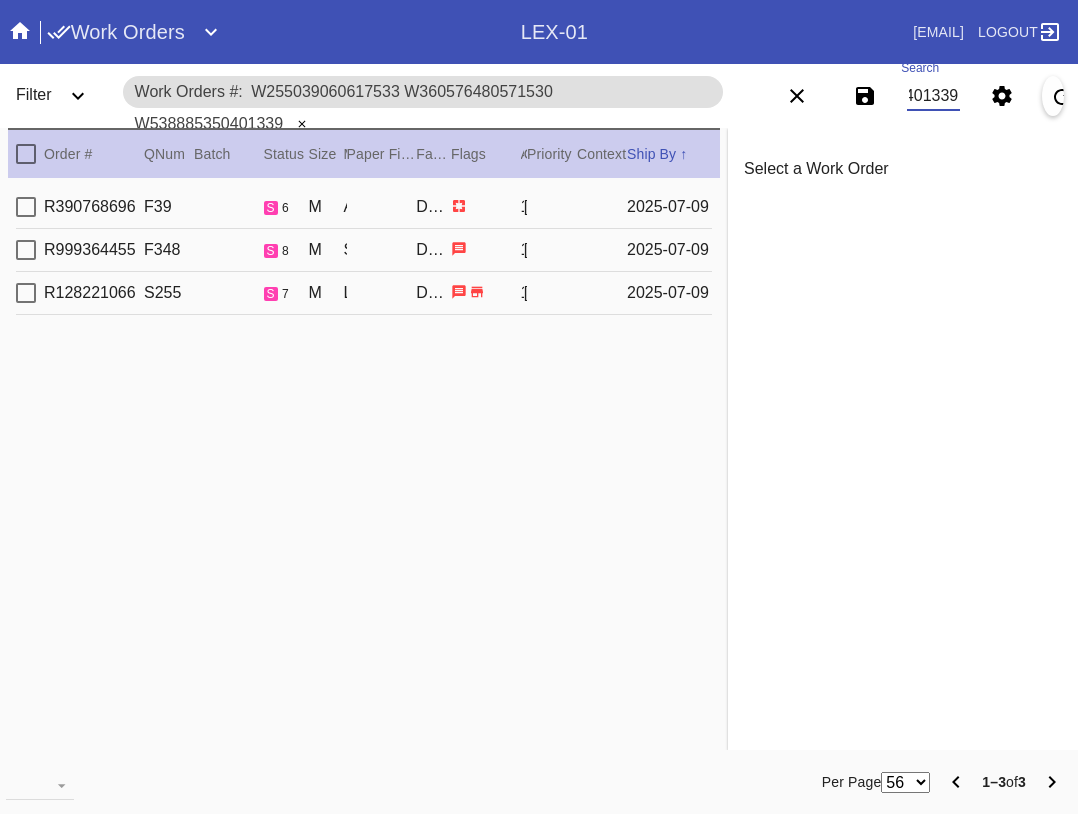 type on "W255039060617533 W360576480571530 W538885350401339" 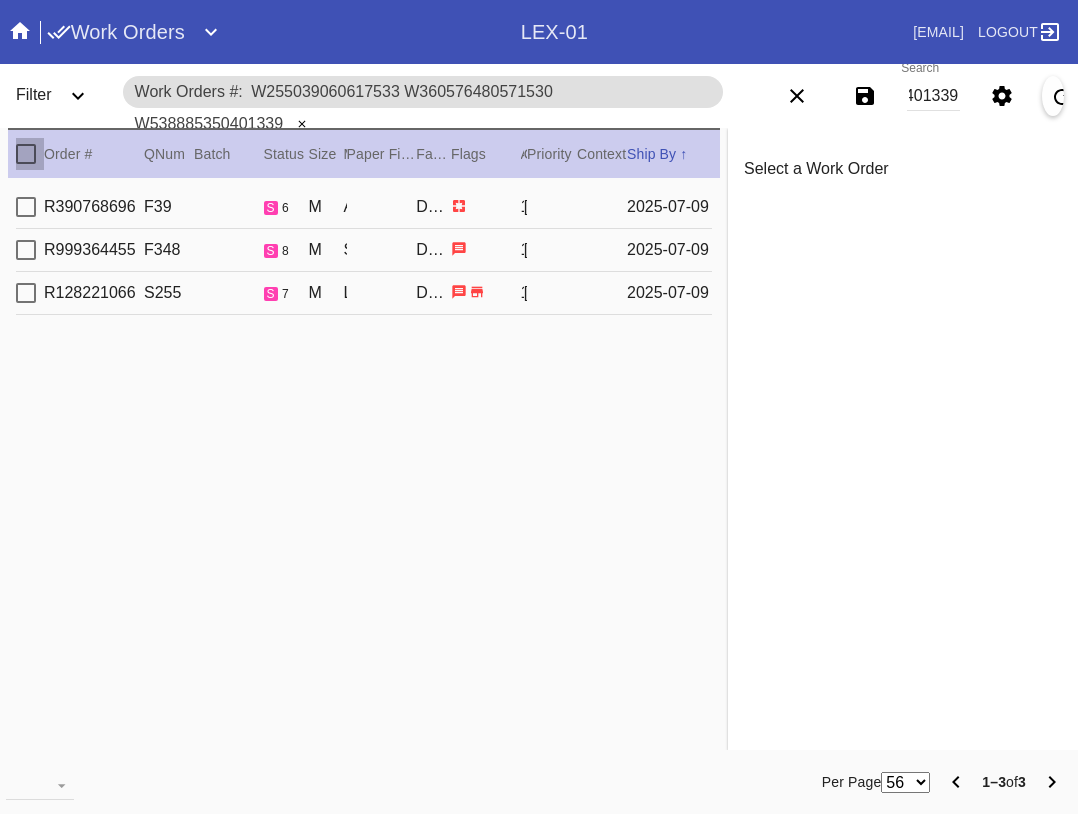 scroll, scrollTop: 0, scrollLeft: 0, axis: both 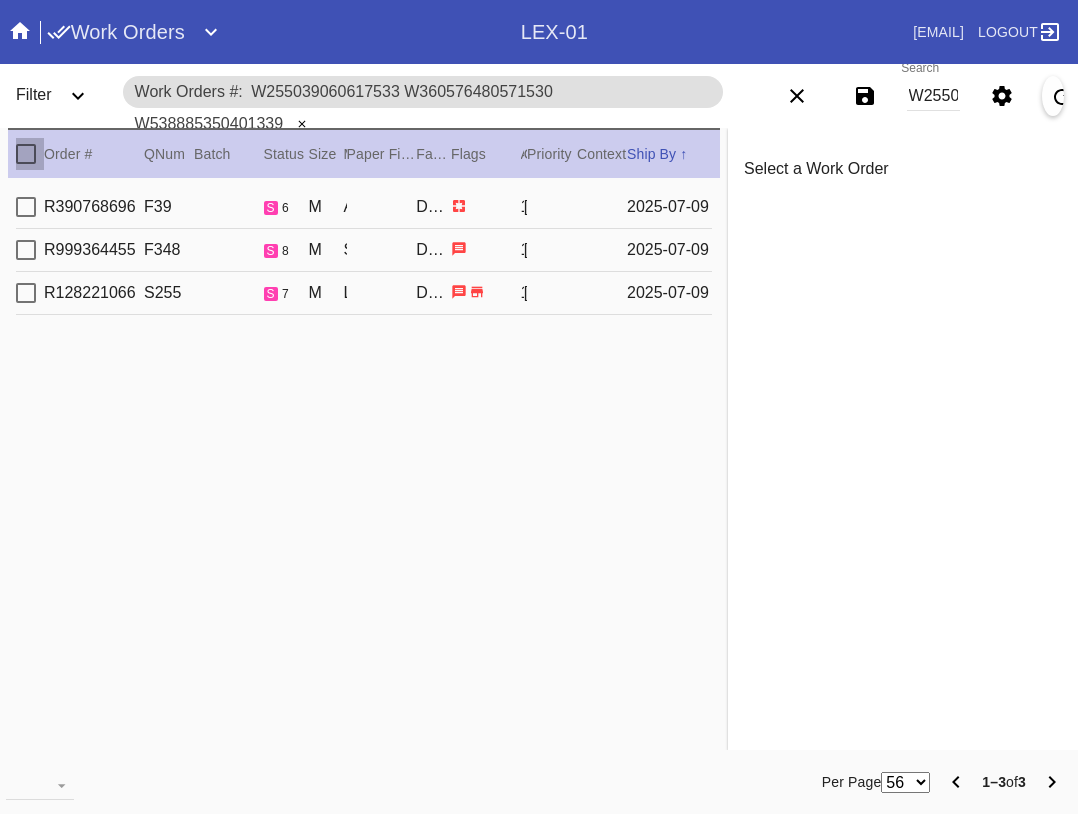 click at bounding box center (26, 154) 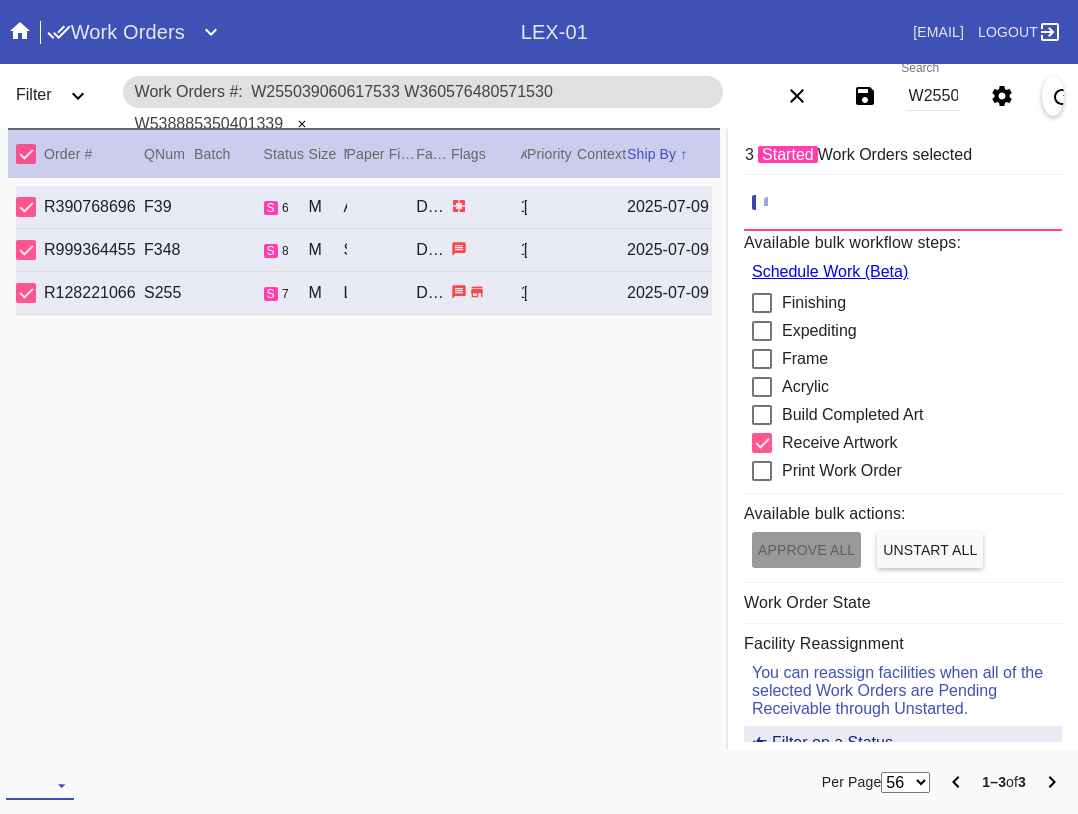 click at bounding box center [40, 785] 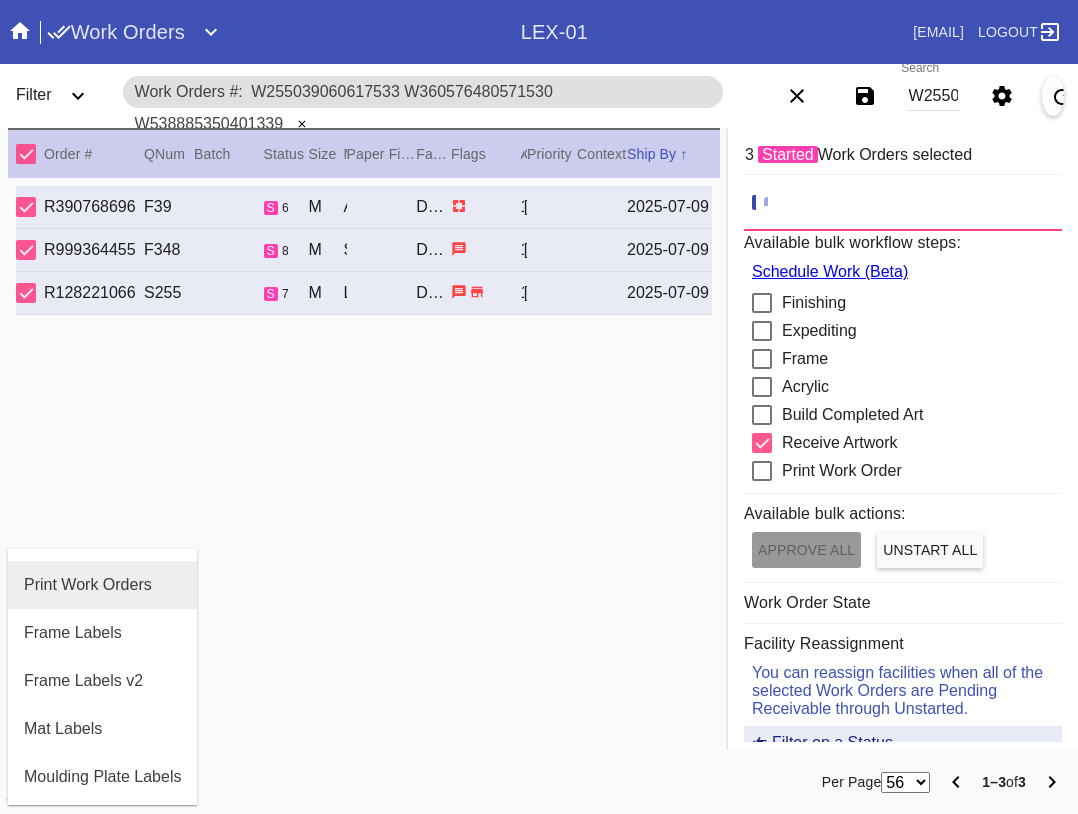 scroll, scrollTop: 100, scrollLeft: 0, axis: vertical 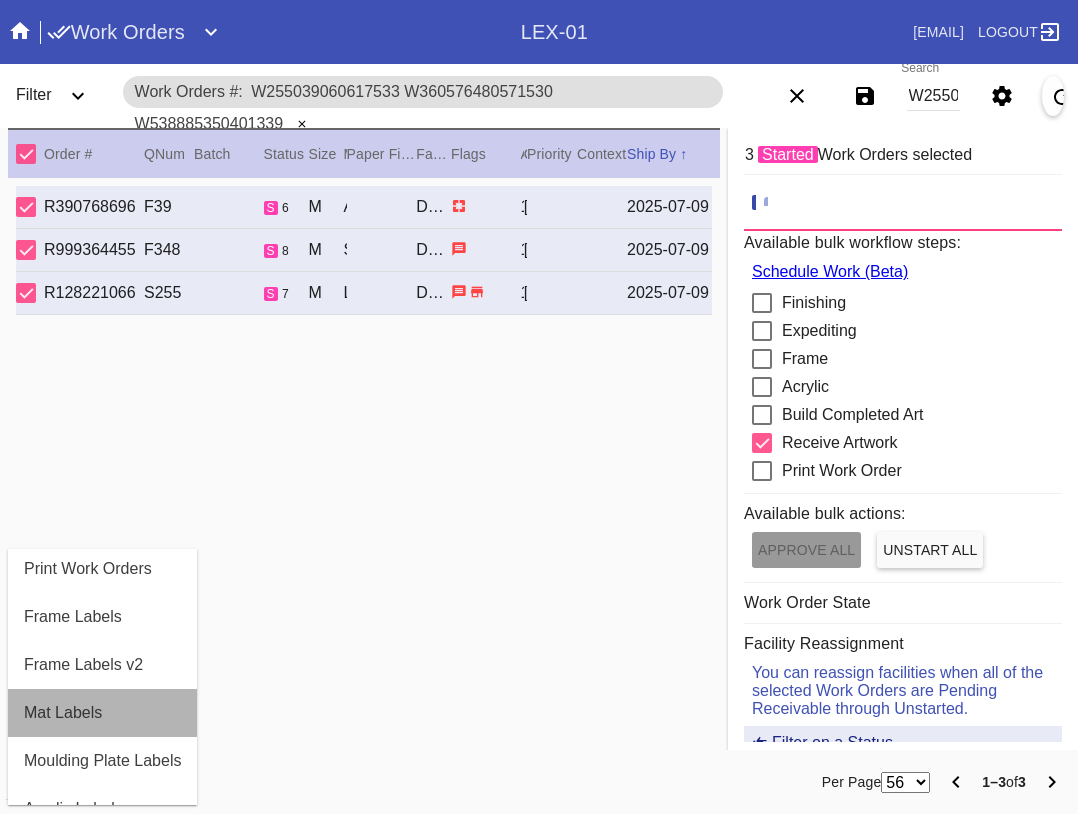 click on "Mat Labels" at bounding box center (102, 713) 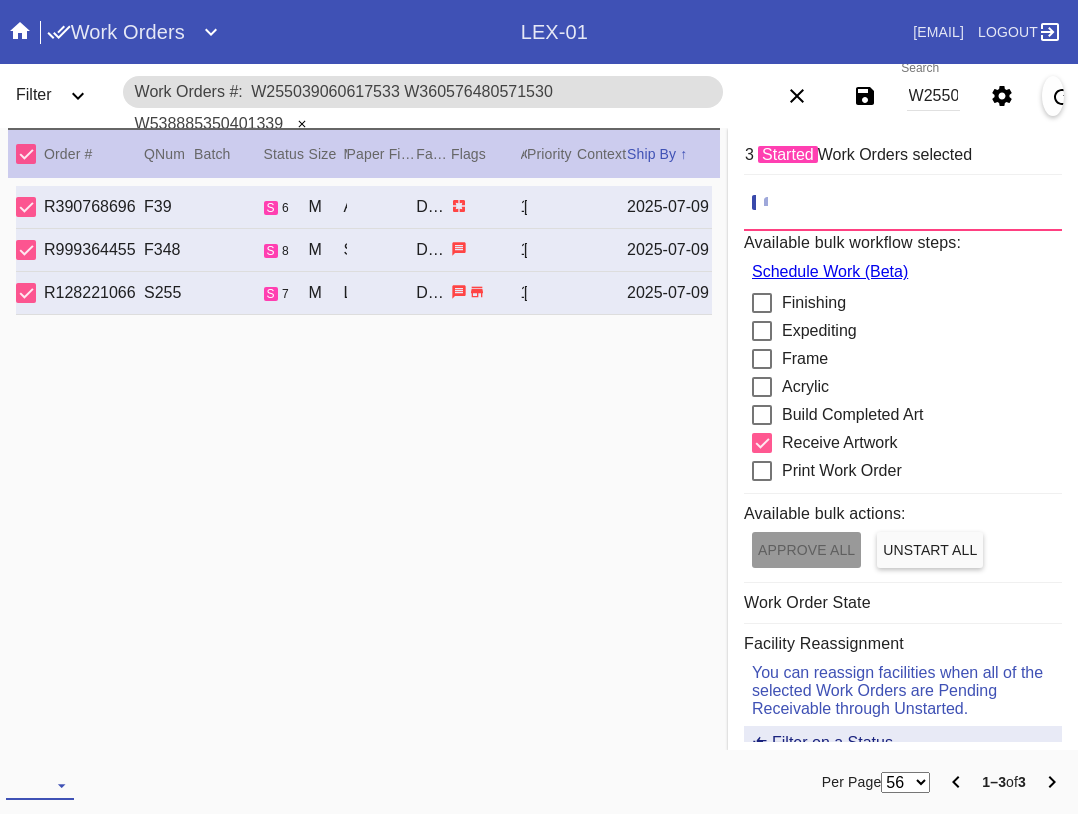 click at bounding box center (40, 785) 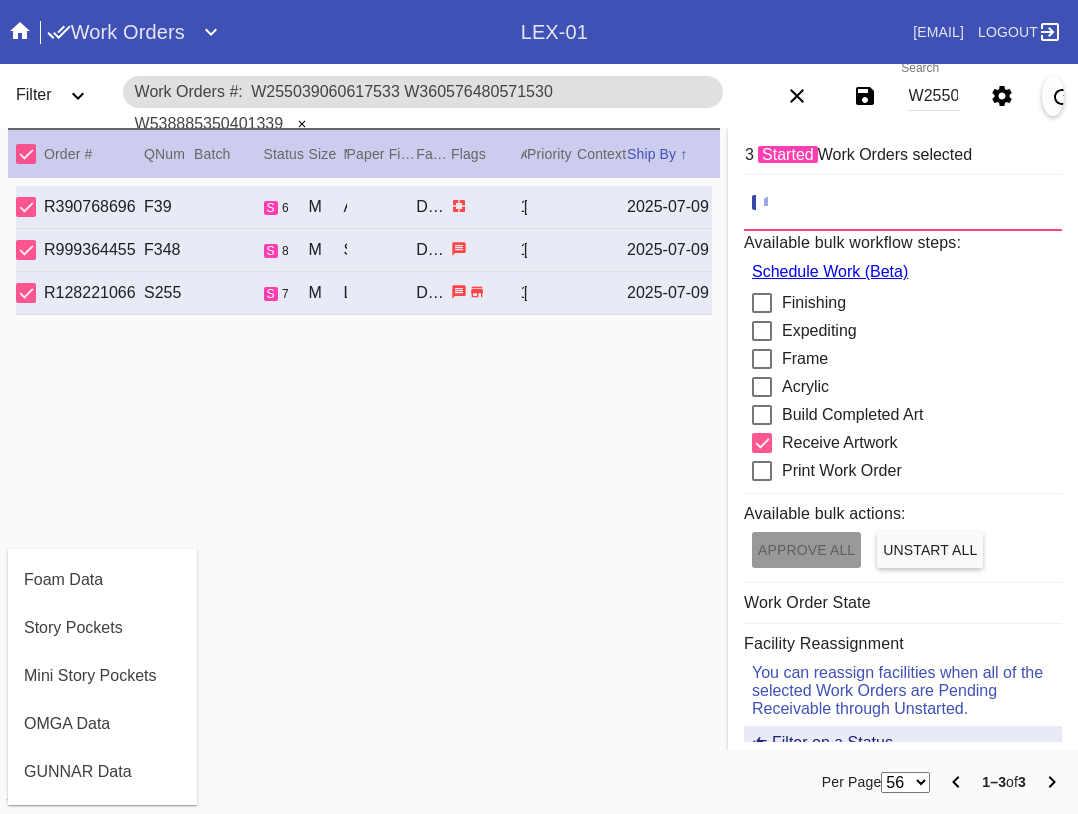 scroll, scrollTop: 464, scrollLeft: 0, axis: vertical 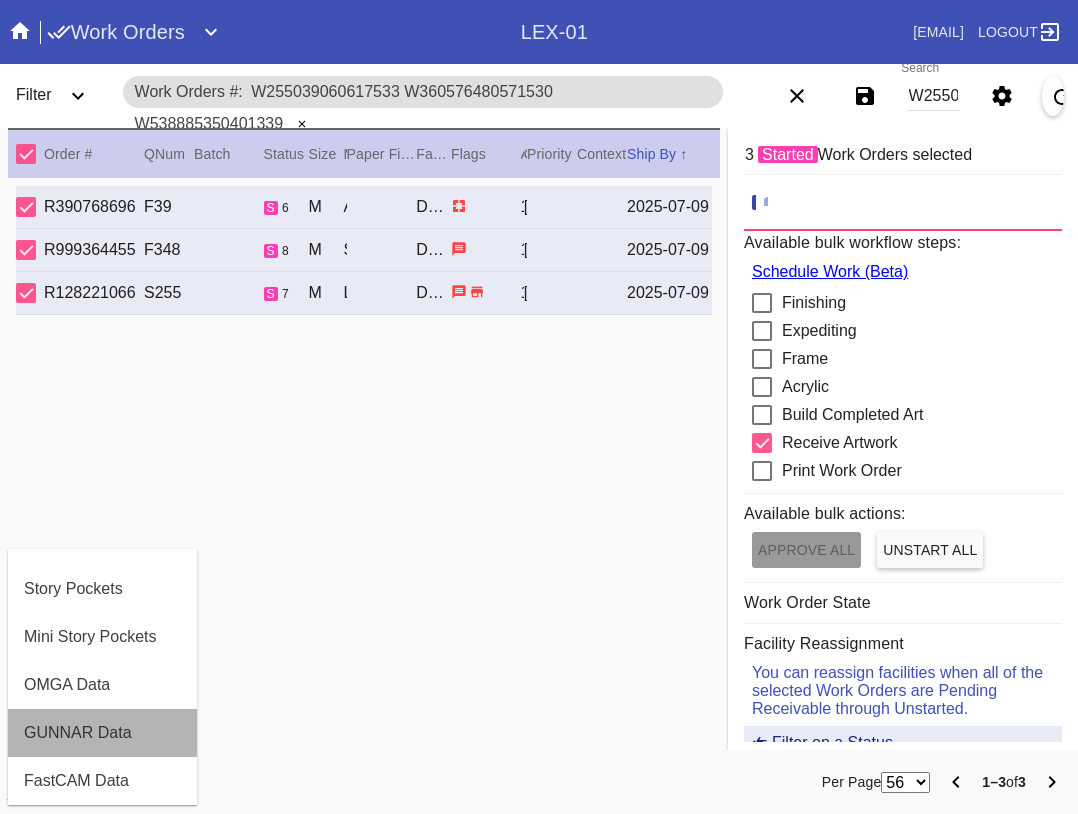 click on "GUNNAR Data" at bounding box center [102, 733] 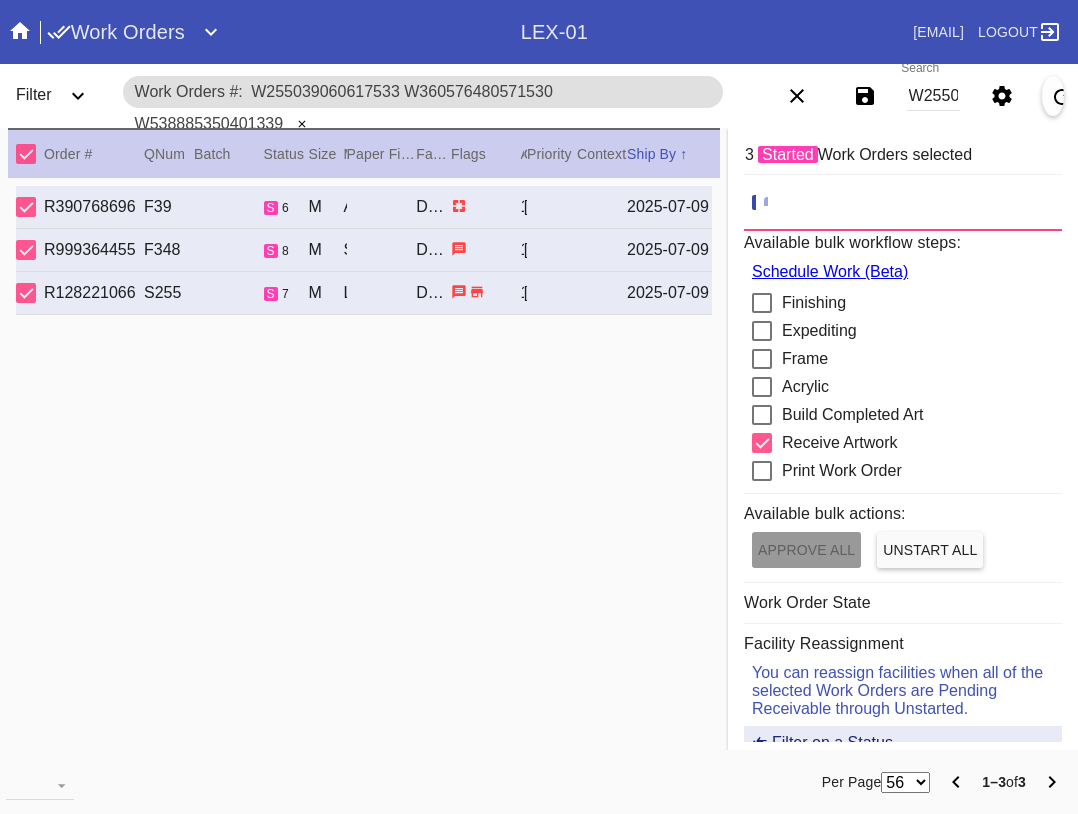 click on "W255039060617533 W360576480571530 W538885350401339" at bounding box center (933, 96) 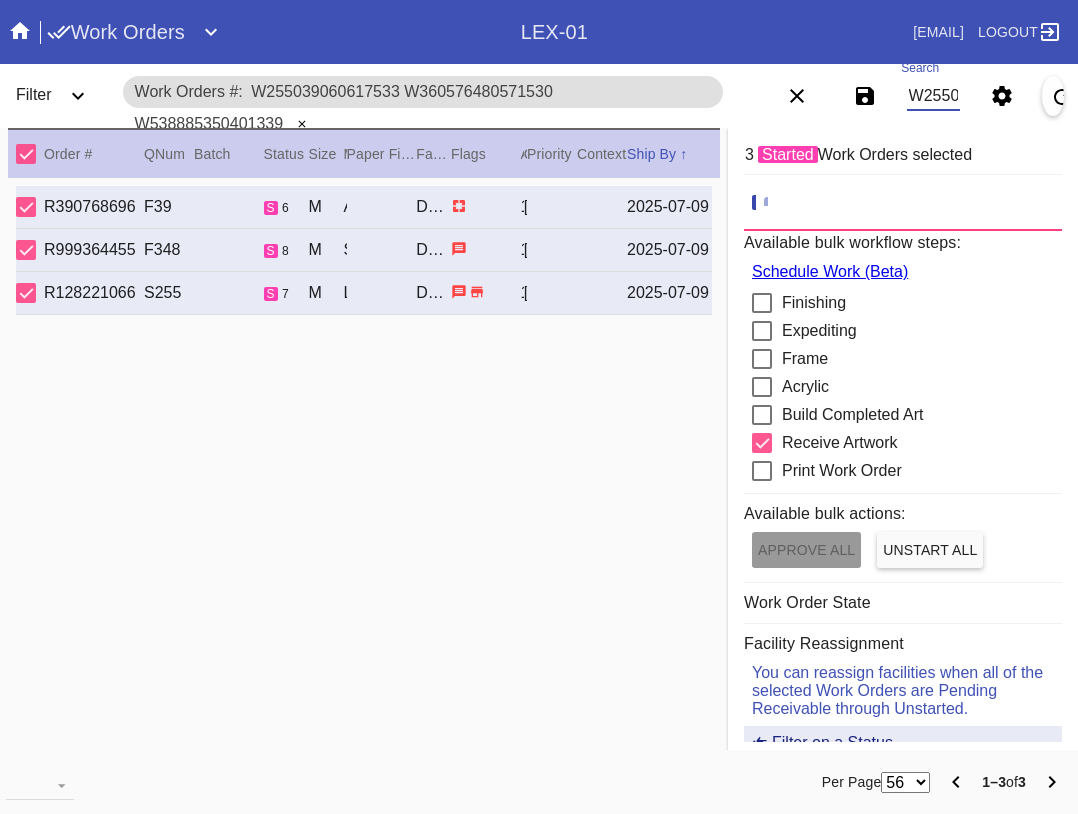 click on "W255039060617533 W360576480571530 W538885350401339" at bounding box center [933, 96] 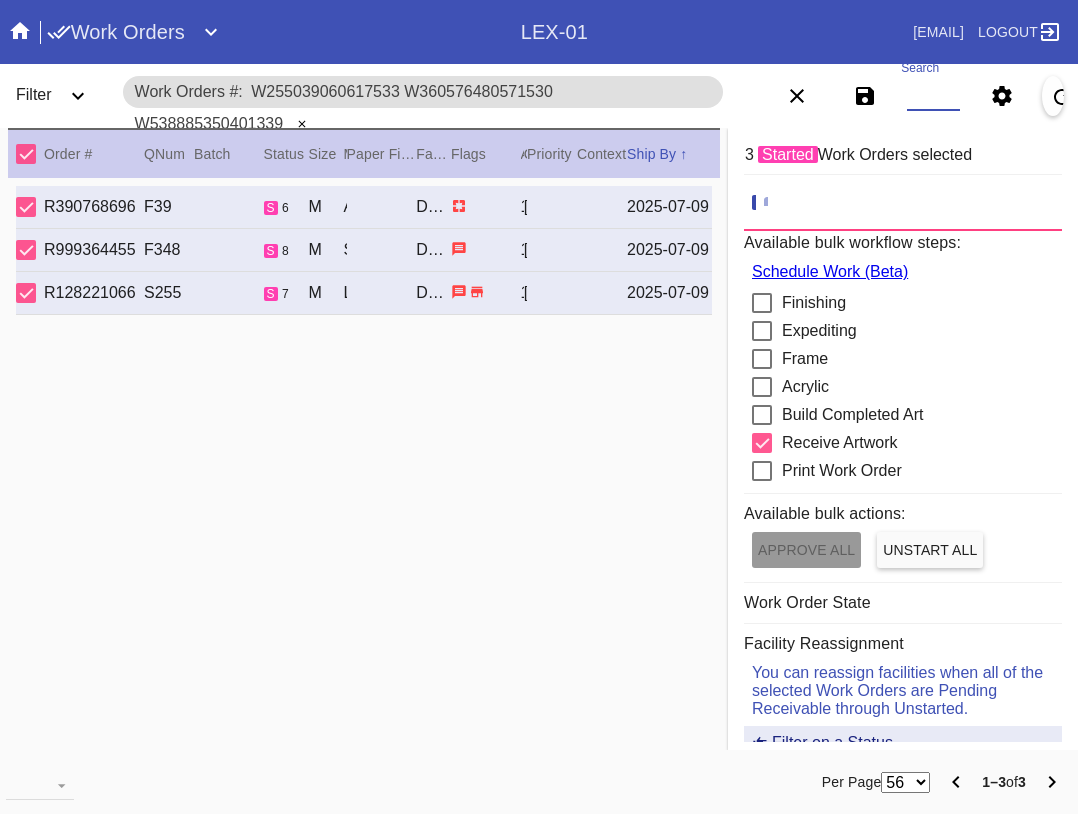 paste on "W919466920633551 W487819202028167 W950546286887135 W59214725..." 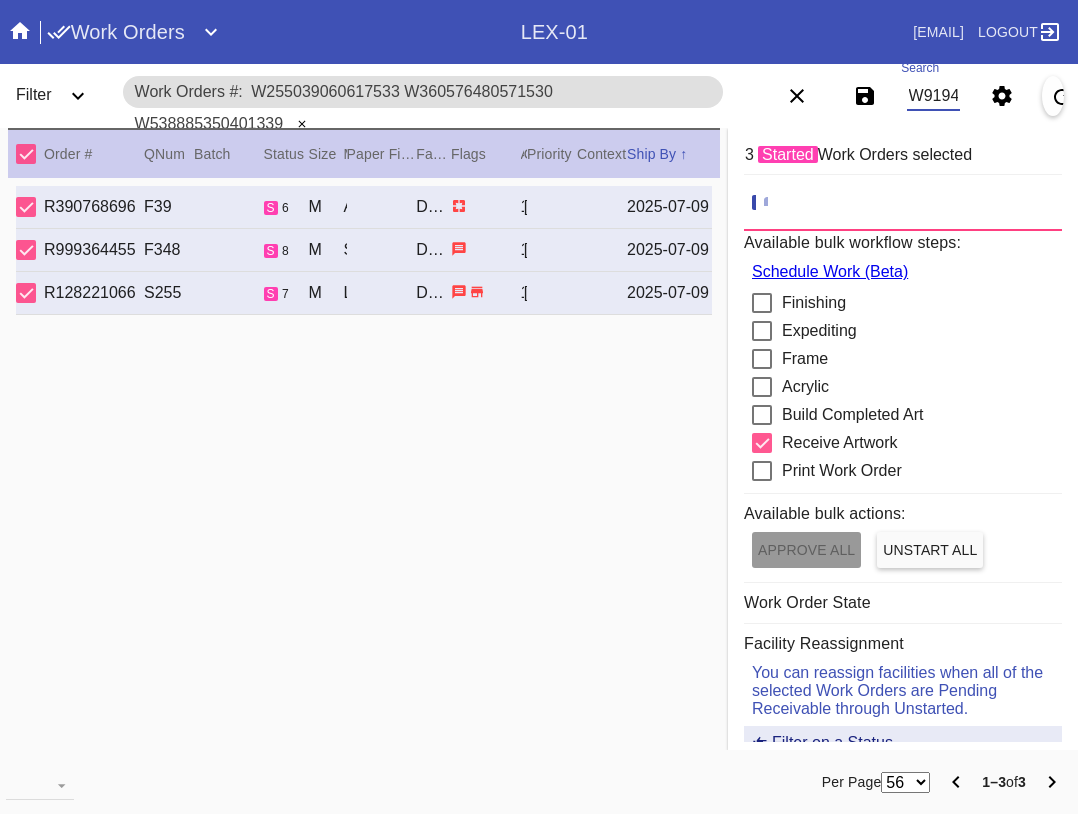 scroll, scrollTop: 0, scrollLeft: 711, axis: horizontal 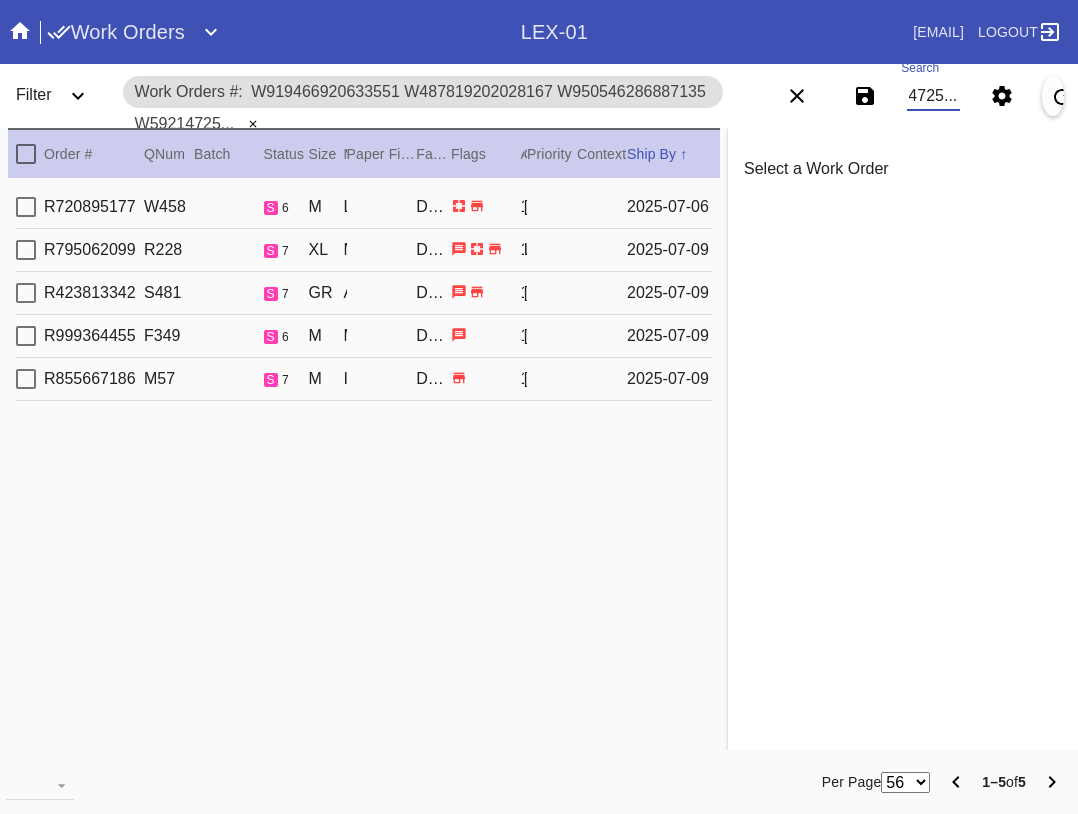 click at bounding box center [26, 154] 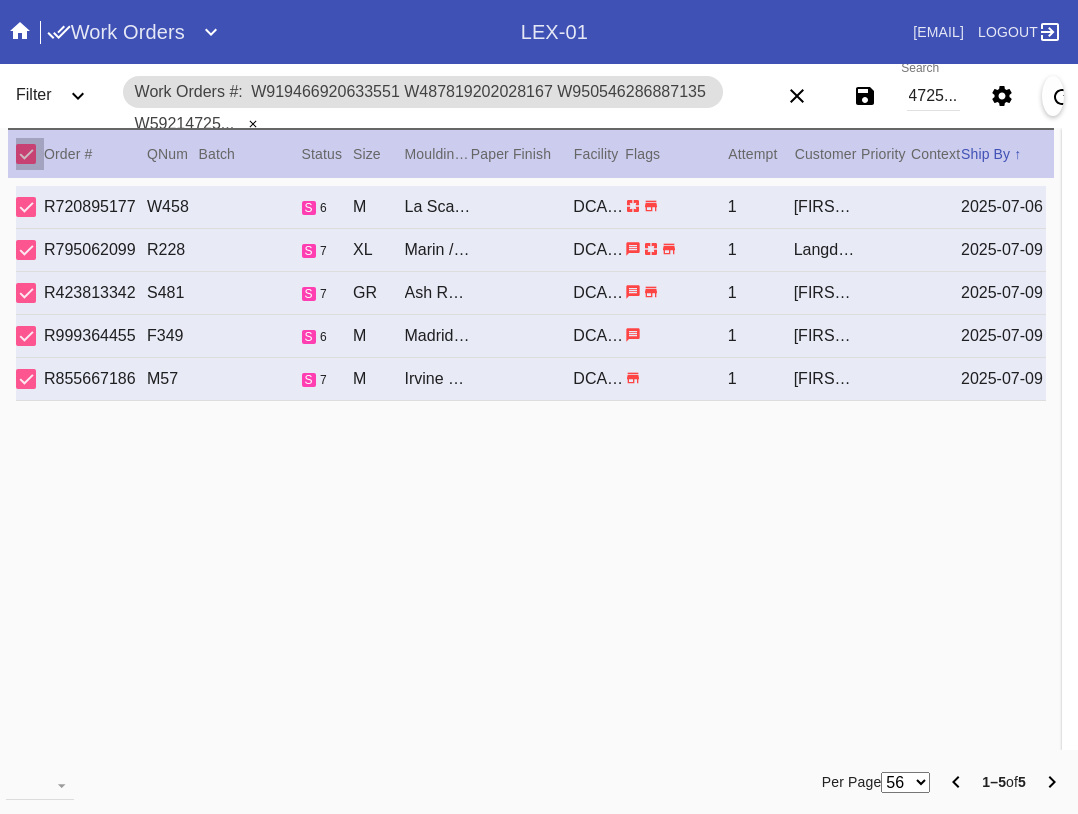 scroll, scrollTop: 0, scrollLeft: 0, axis: both 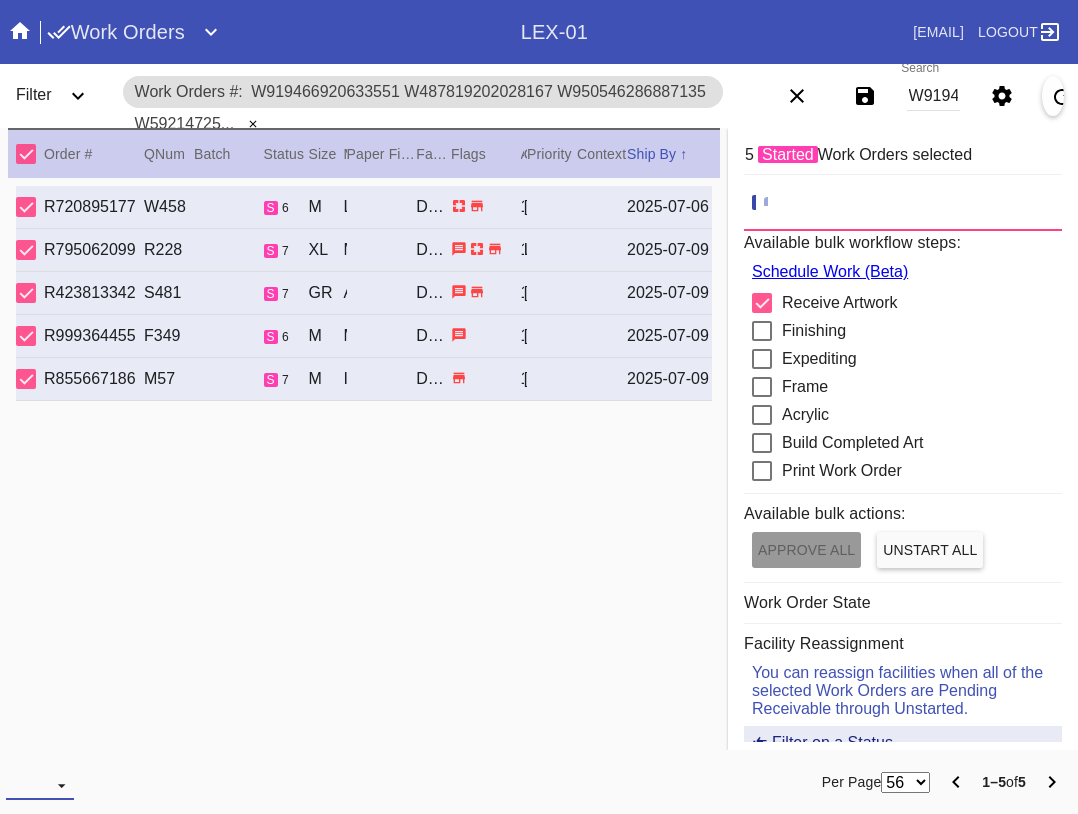 click at bounding box center [40, 785] 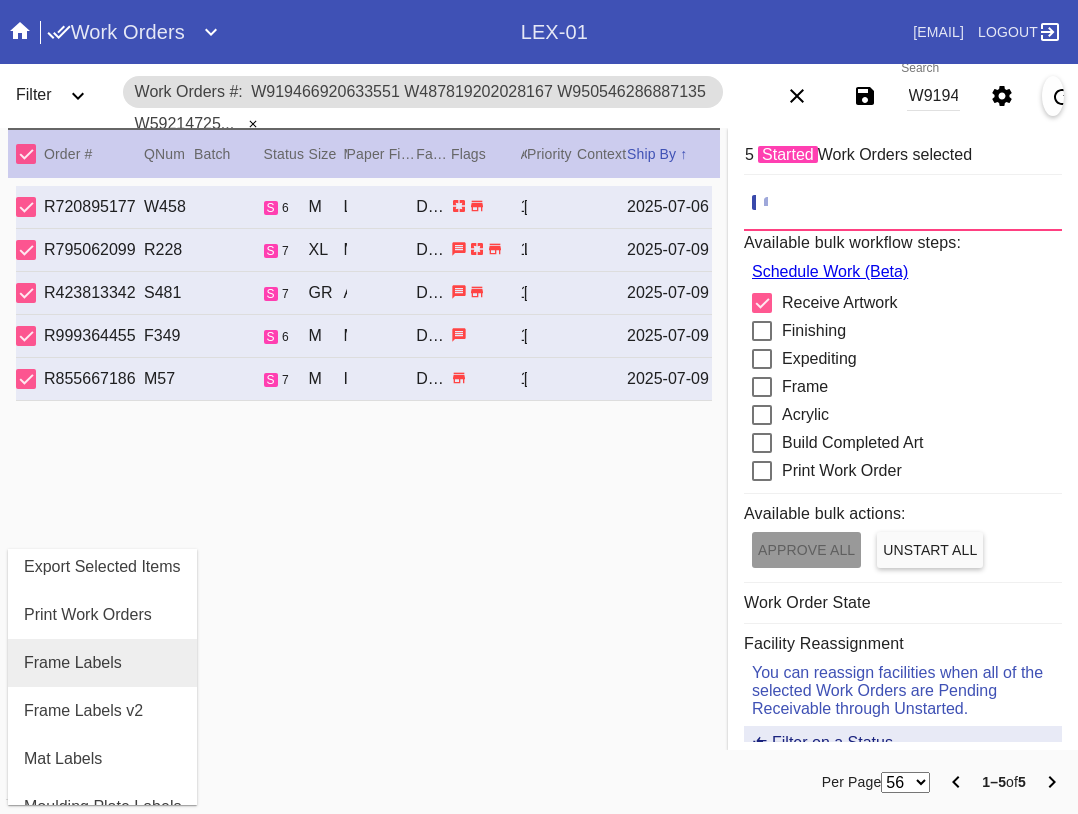 scroll, scrollTop: 100, scrollLeft: 0, axis: vertical 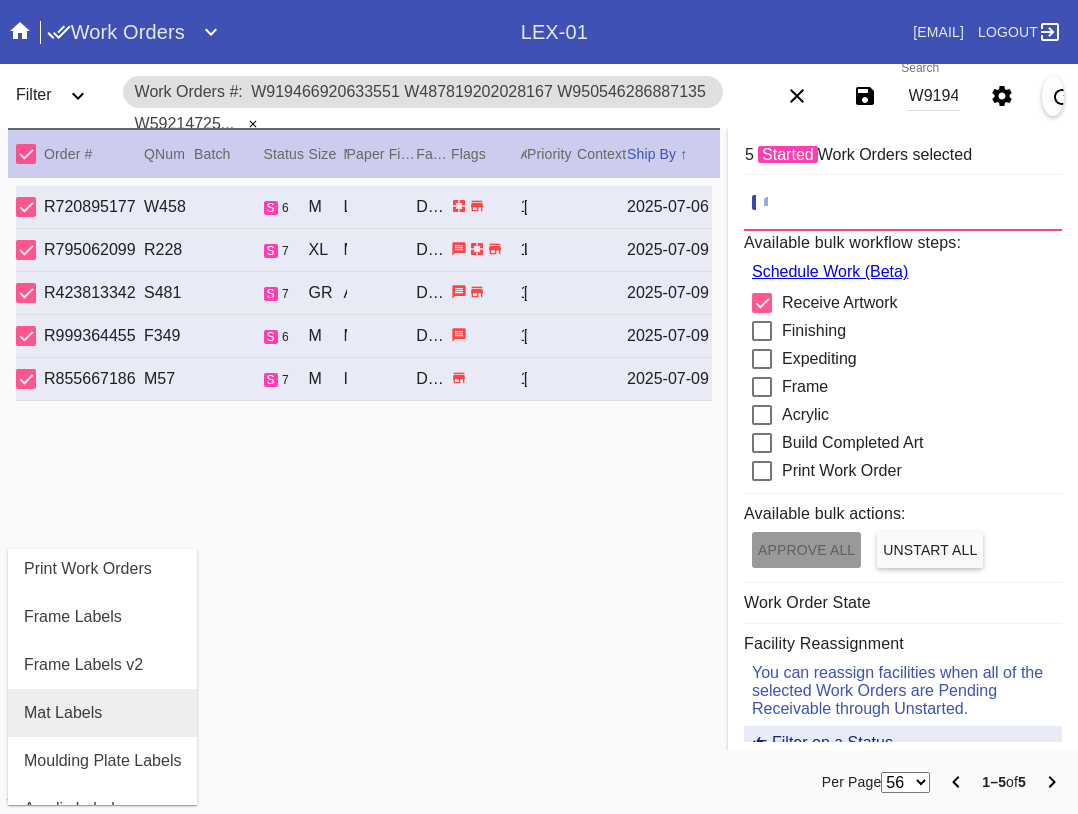 click on "Mat Labels" at bounding box center (63, 713) 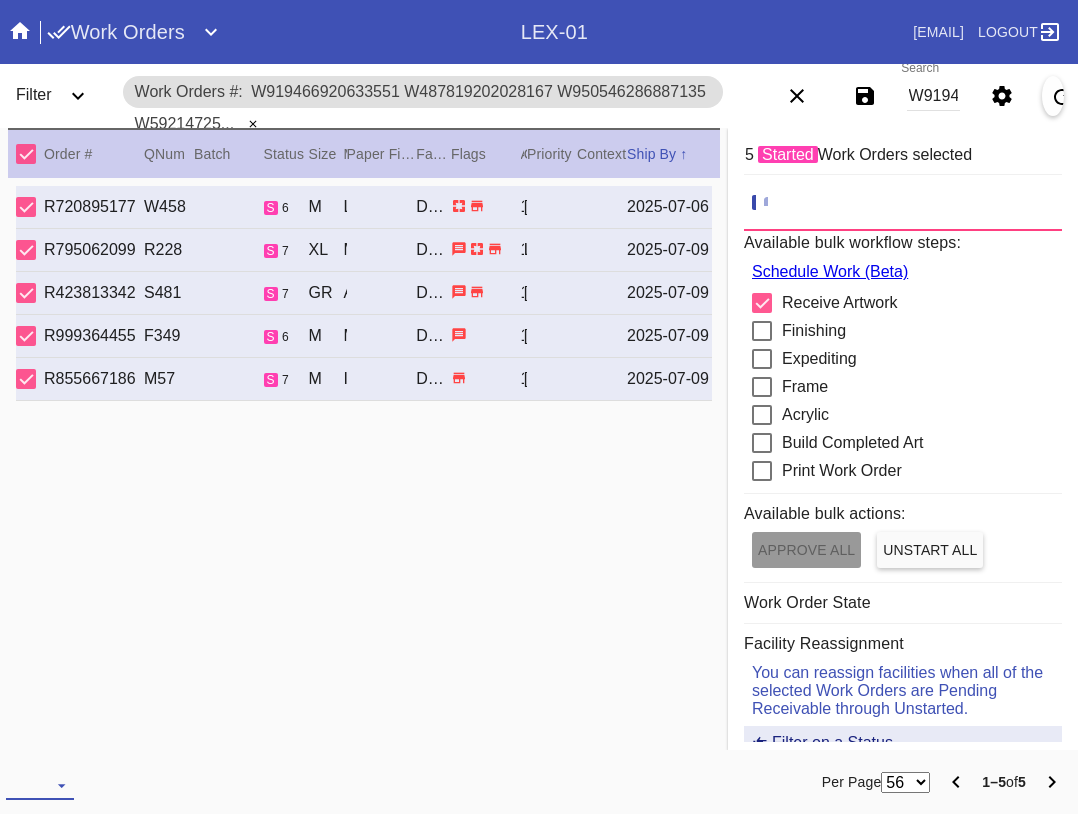 click at bounding box center [40, 785] 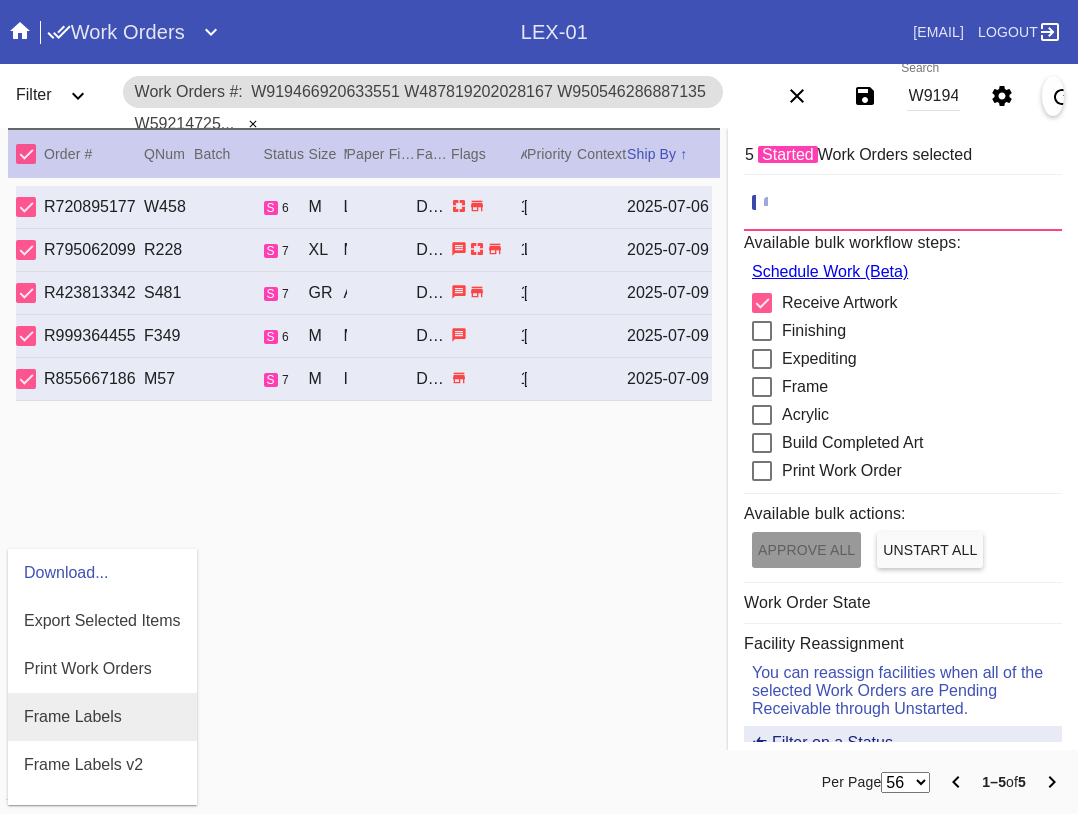 scroll, scrollTop: 464, scrollLeft: 0, axis: vertical 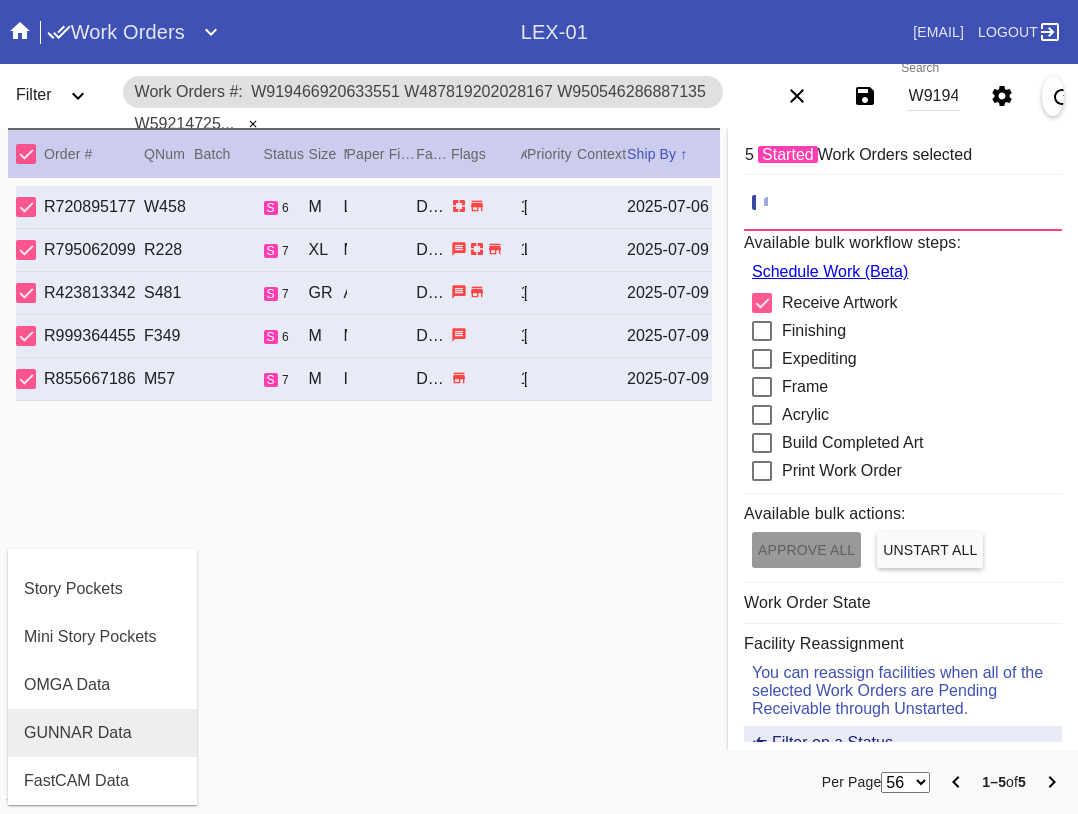 click on "GUNNAR Data" at bounding box center [78, 733] 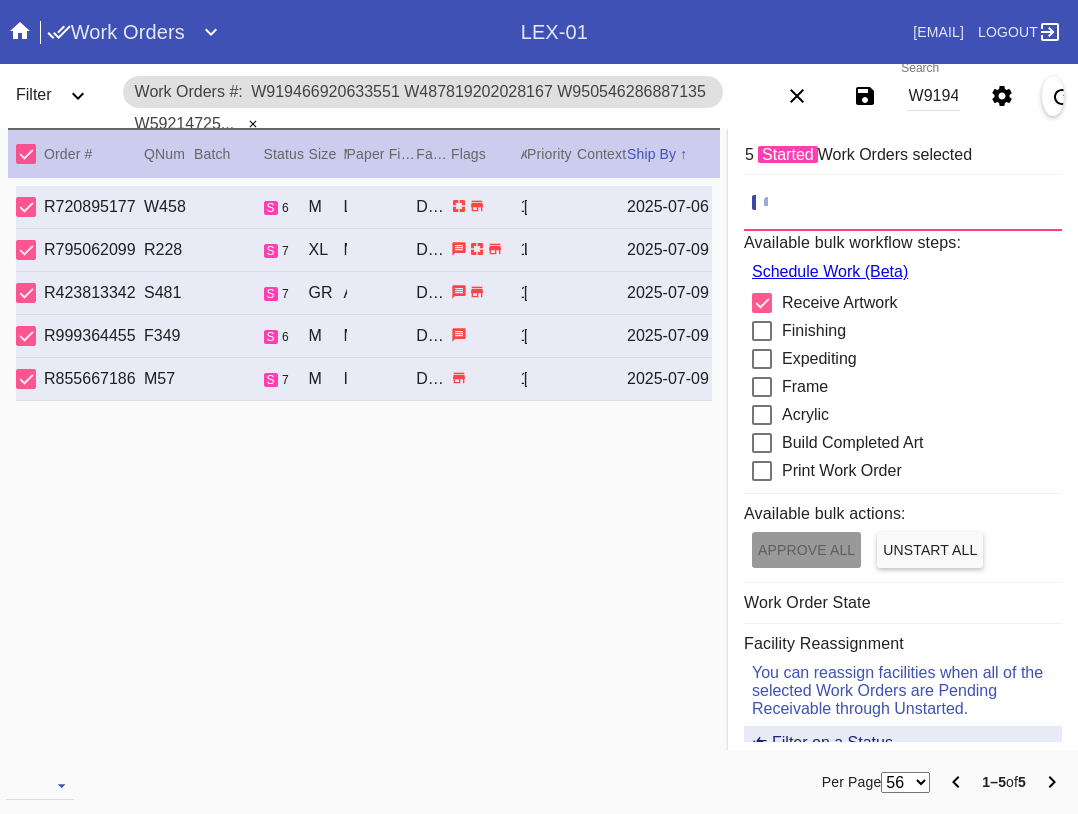 click on "W919466920633551 W487819202028167 W950546286887135 W59214725..." at bounding box center (933, 96) 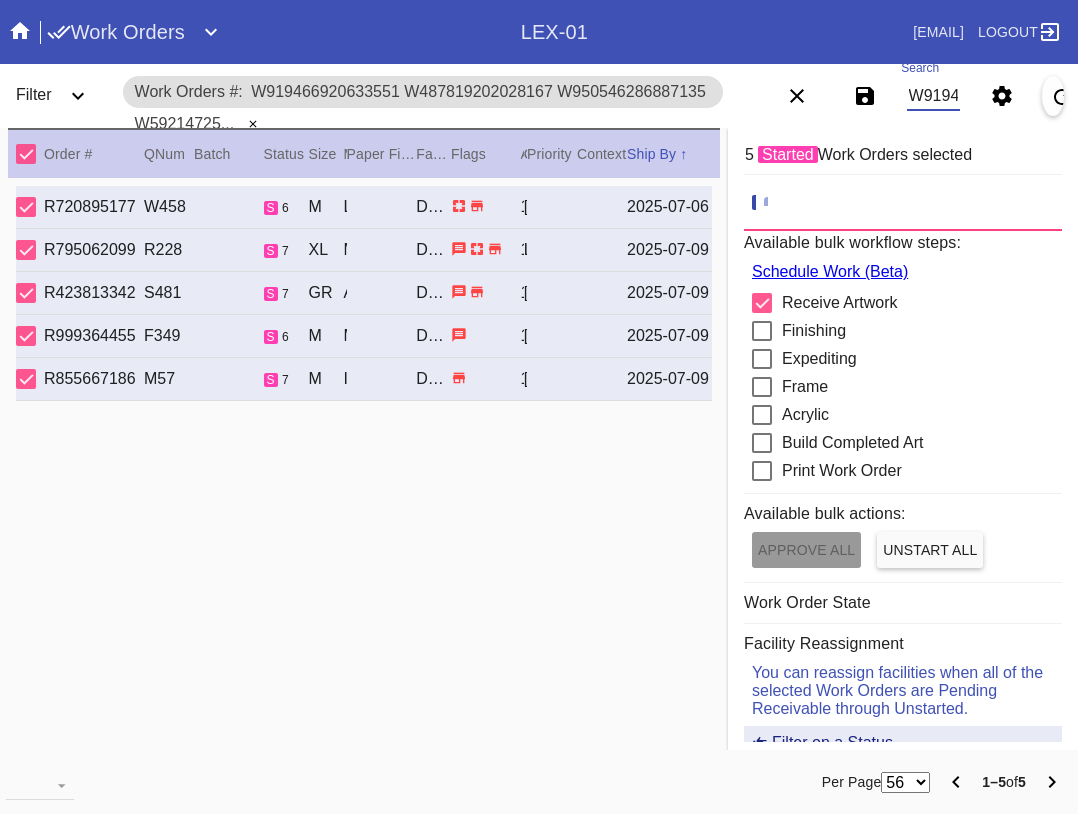 click on "W919466920633551 W487819202028167 W950546286887135 W59214725..." at bounding box center (933, 96) 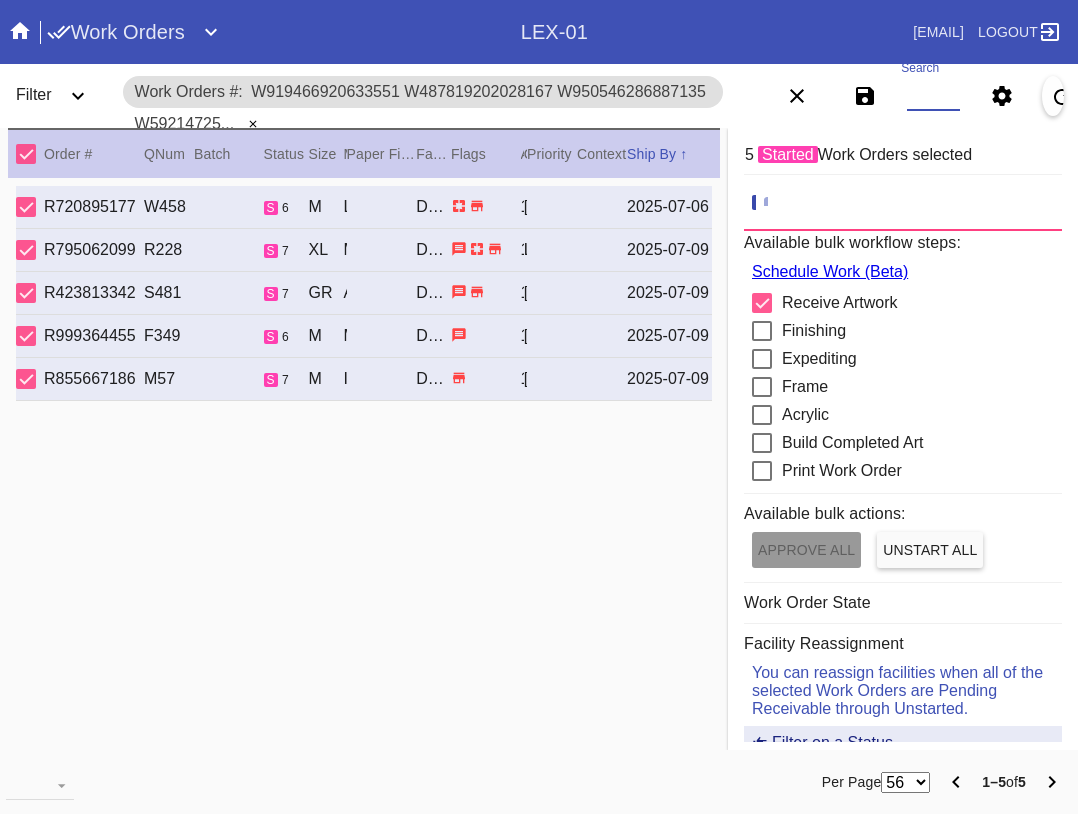 paste on "W101015211638717 W915191667056560 W688193974880884 w112765571749833 W659525560706973 W728381890589390 W842343856650542" 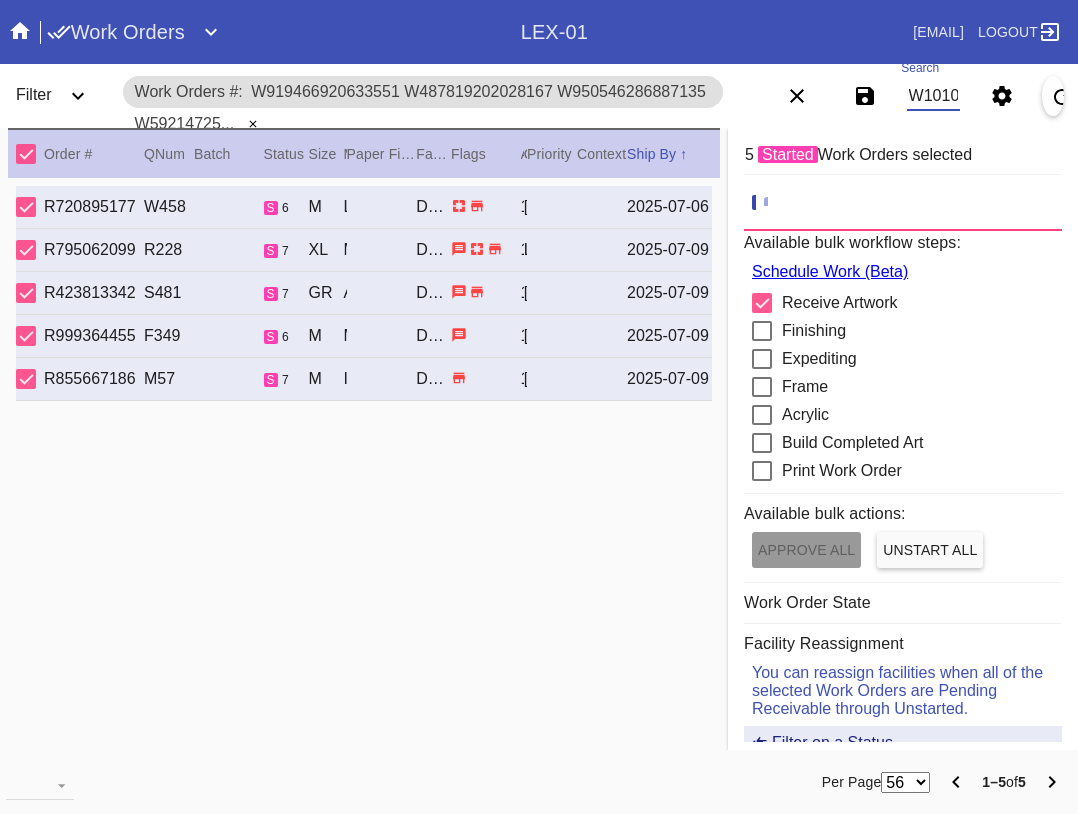 scroll, scrollTop: 0, scrollLeft: 1011, axis: horizontal 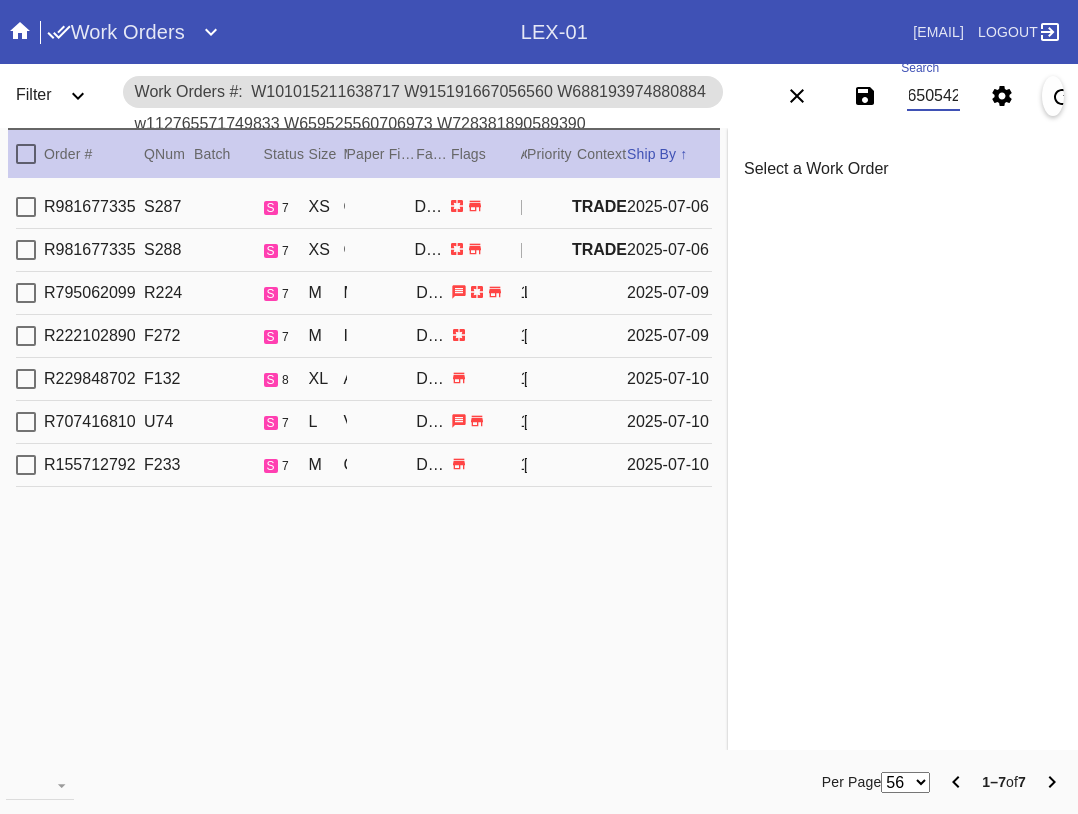 click at bounding box center [26, 154] 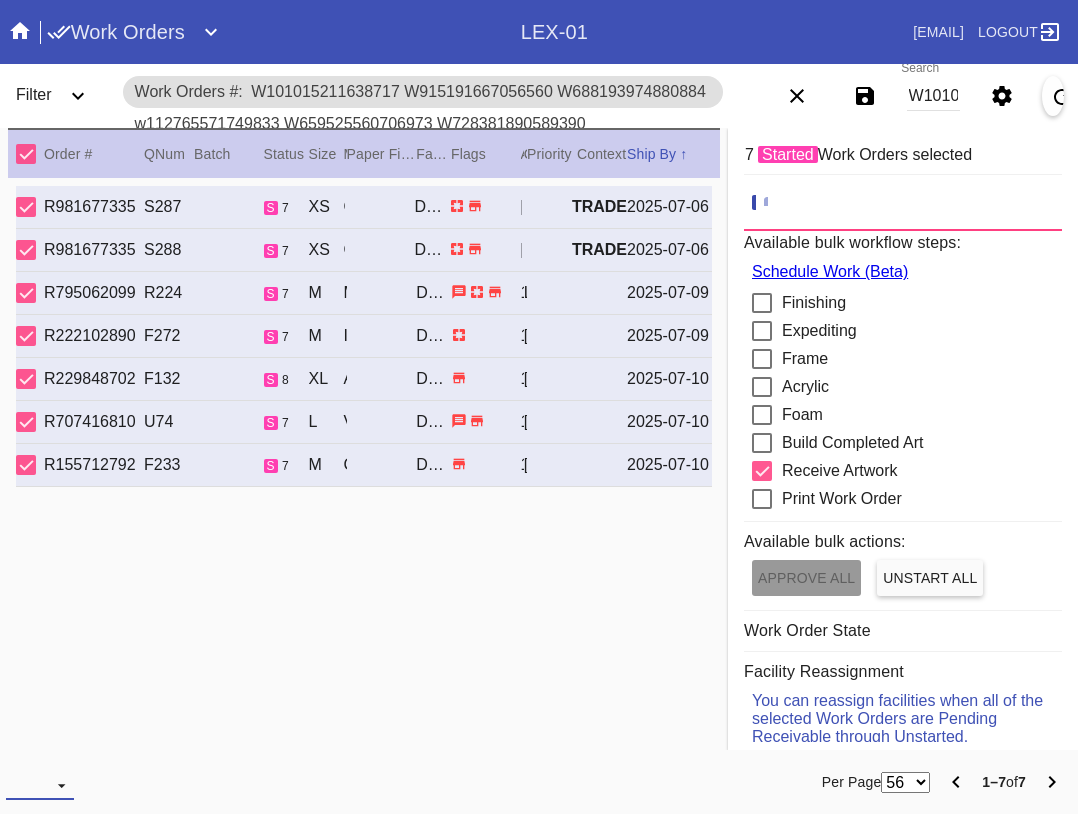click at bounding box center [40, 785] 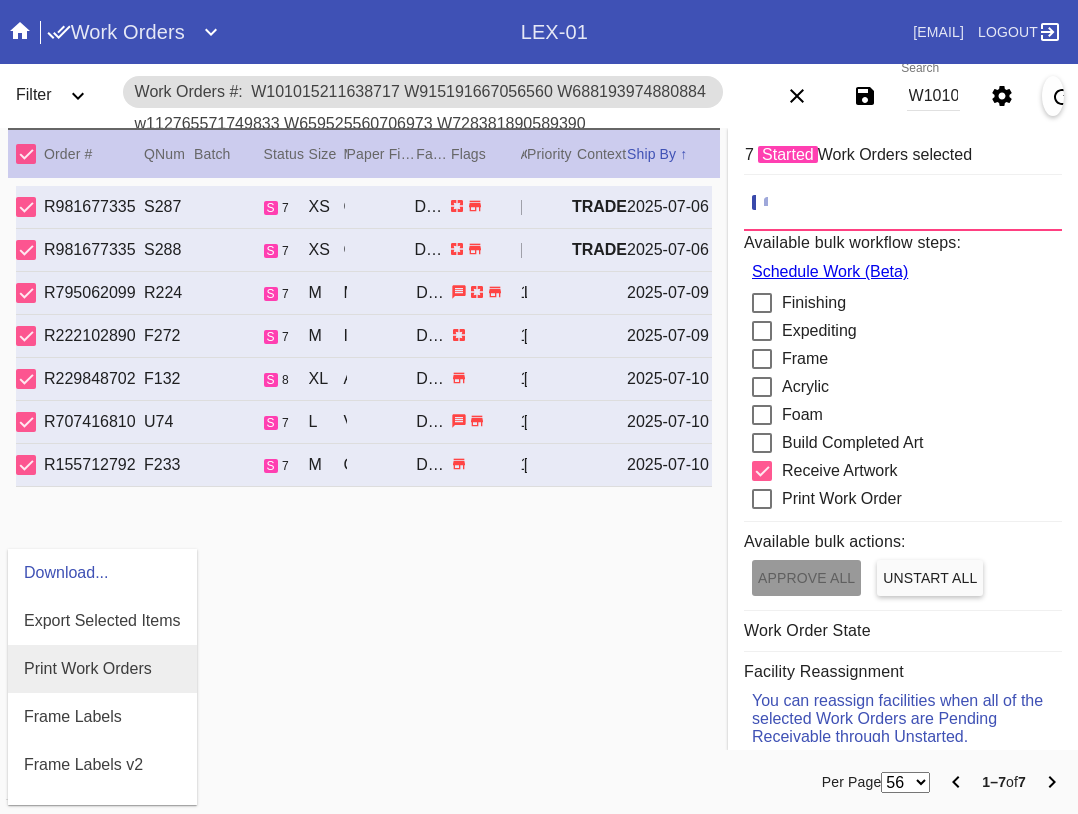 scroll, scrollTop: 100, scrollLeft: 0, axis: vertical 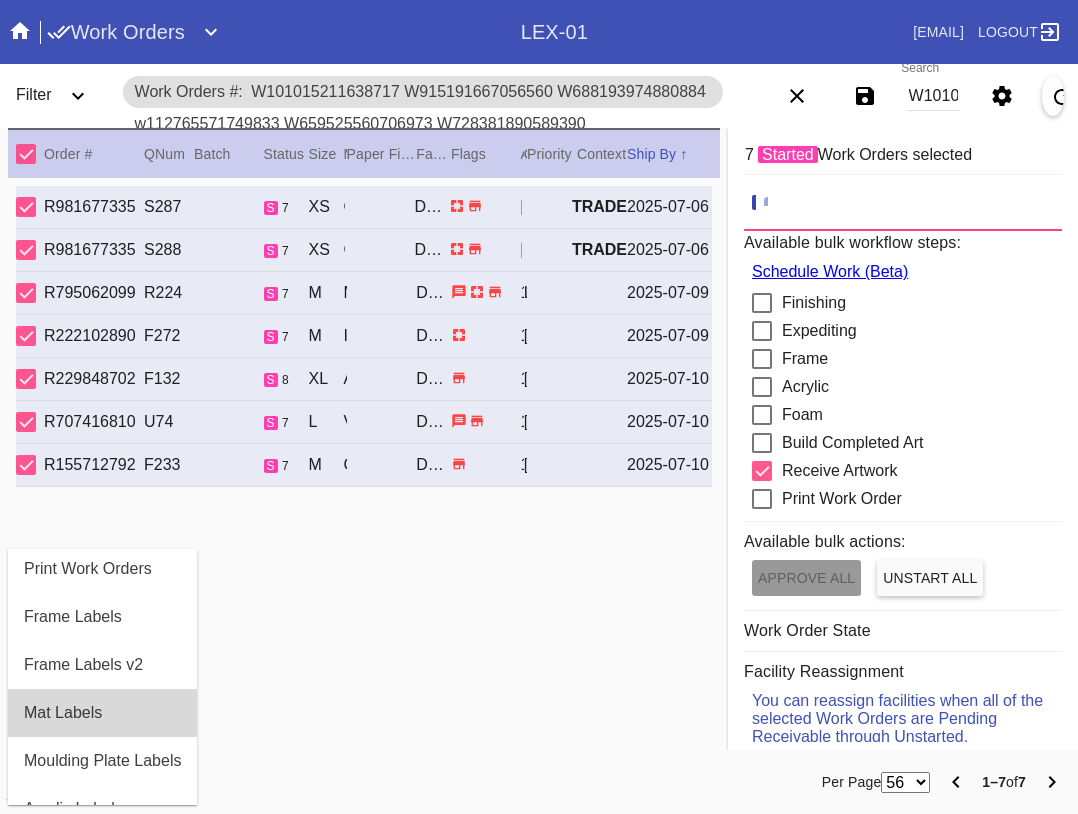 click on "Mat Labels" at bounding box center [102, 713] 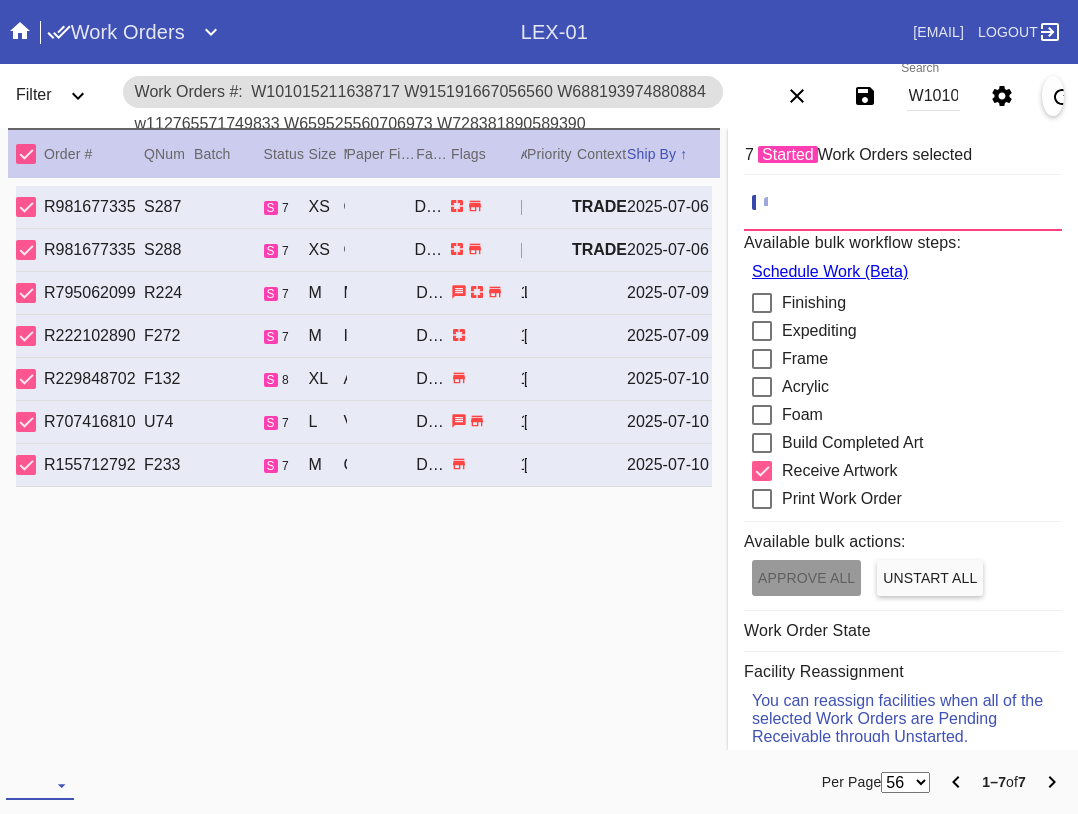 click at bounding box center [40, 785] 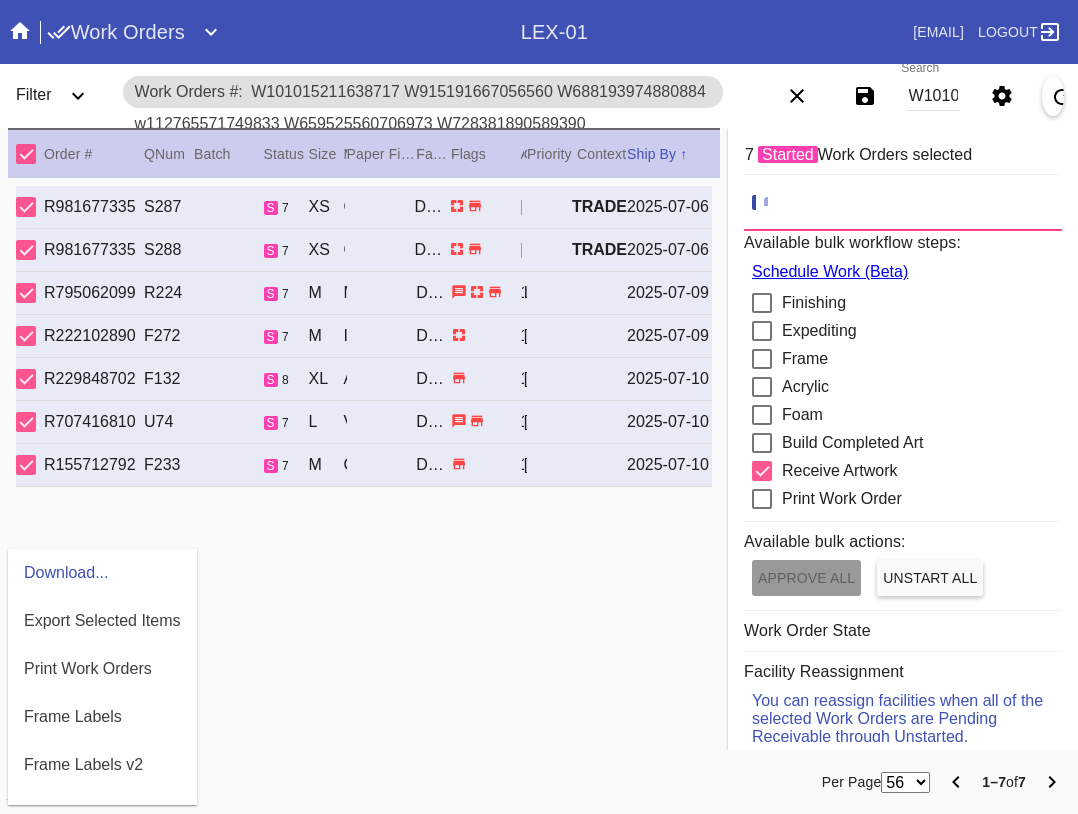 scroll, scrollTop: 464, scrollLeft: 0, axis: vertical 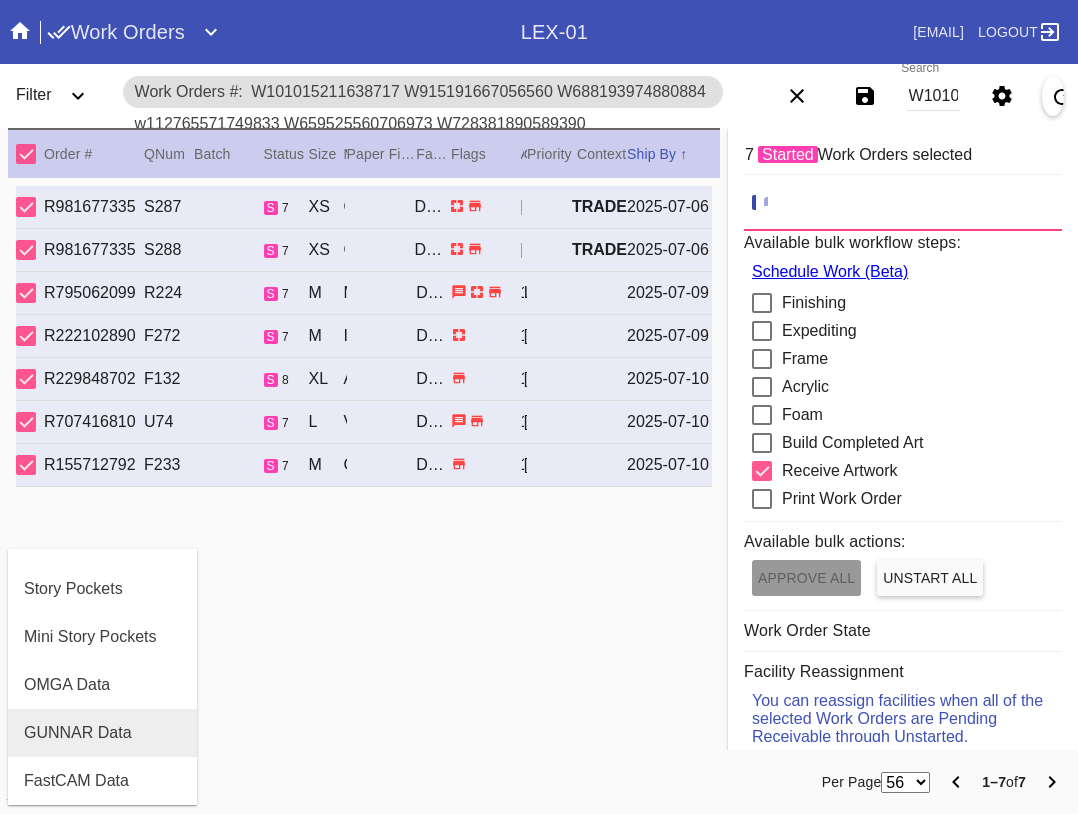 click on "GUNNAR Data" at bounding box center (78, 733) 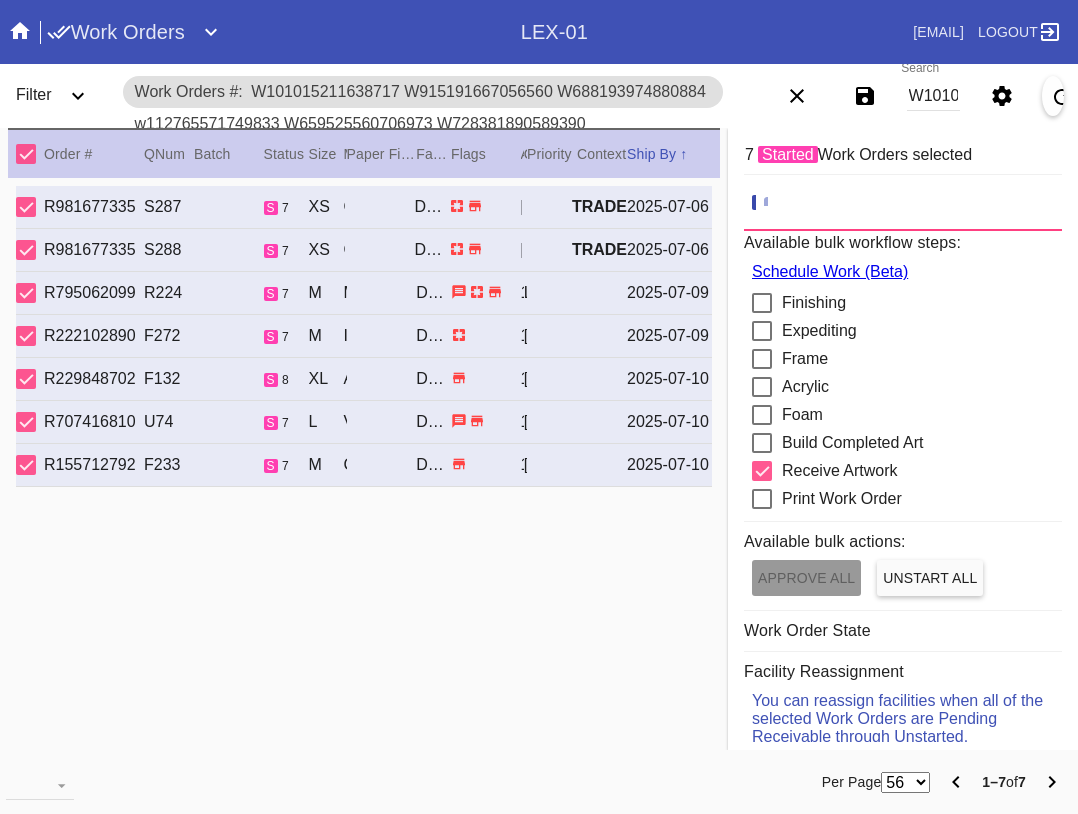 click on "W101015211638717 W915191667056560 W688193974880884 w112765571749833 W659525560706973 W728381890589390 W842343856650542" at bounding box center (933, 96) 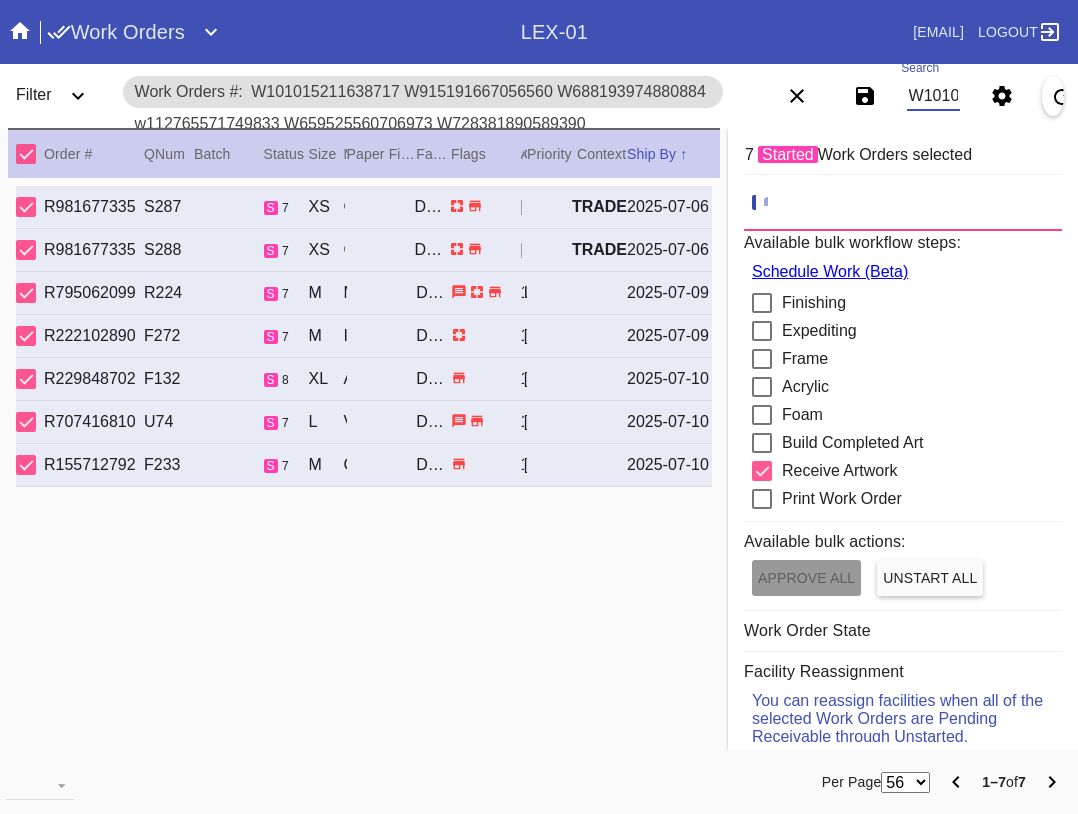click on "W101015211638717 W915191667056560 W688193974880884 w112765571749833 W659525560706973 W728381890589390 W842343856650542" at bounding box center [933, 96] 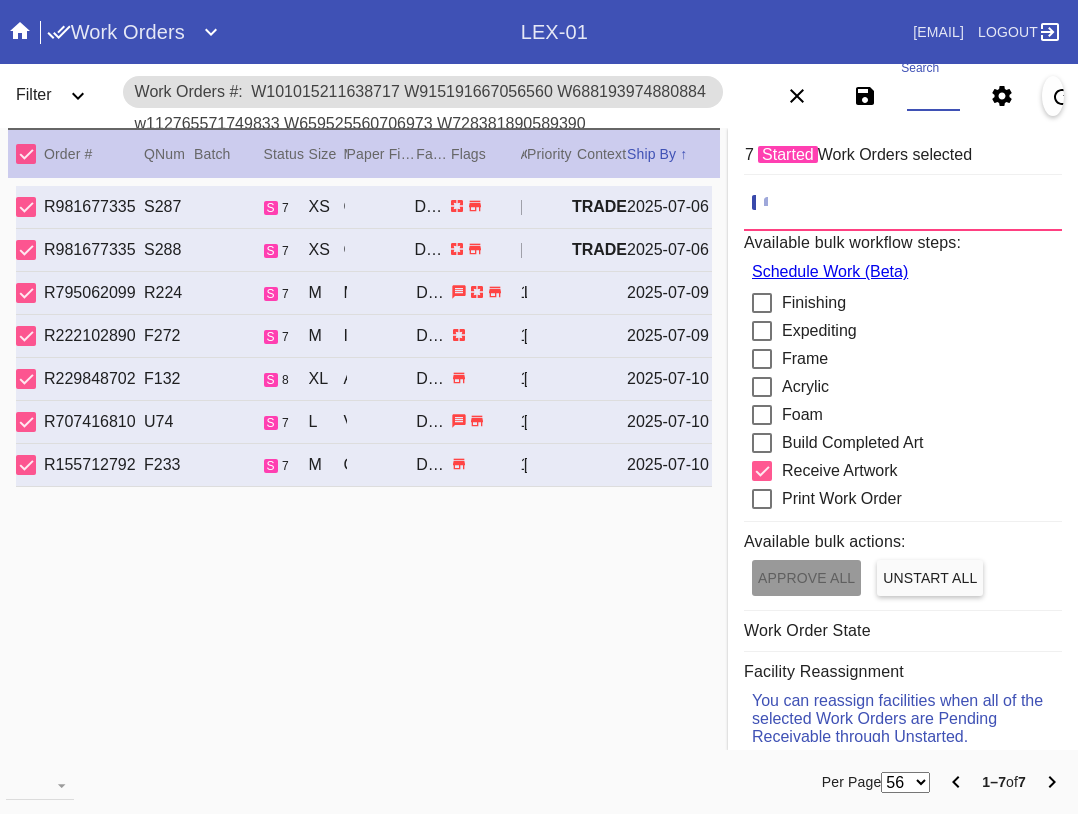 paste on "W474671939003538 W452151300389772 W755735467618864" 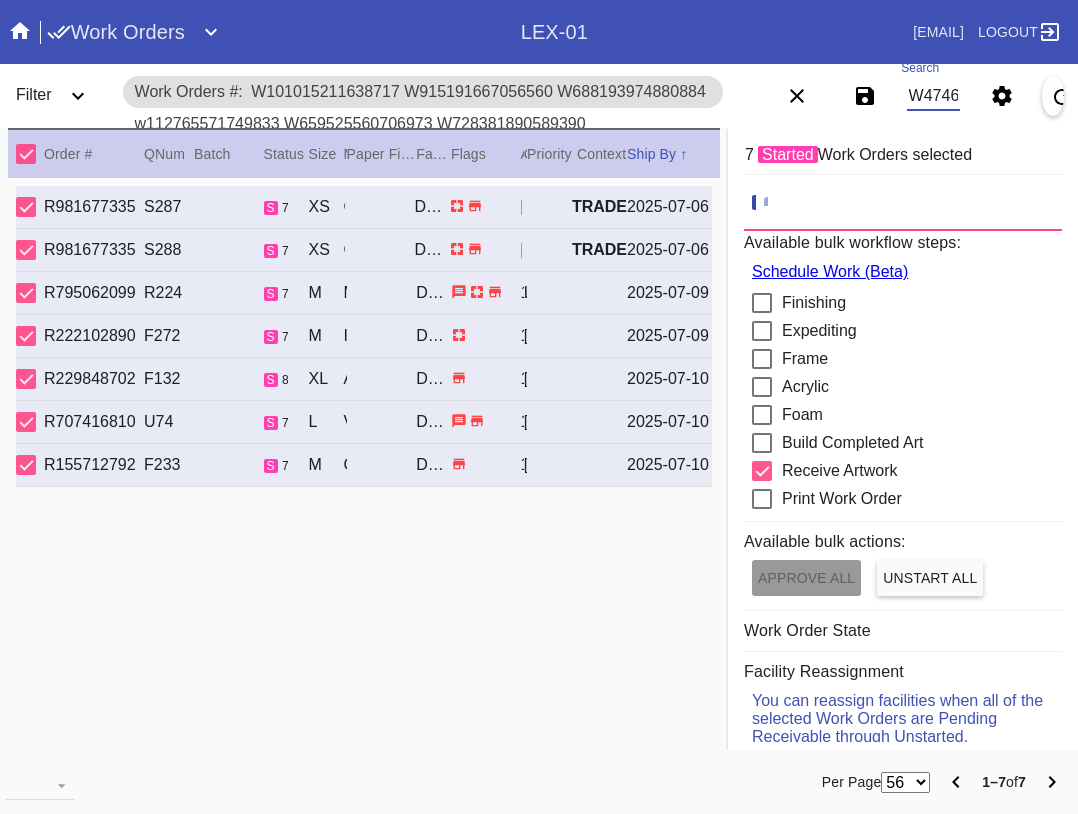 scroll, scrollTop: 0, scrollLeft: 405, axis: horizontal 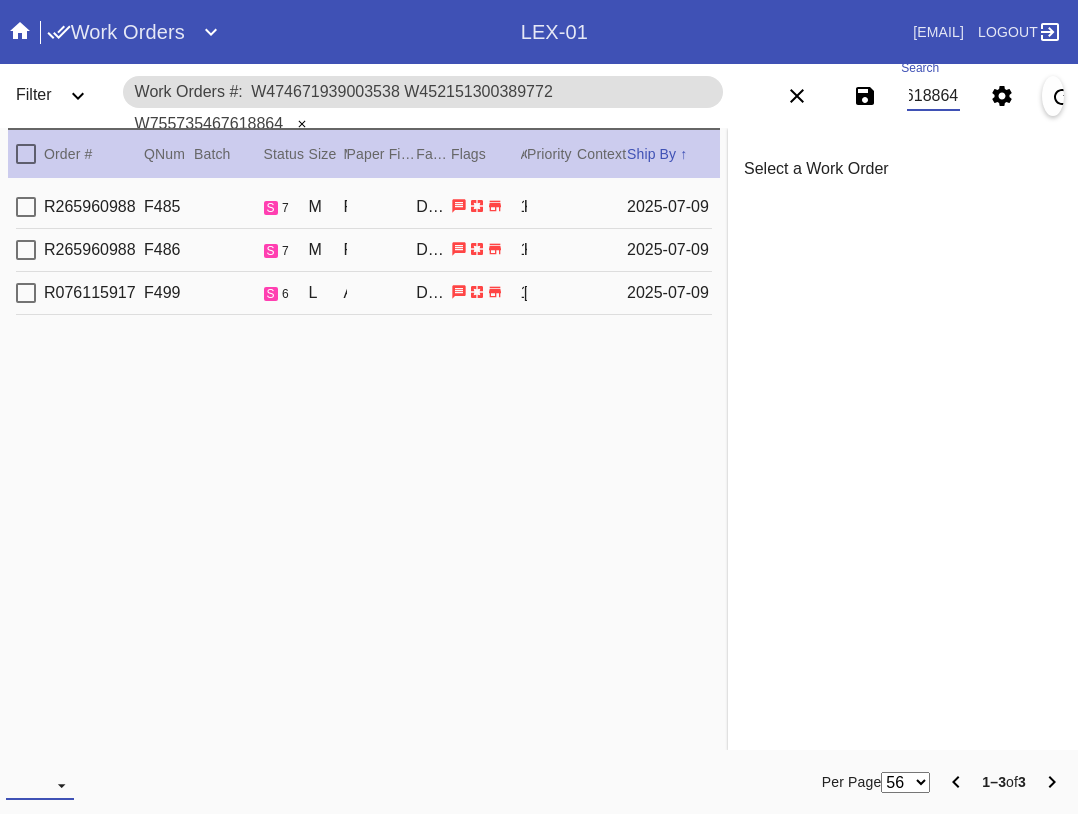 click at bounding box center [40, 785] 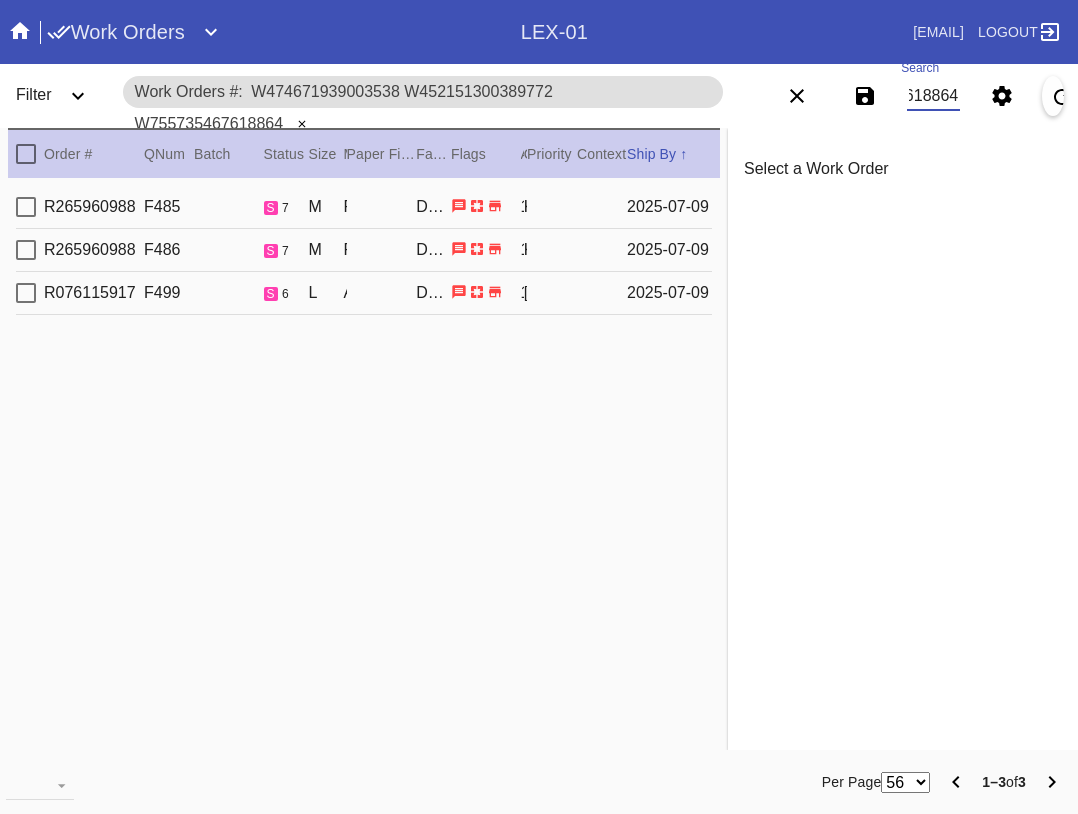 scroll, scrollTop: 0, scrollLeft: 0, axis: both 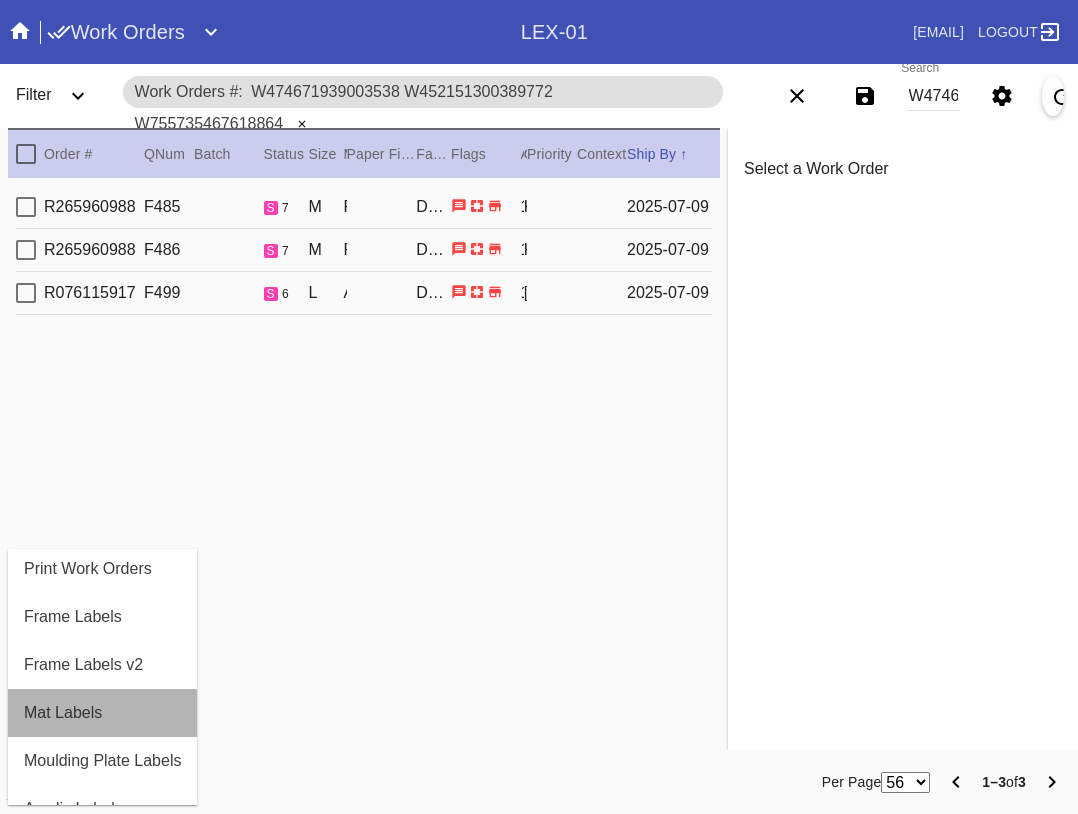 click on "Mat Labels" at bounding box center [63, 713] 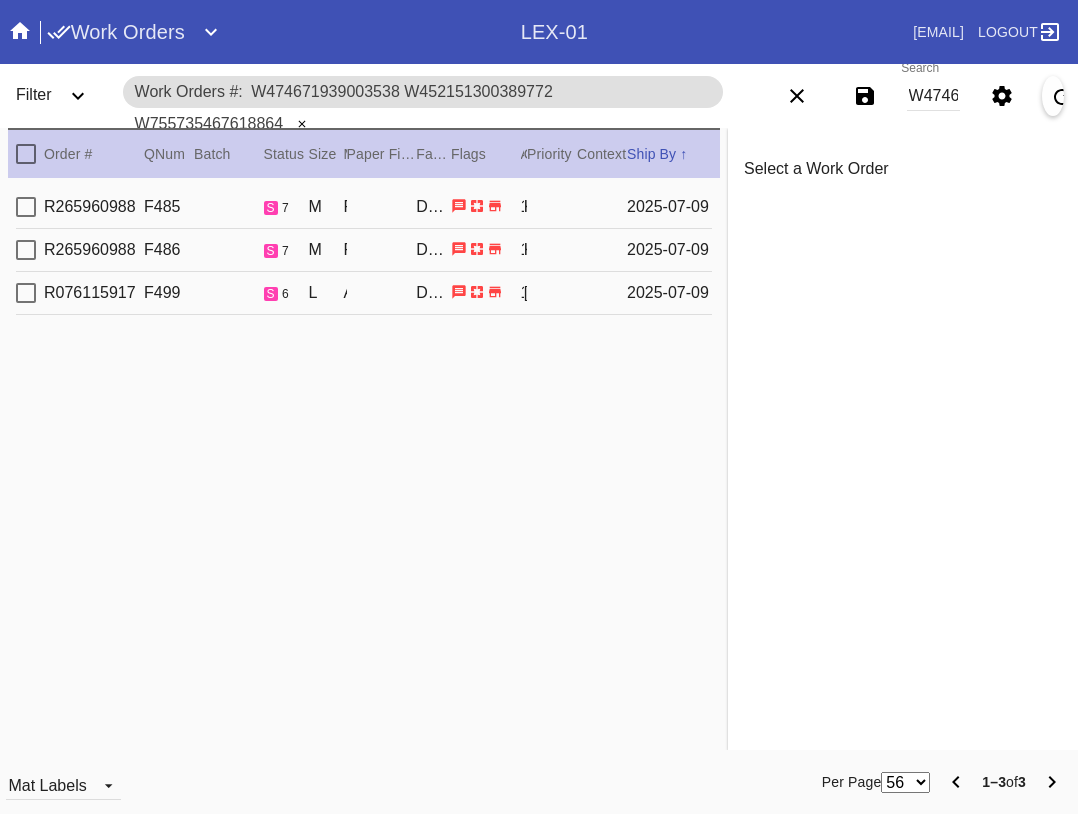 click at bounding box center [26, 154] 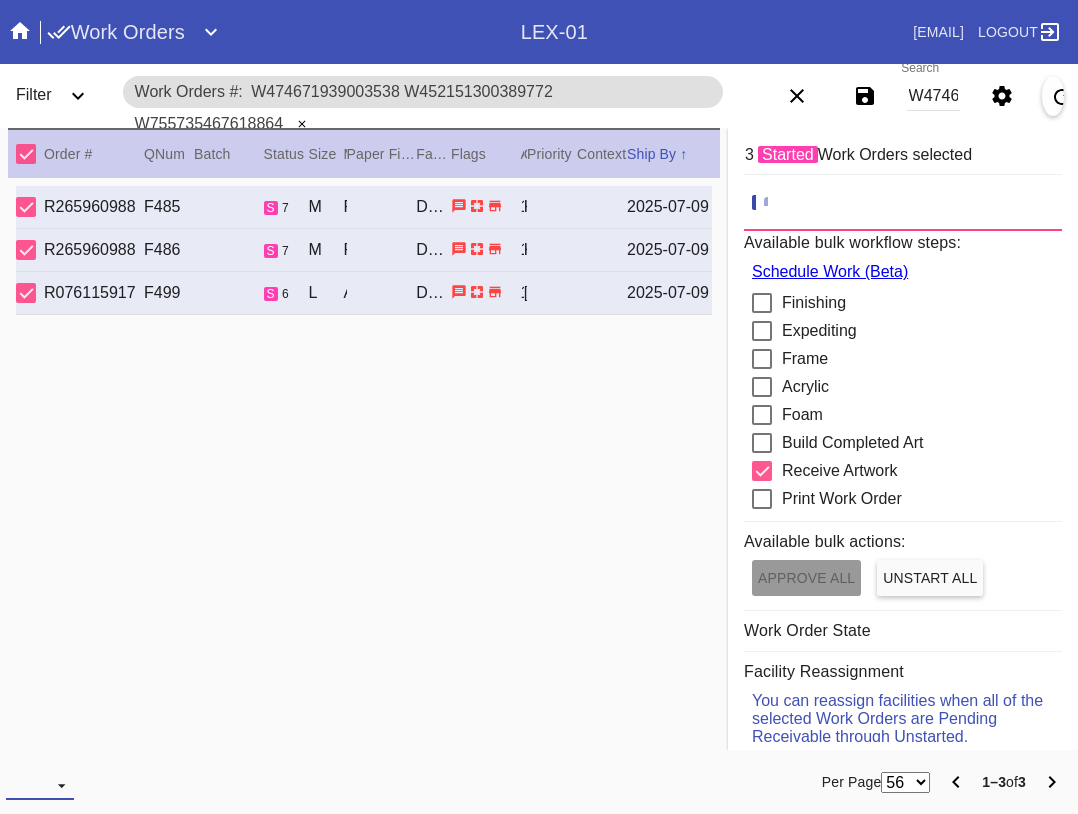 click at bounding box center [40, 785] 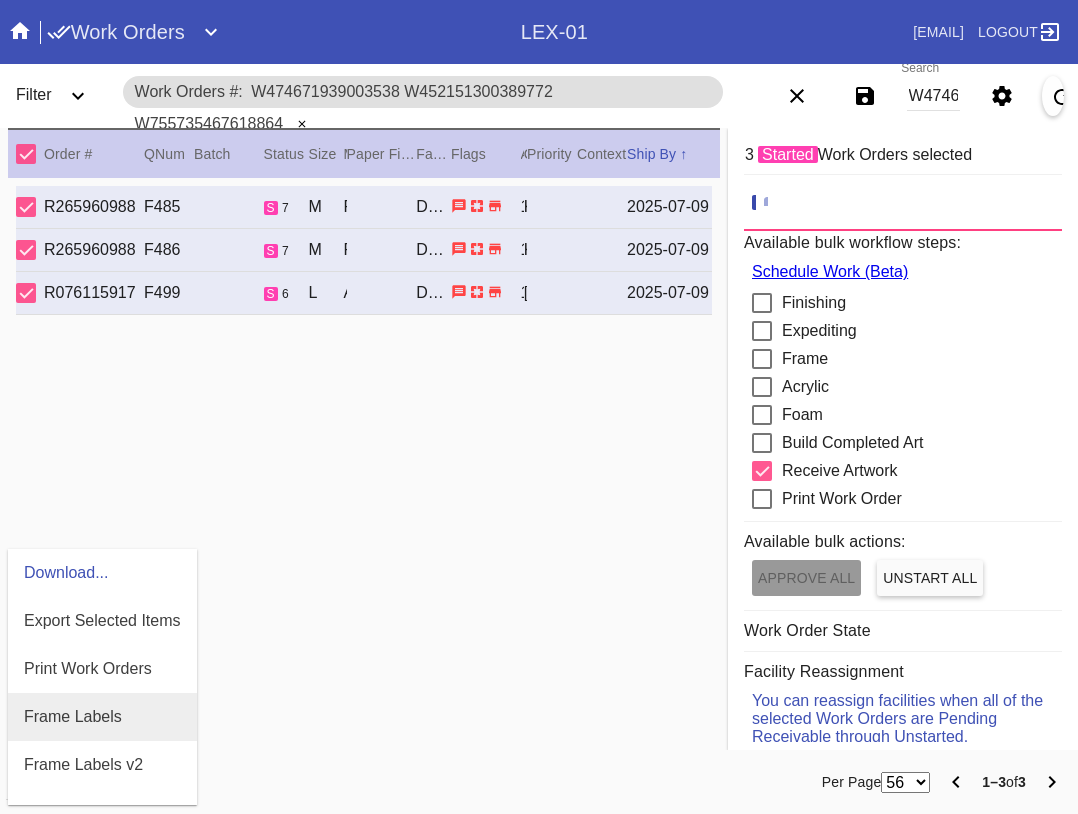scroll, scrollTop: 100, scrollLeft: 0, axis: vertical 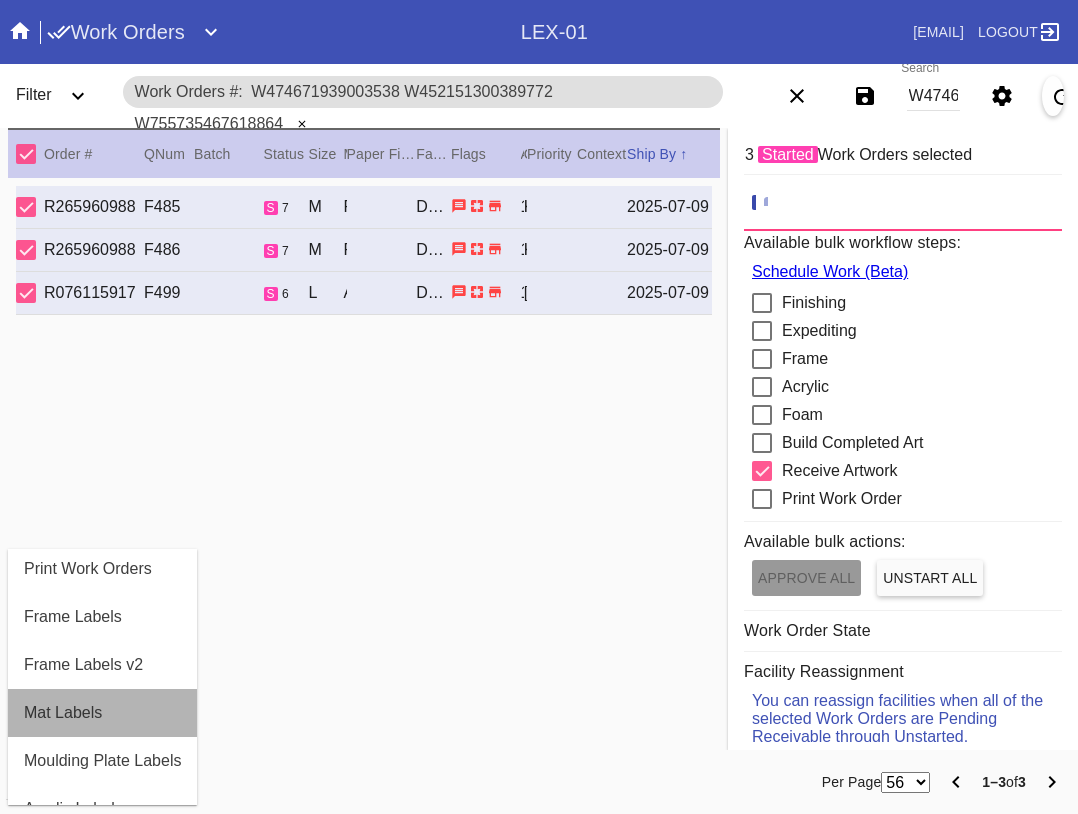 click on "Mat Labels" at bounding box center [63, 713] 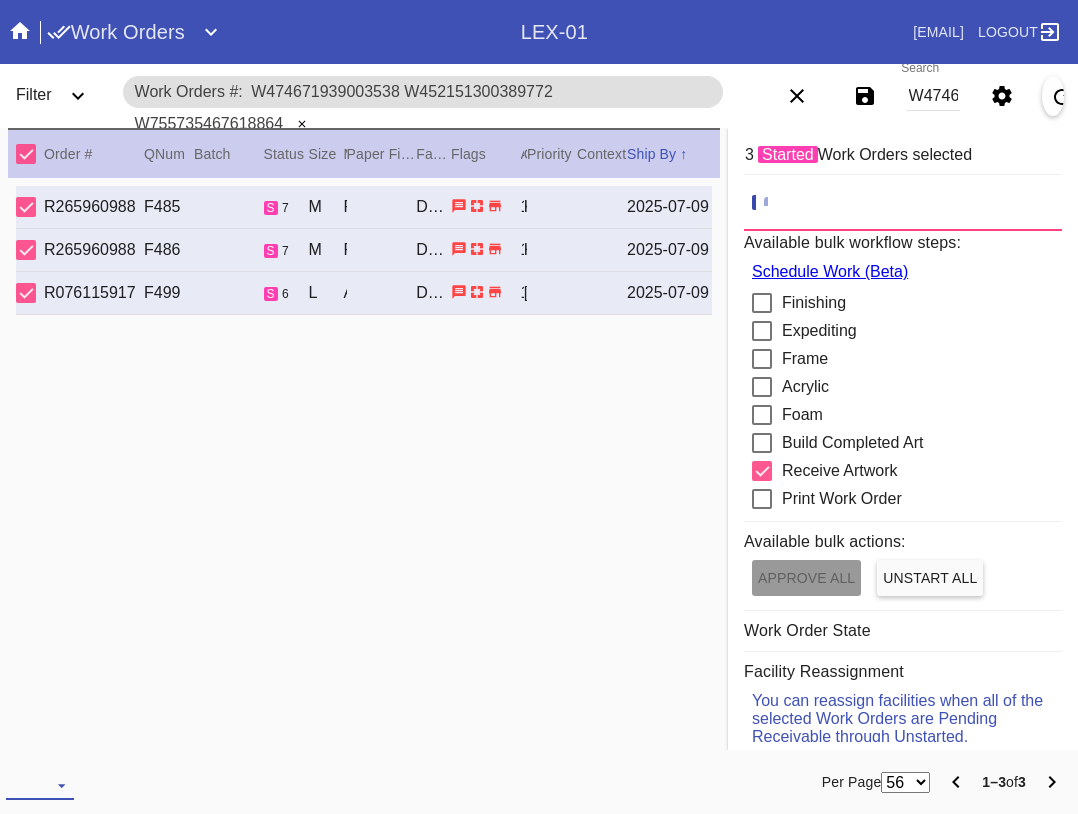 click at bounding box center (40, 785) 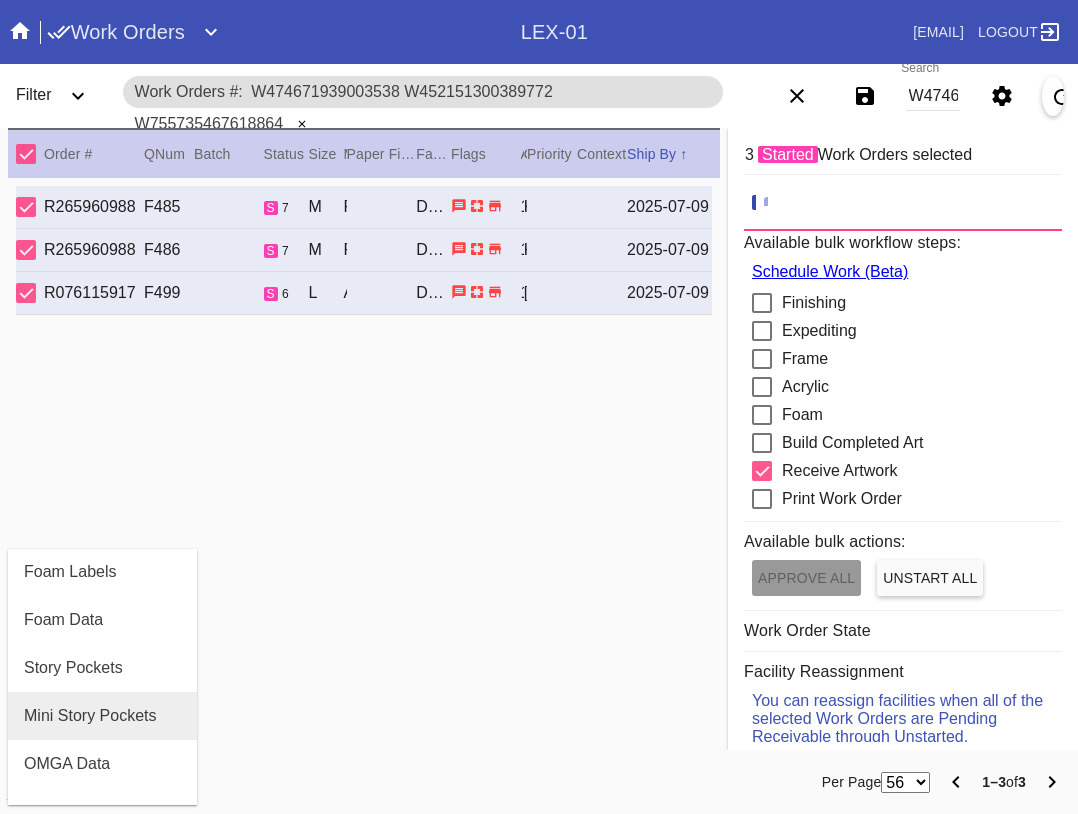 scroll, scrollTop: 464, scrollLeft: 0, axis: vertical 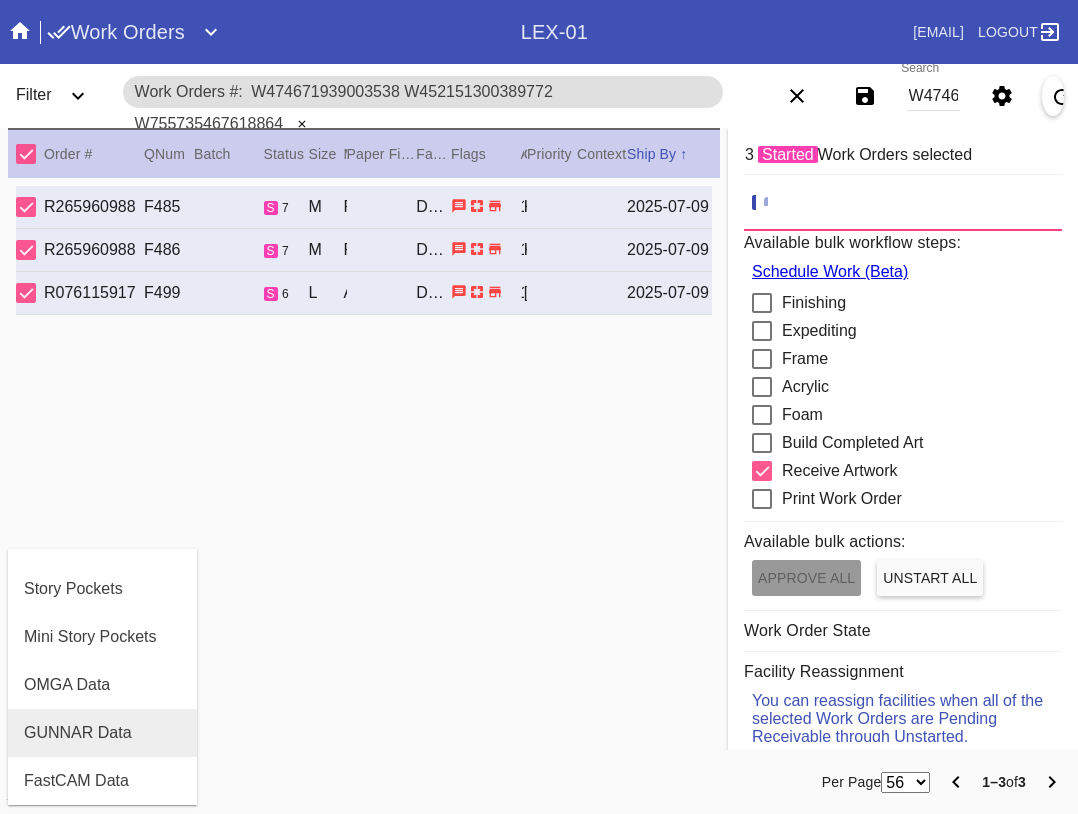 click on "GUNNAR Data" at bounding box center [78, 733] 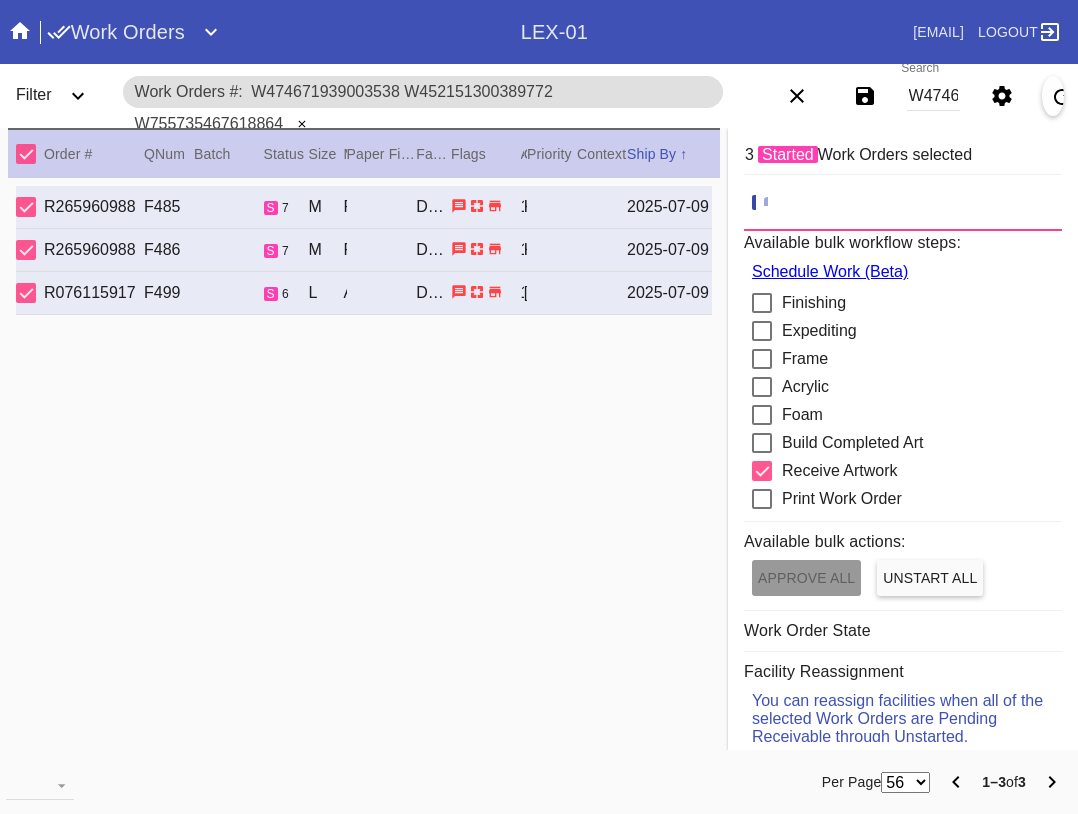 click on "W474671939003538 W452151300389772 W755735467618864" at bounding box center [933, 96] 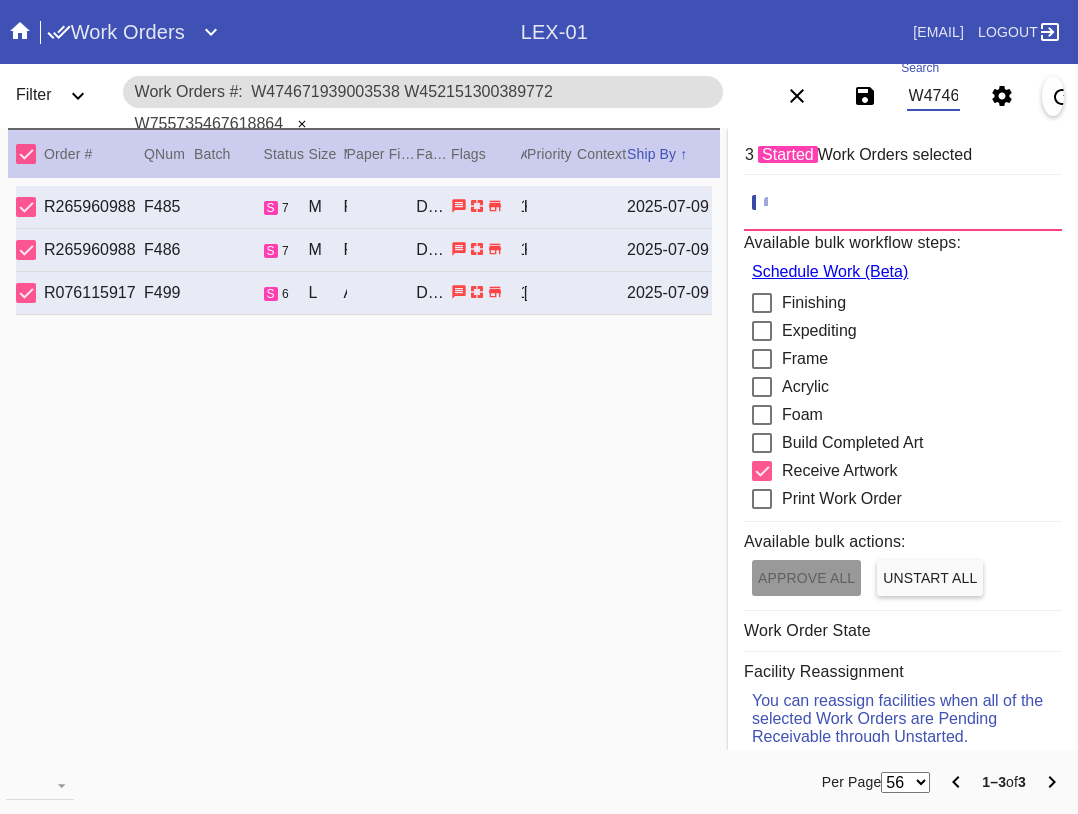 click on "W474671939003538 W452151300389772 W755735467618864" at bounding box center [933, 96] 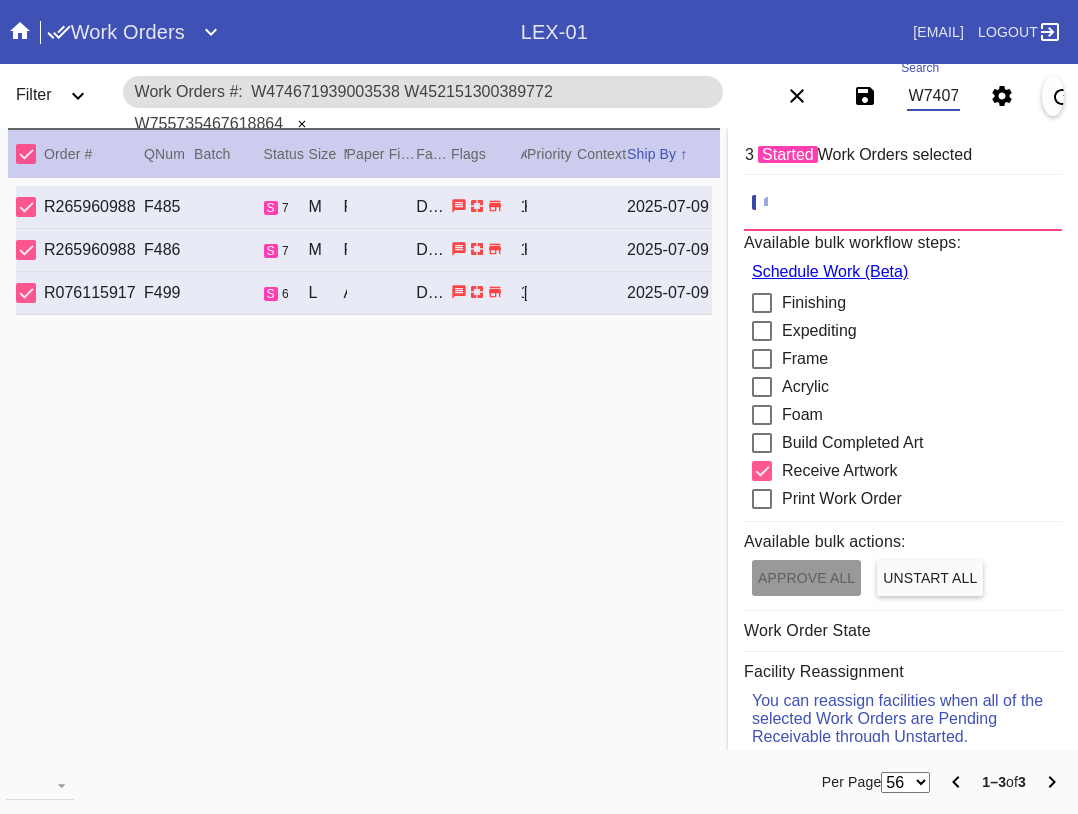 scroll, scrollTop: 0, scrollLeft: 405, axis: horizontal 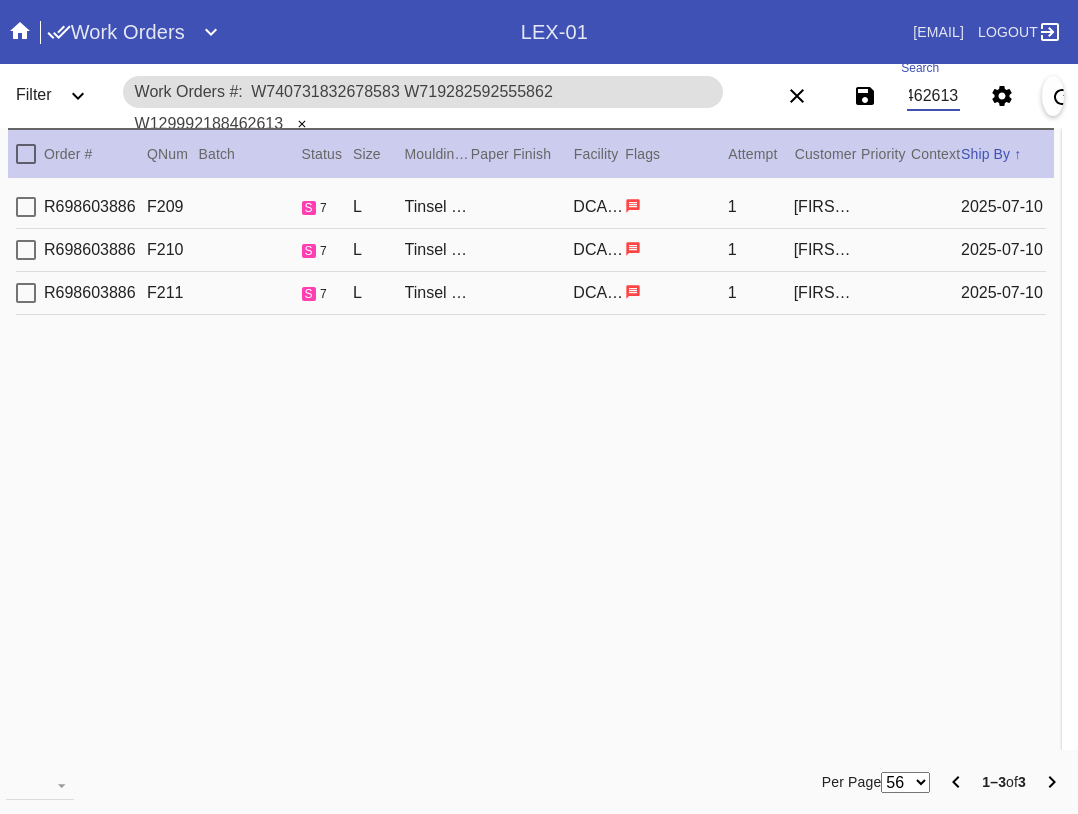 click at bounding box center [26, 154] 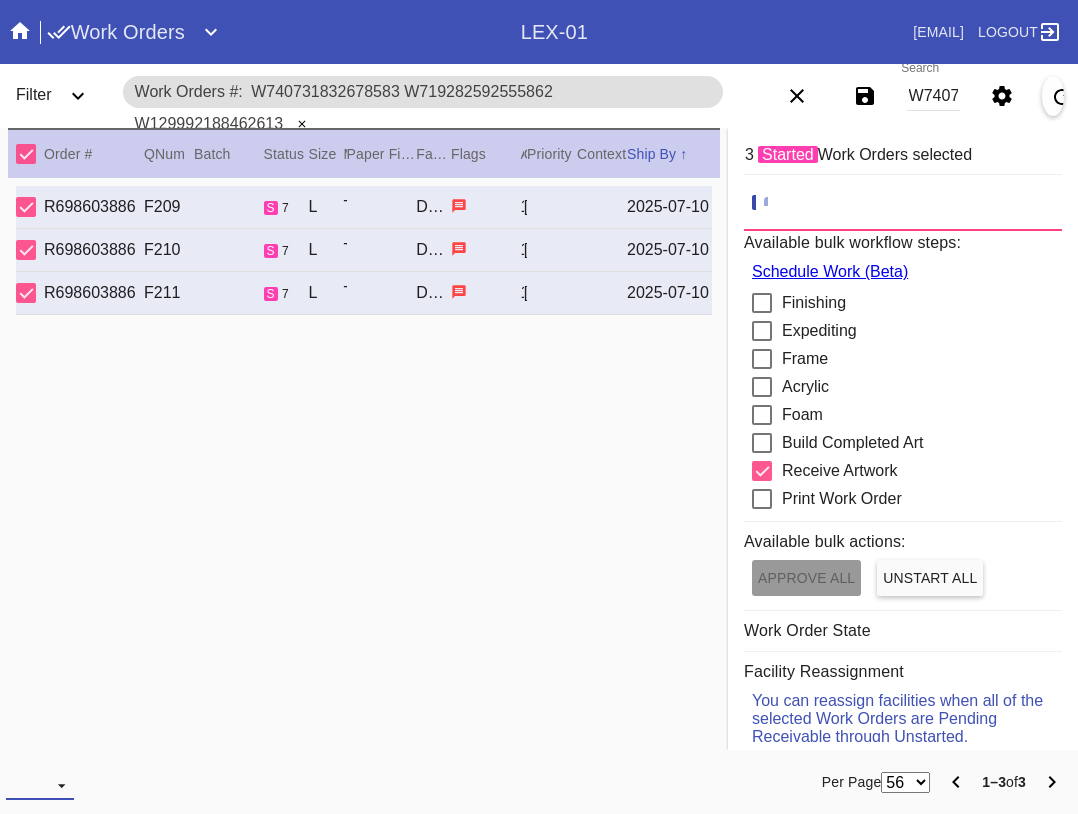 click at bounding box center (40, 785) 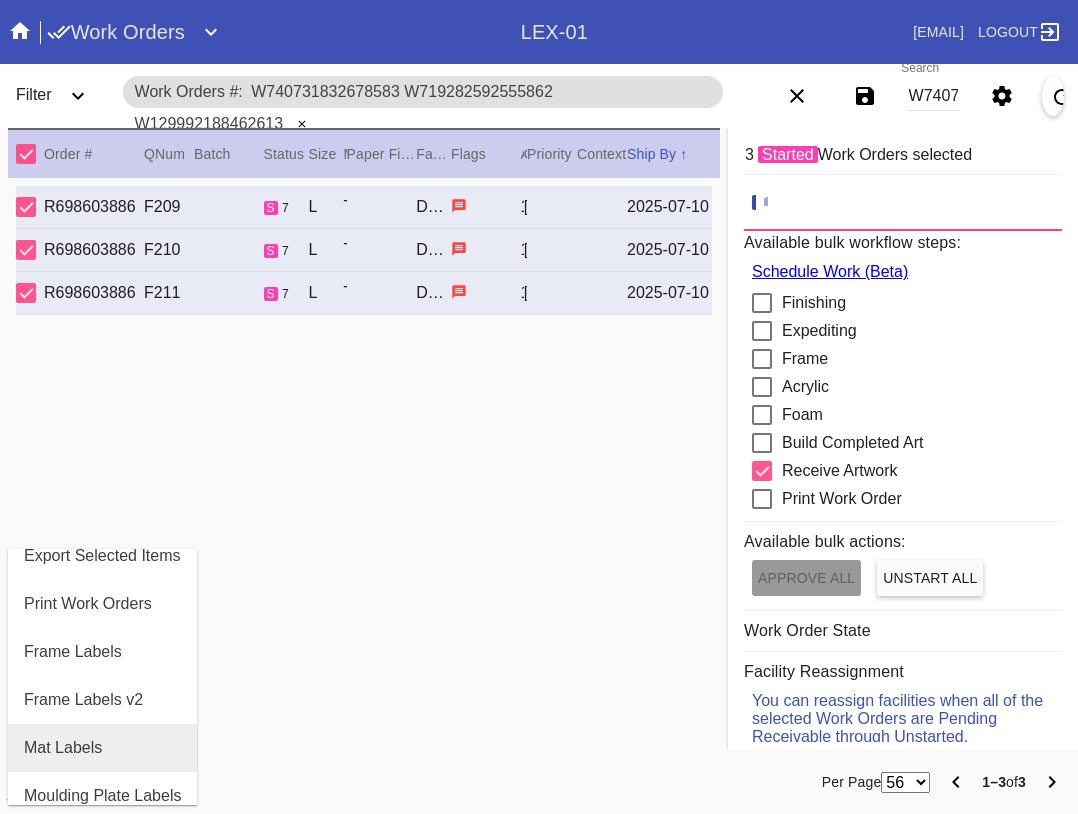 scroll, scrollTop: 100, scrollLeft: 0, axis: vertical 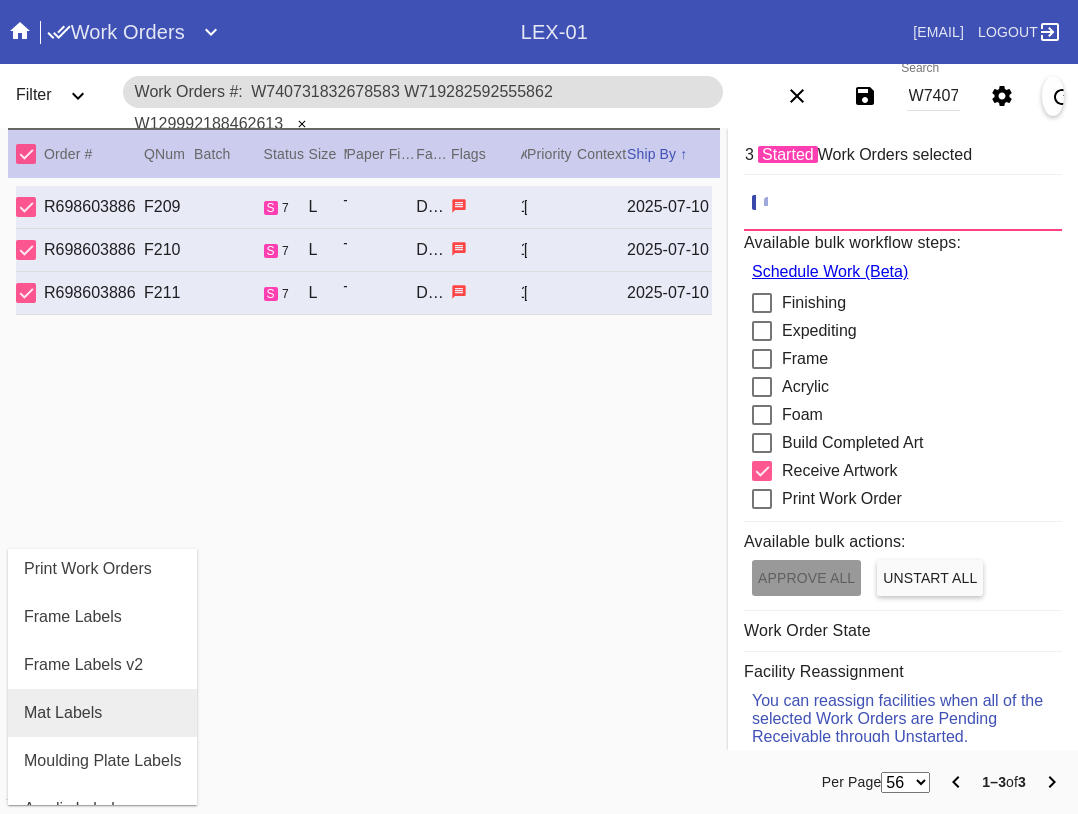 click on "Mat Labels" at bounding box center [63, 713] 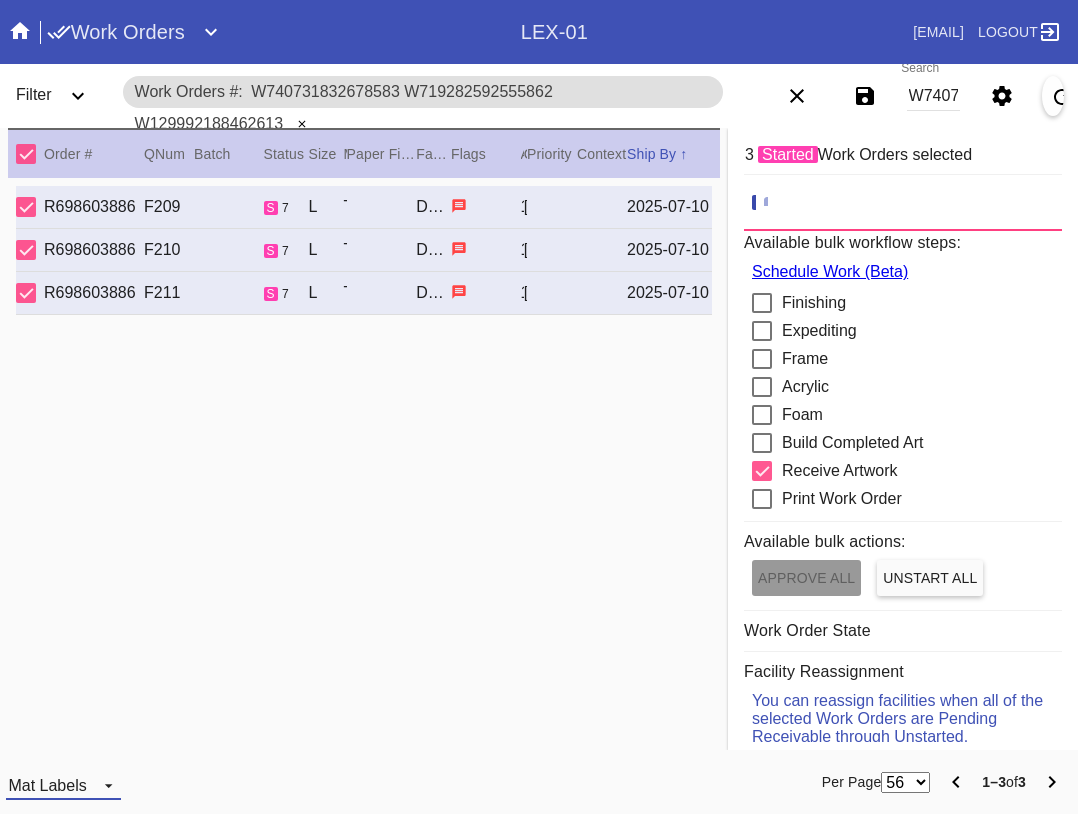 drag, startPoint x: 75, startPoint y: 770, endPoint x: 61, endPoint y: 784, distance: 19.79899 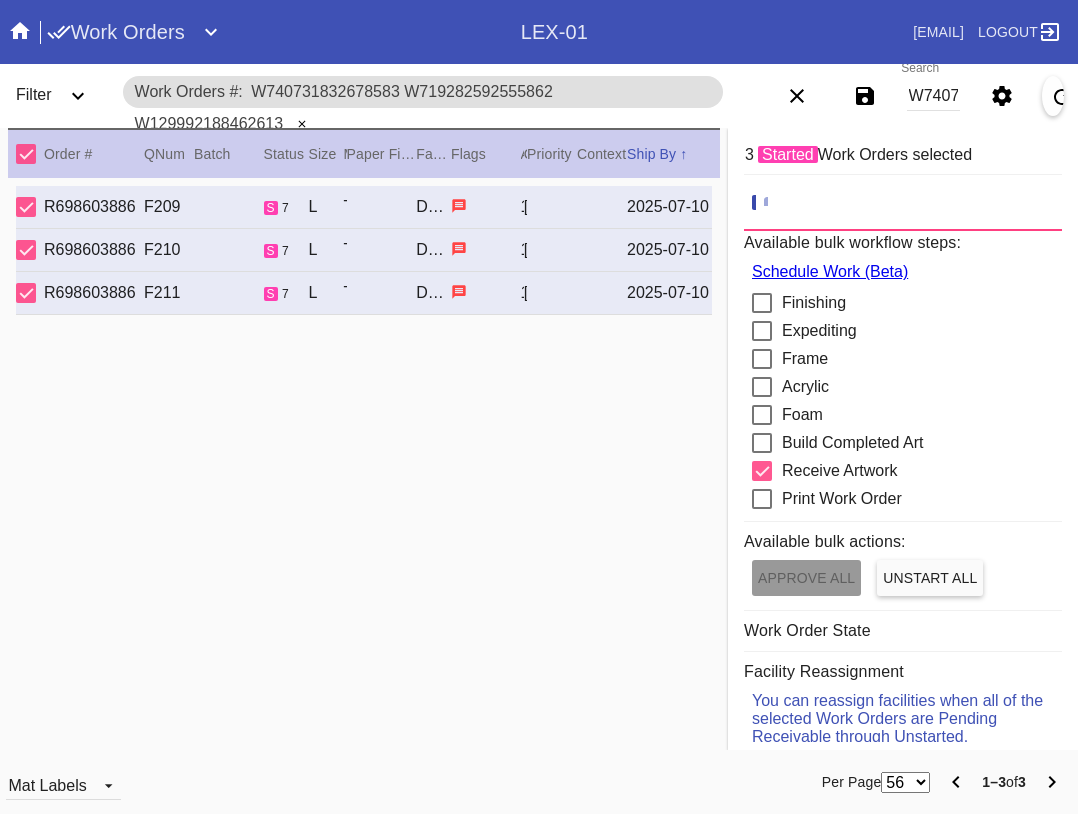scroll, scrollTop: 32, scrollLeft: 0, axis: vertical 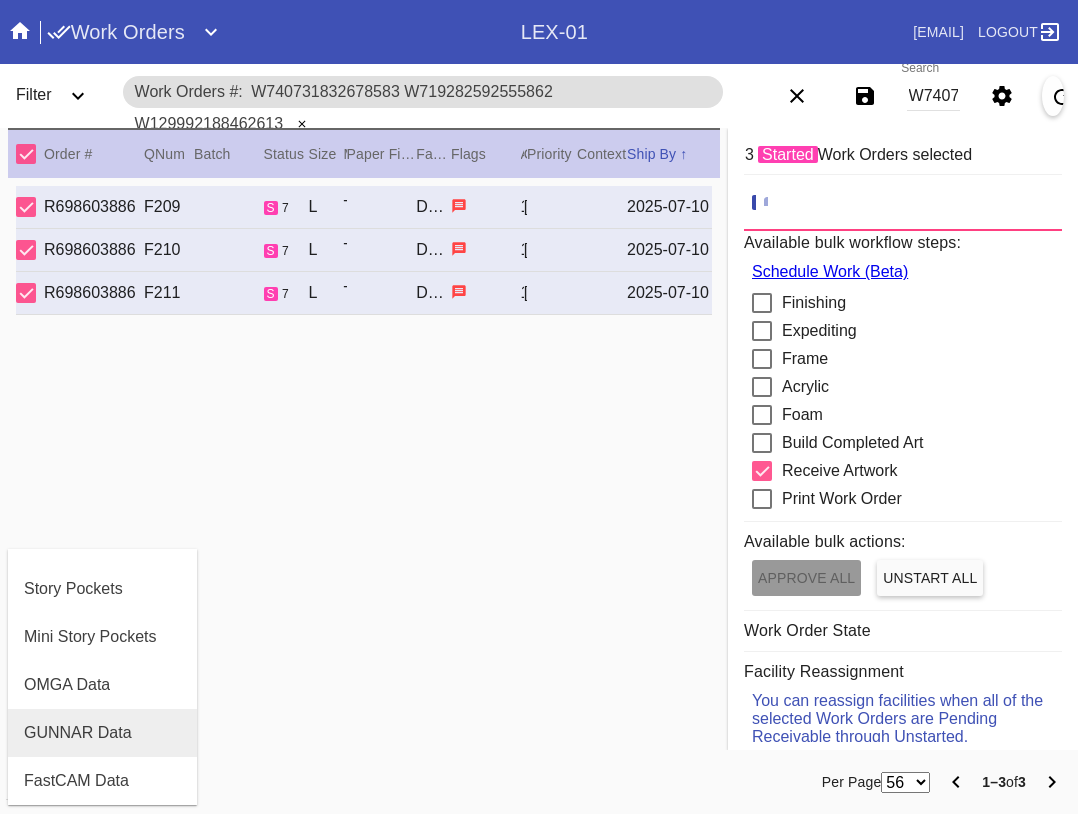 click on "GUNNAR Data" at bounding box center (78, 733) 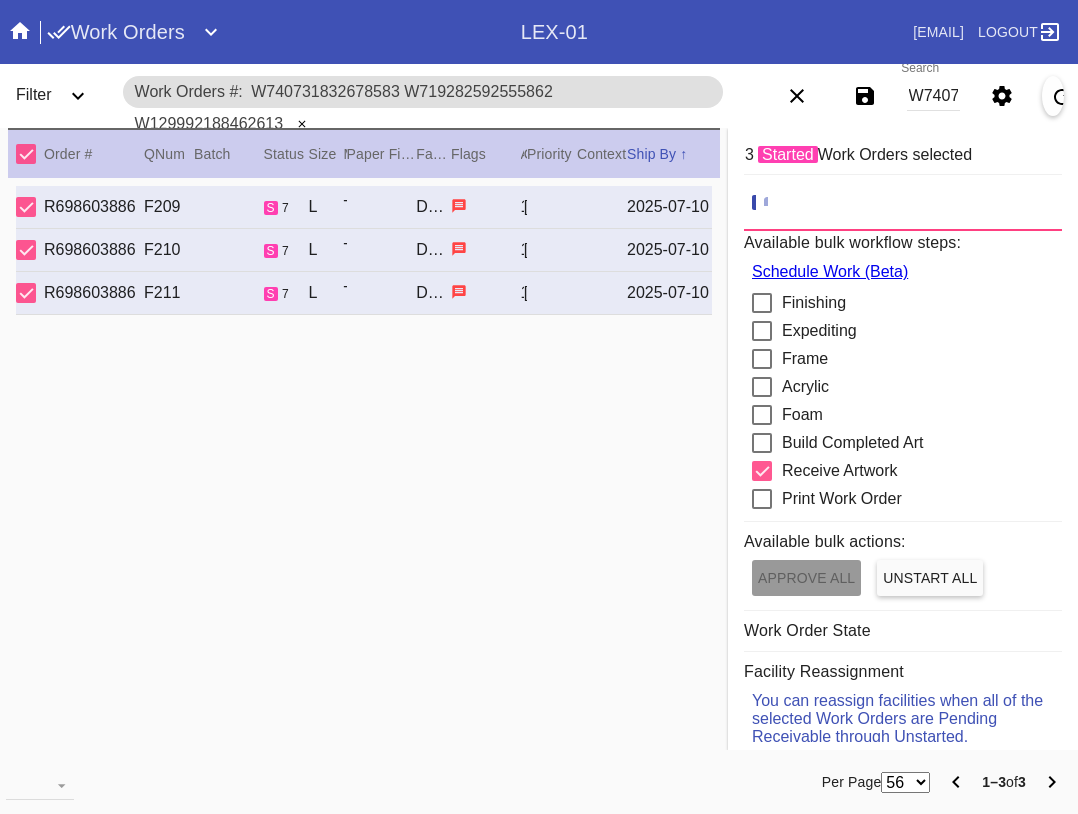 click on "W740731832678583 W719282592555862 W129992188462613" at bounding box center (933, 96) 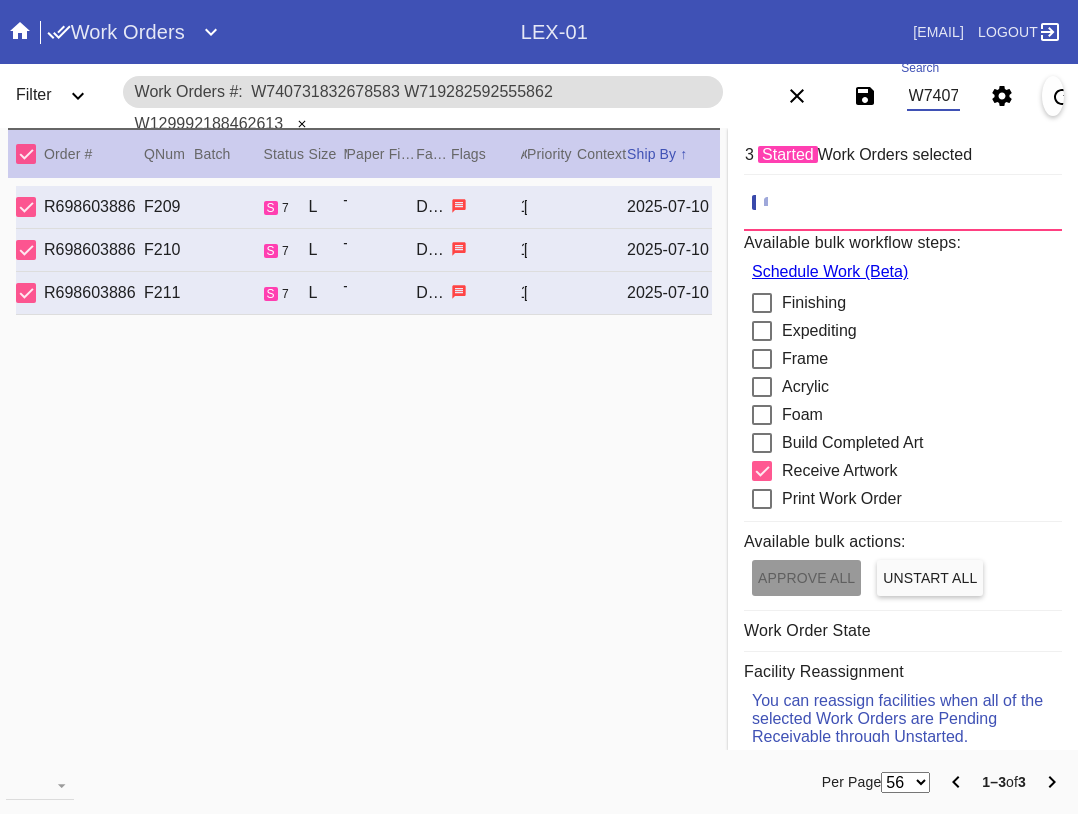 click on "W740731832678583 W719282592555862 W129992188462613" at bounding box center (933, 96) 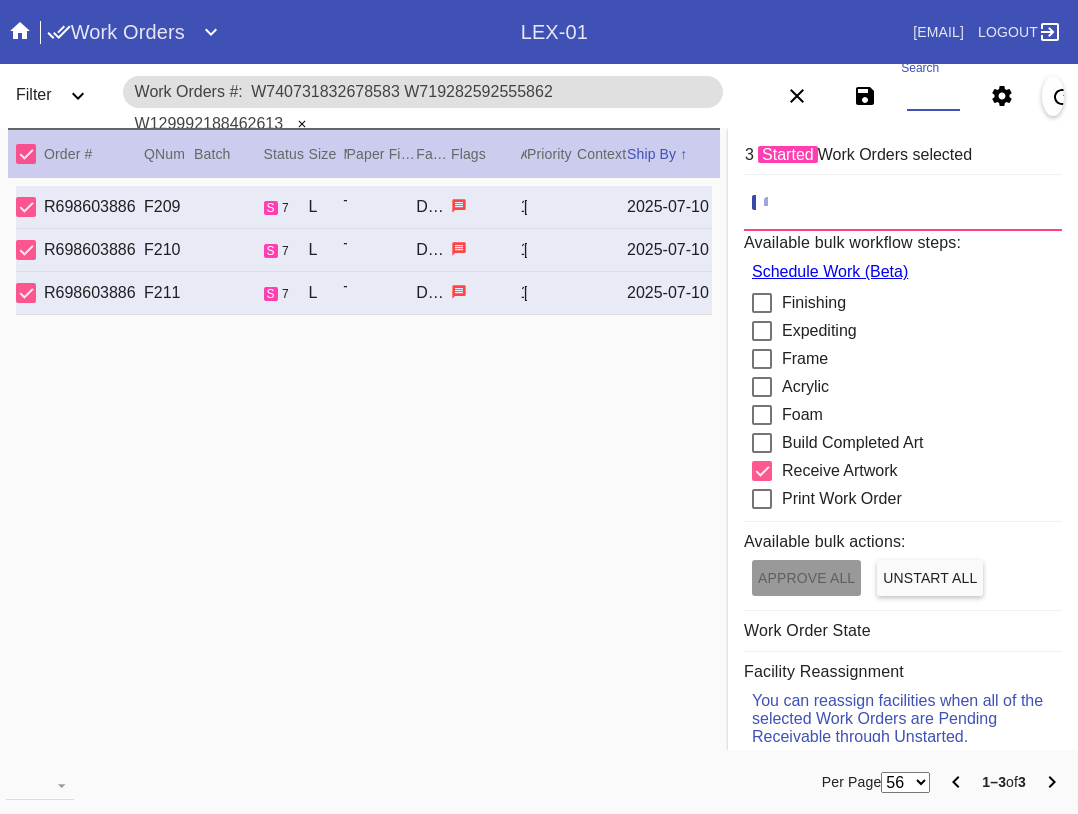 paste on "W509922143830306 W269241372368822 W338048553867592 W674279118899669" 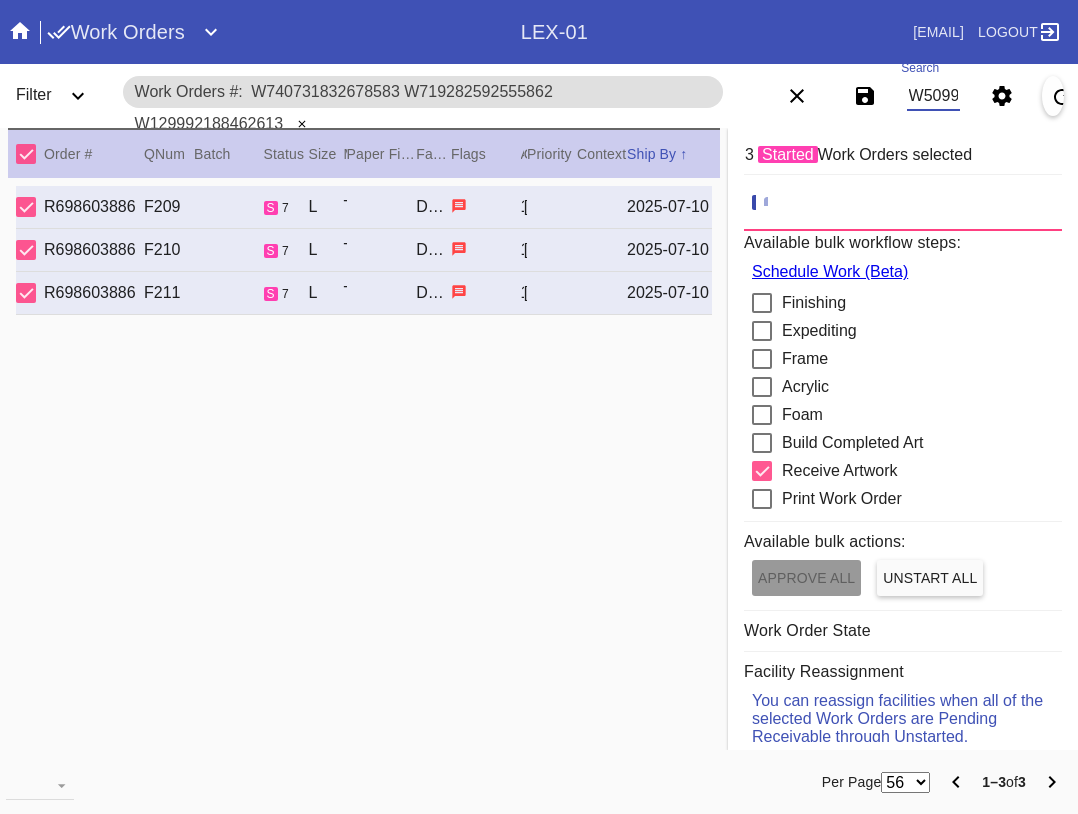 scroll, scrollTop: 0, scrollLeft: 557, axis: horizontal 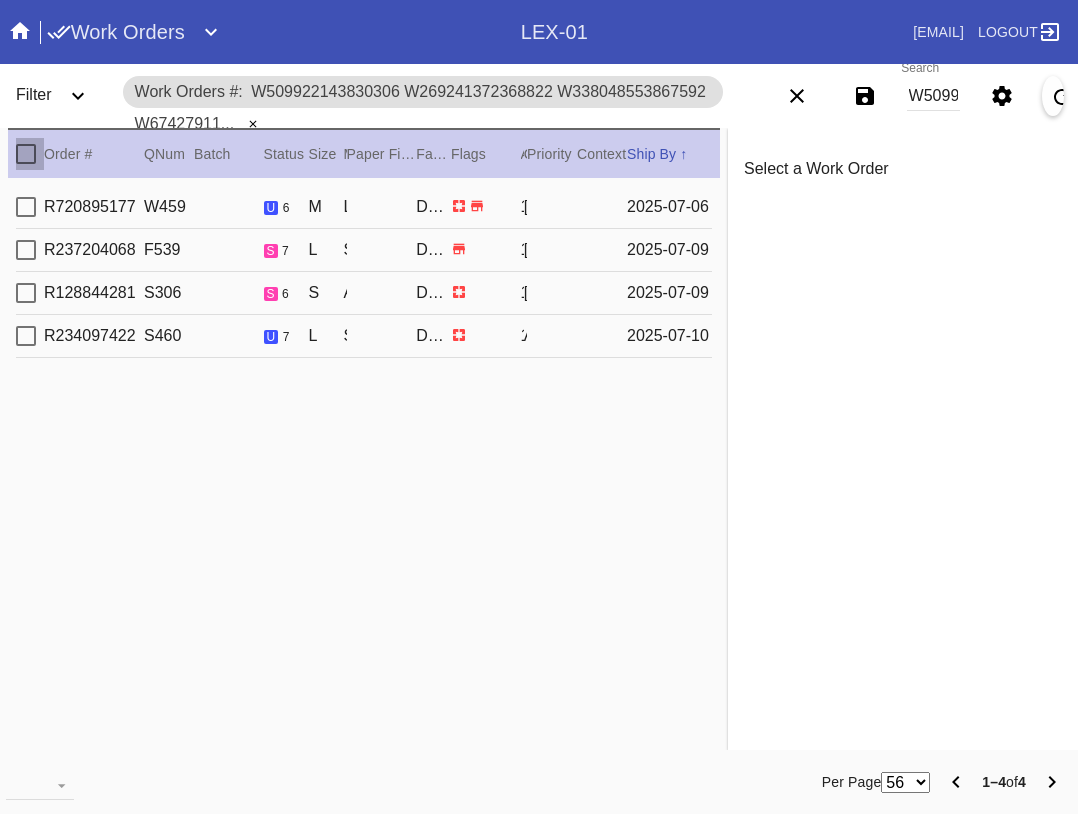 click at bounding box center [26, 154] 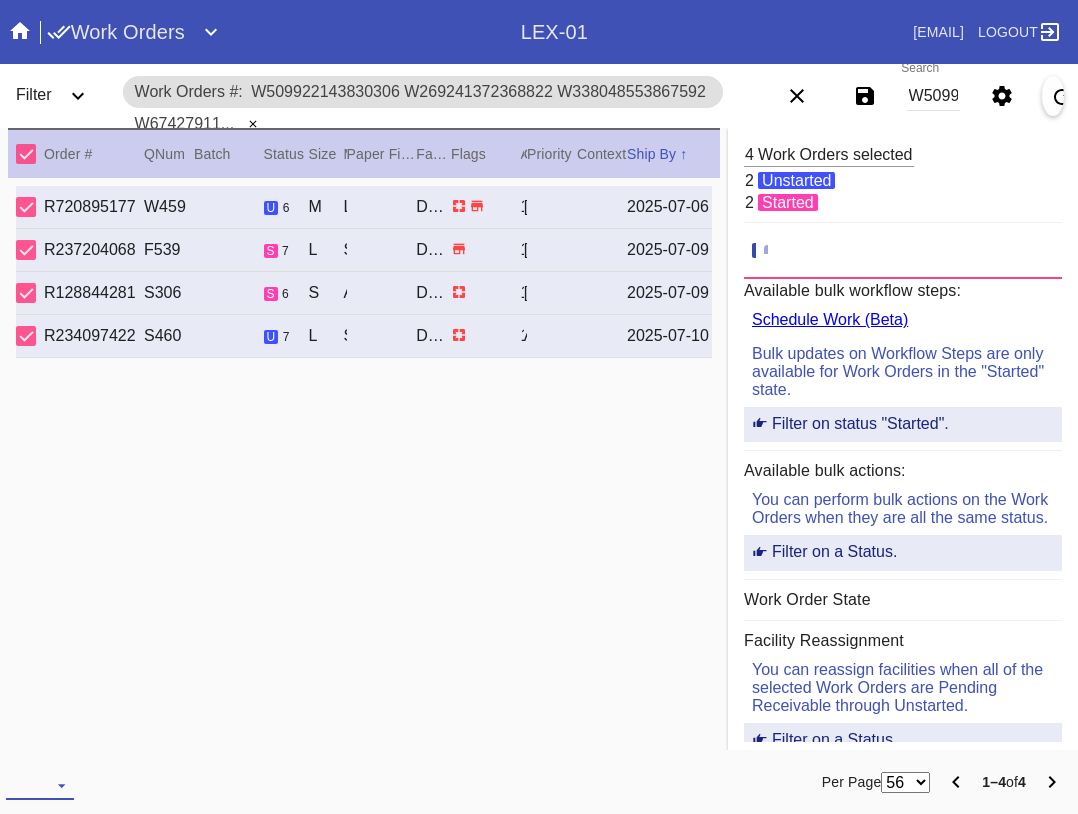 click at bounding box center [40, 785] 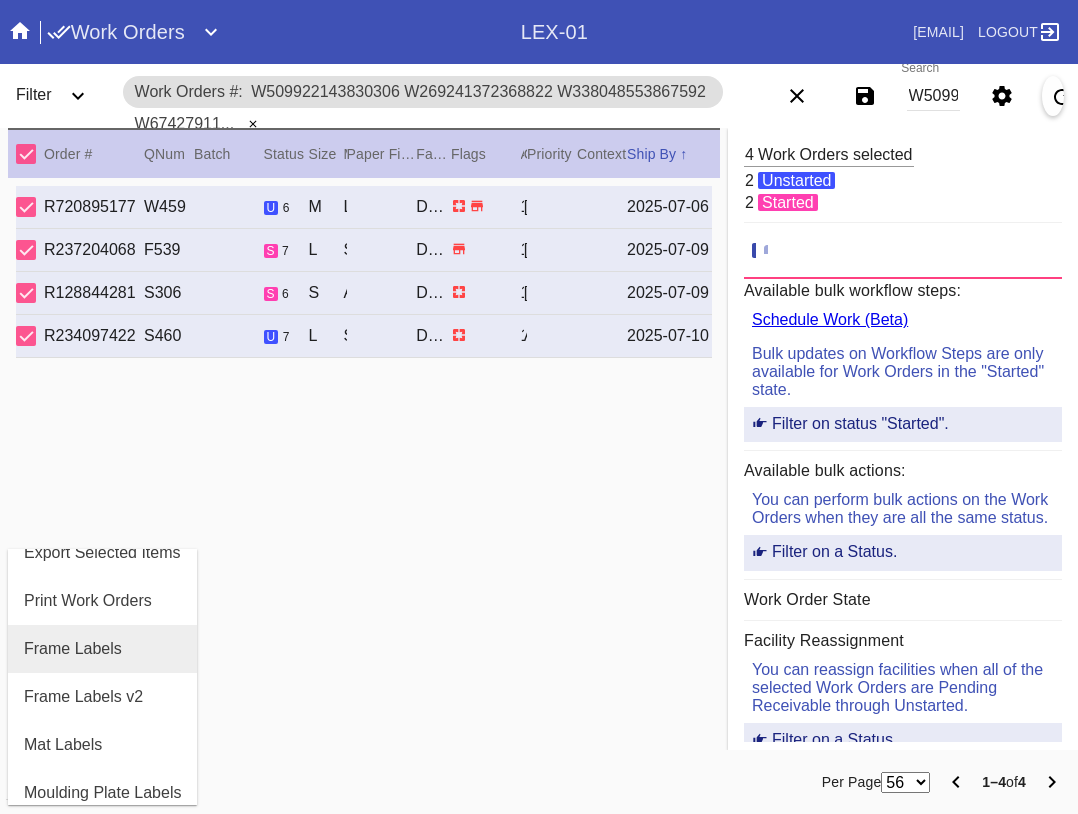 scroll, scrollTop: 100, scrollLeft: 0, axis: vertical 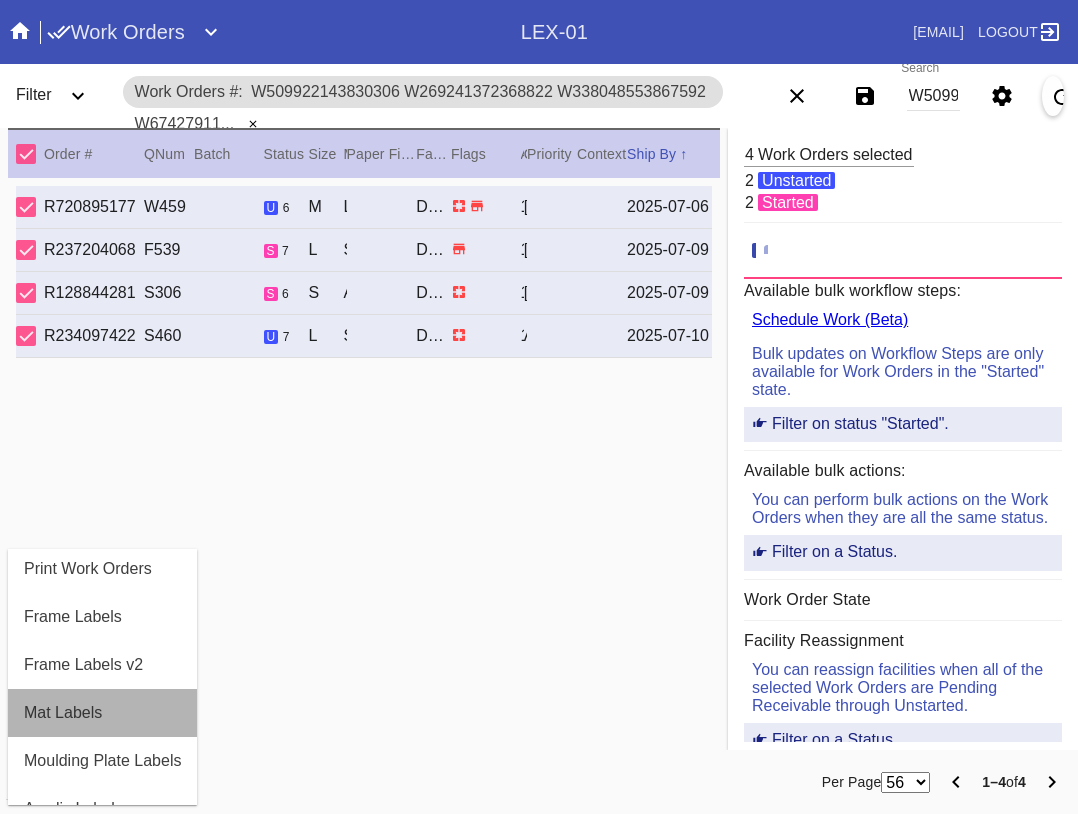 click on "Mat Labels" at bounding box center (63, 713) 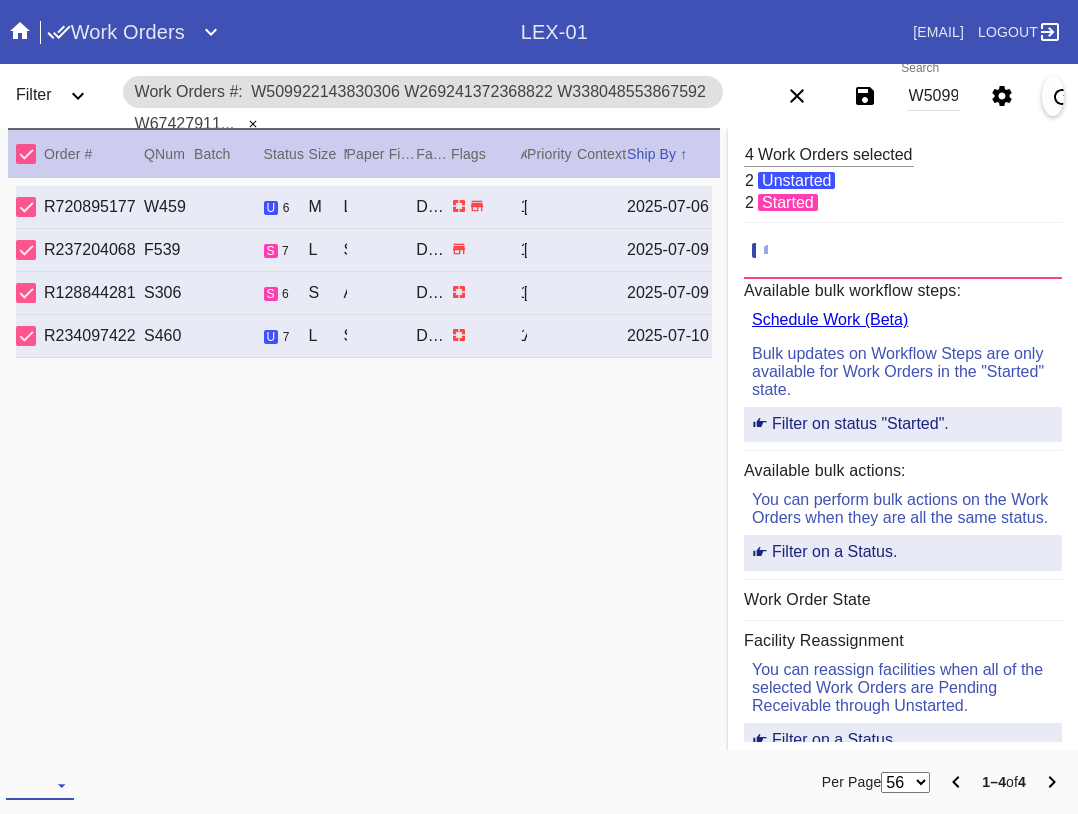 click at bounding box center (40, 785) 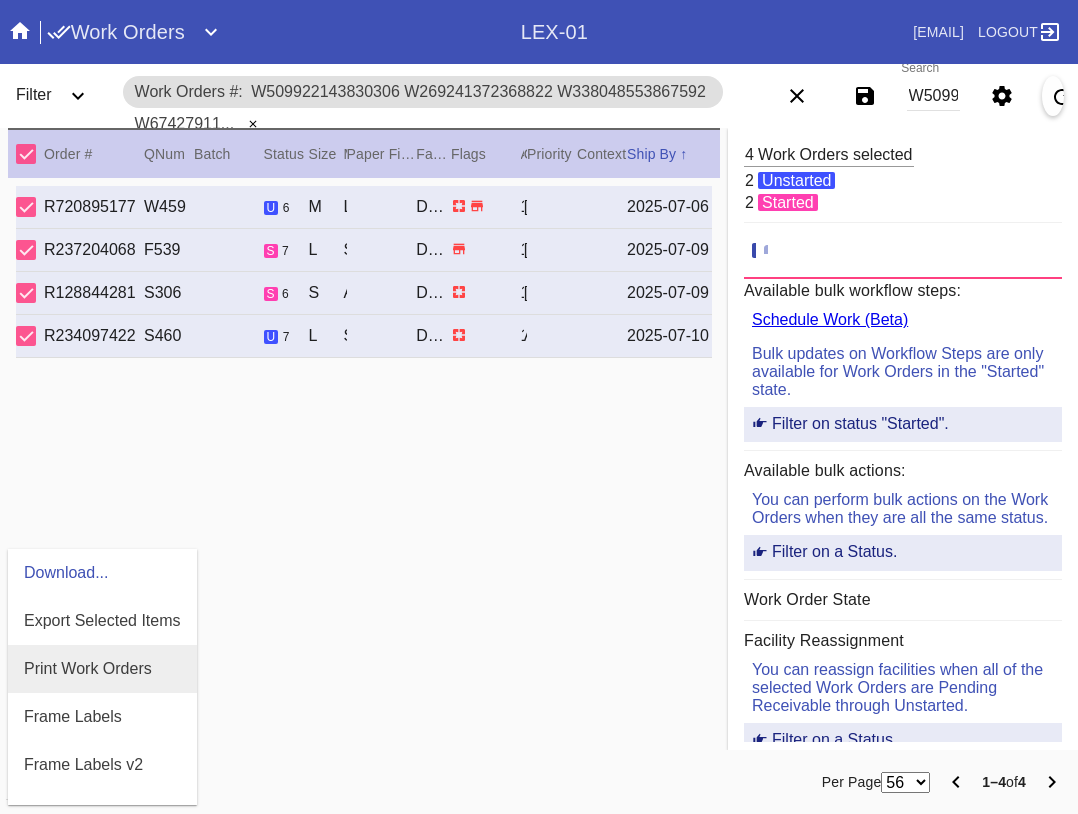 scroll, scrollTop: 464, scrollLeft: 0, axis: vertical 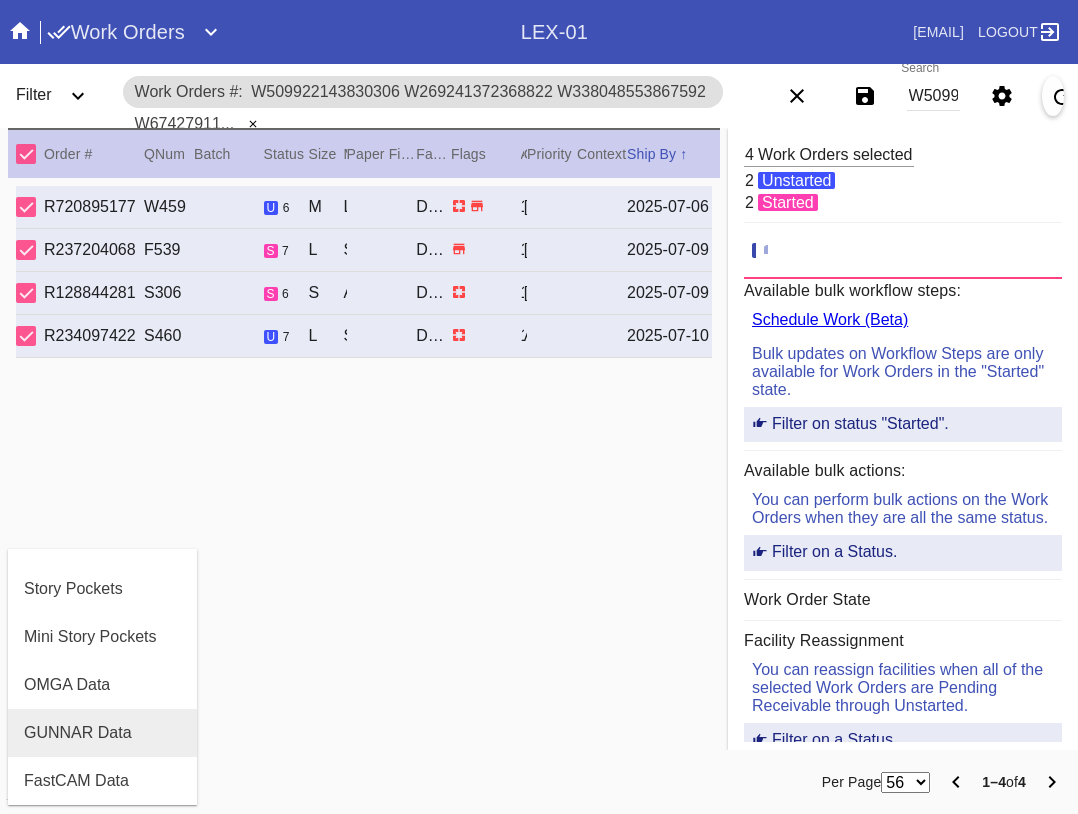 click on "GUNNAR Data" at bounding box center [78, 733] 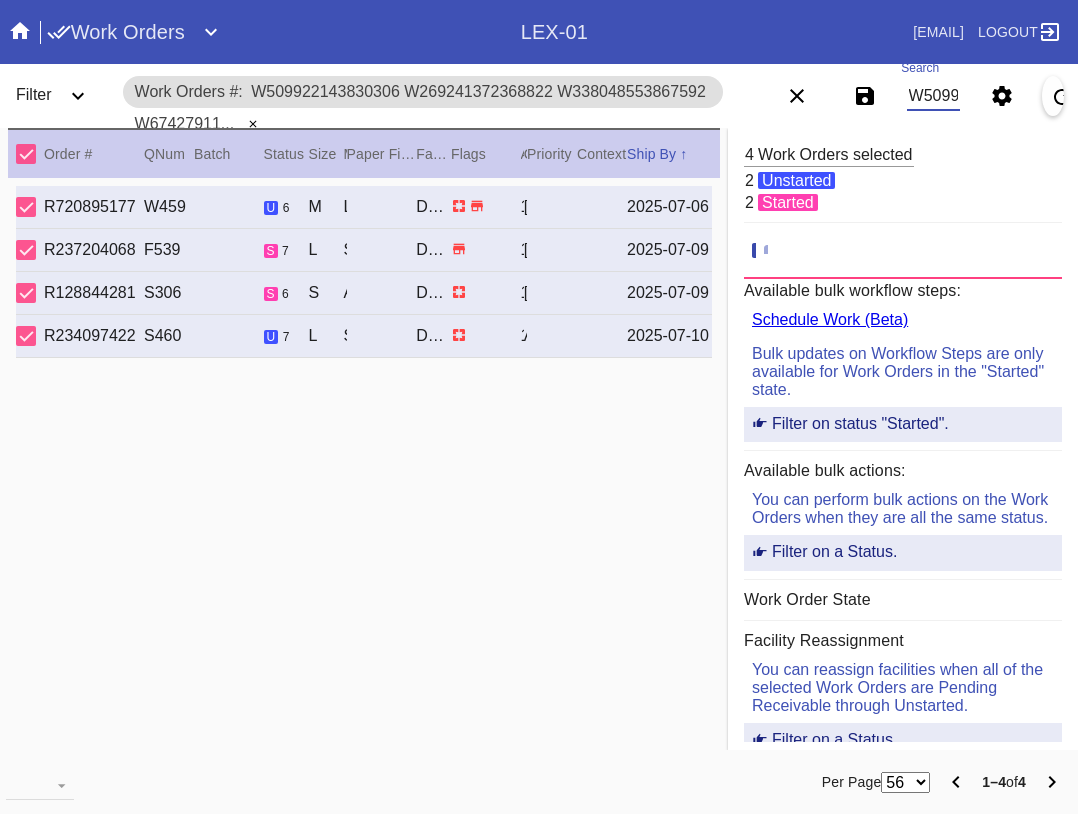 click on "W509922143830306 W269241372368822 W338048553867592 W674279118899669" at bounding box center [933, 96] 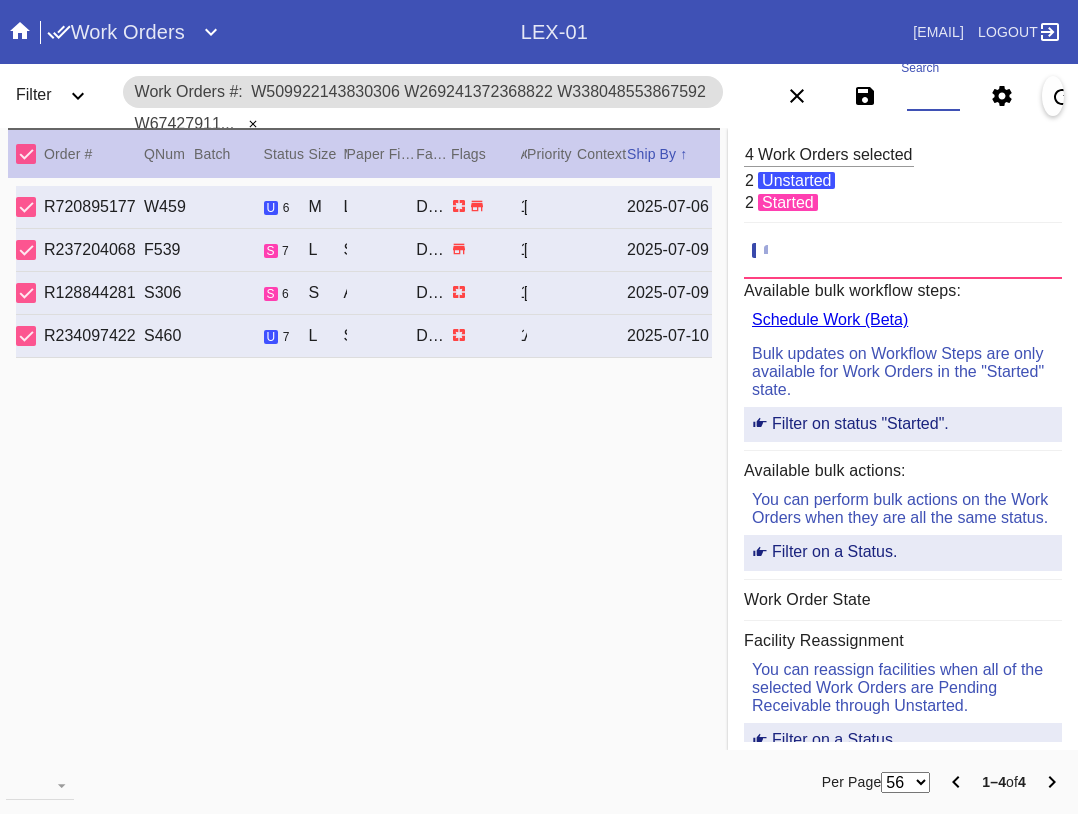 paste on "W360056444403453 W779197605319142 W943521437770320" 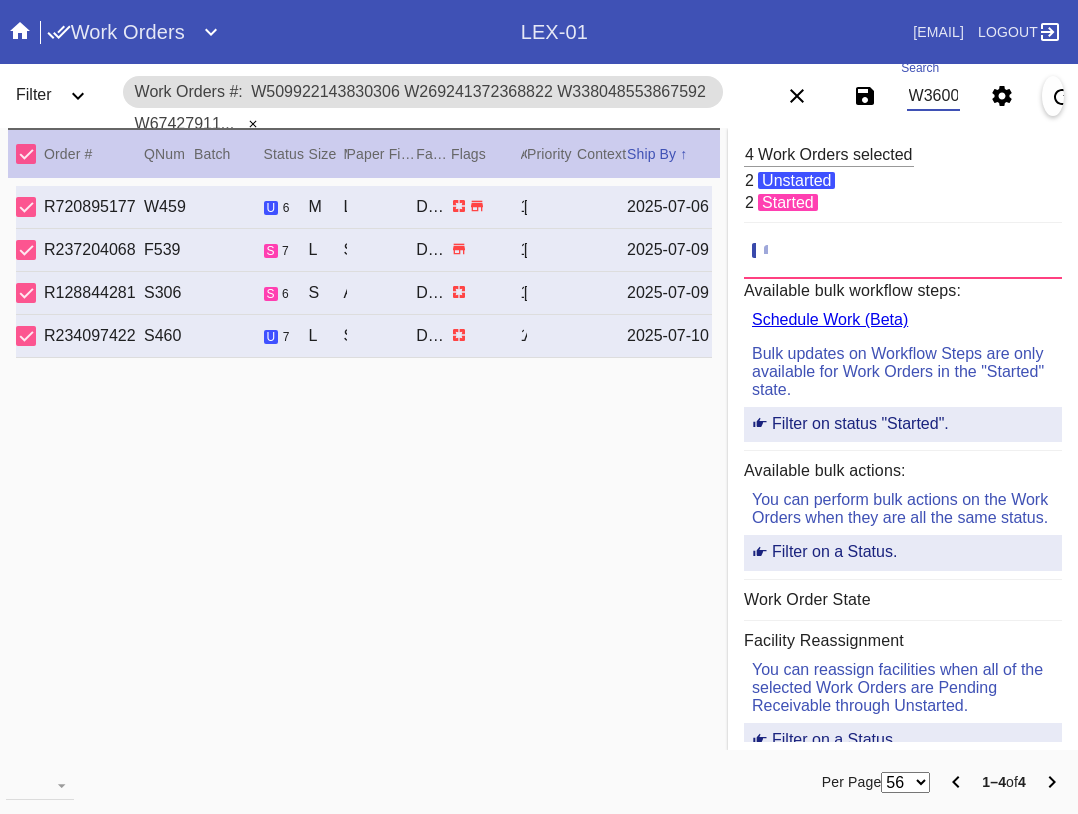 scroll, scrollTop: 0, scrollLeft: 405, axis: horizontal 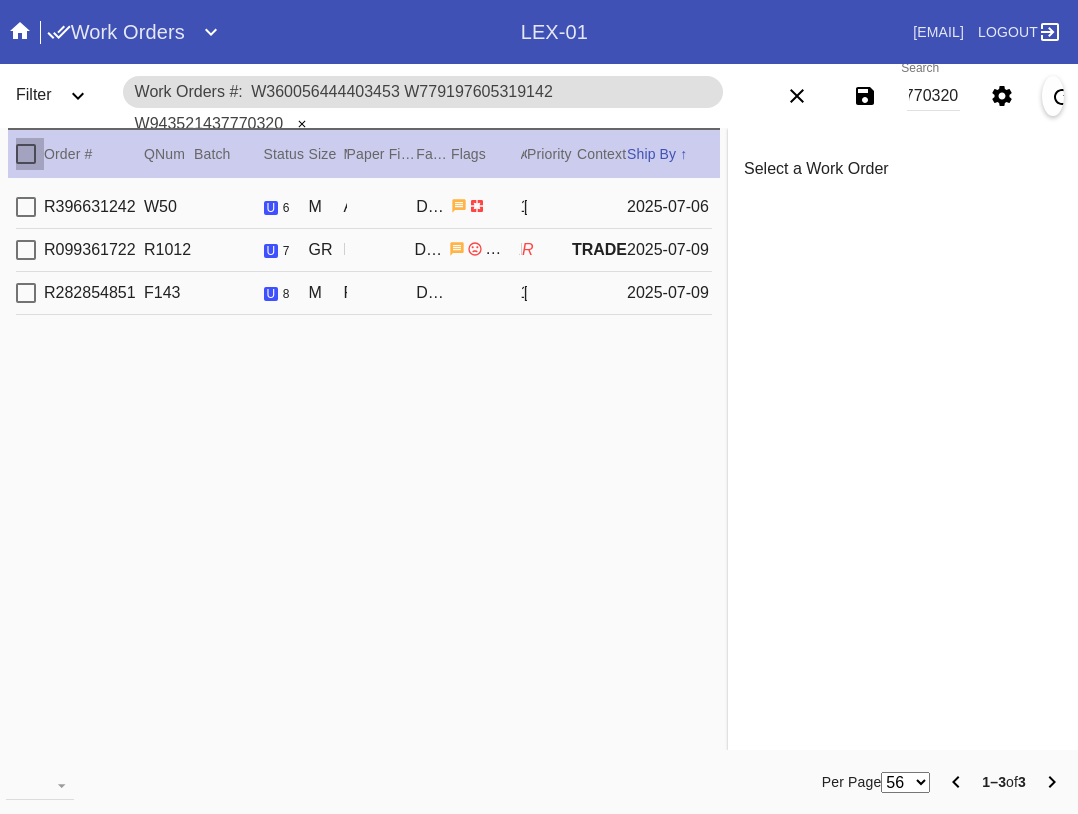 click at bounding box center (26, 154) 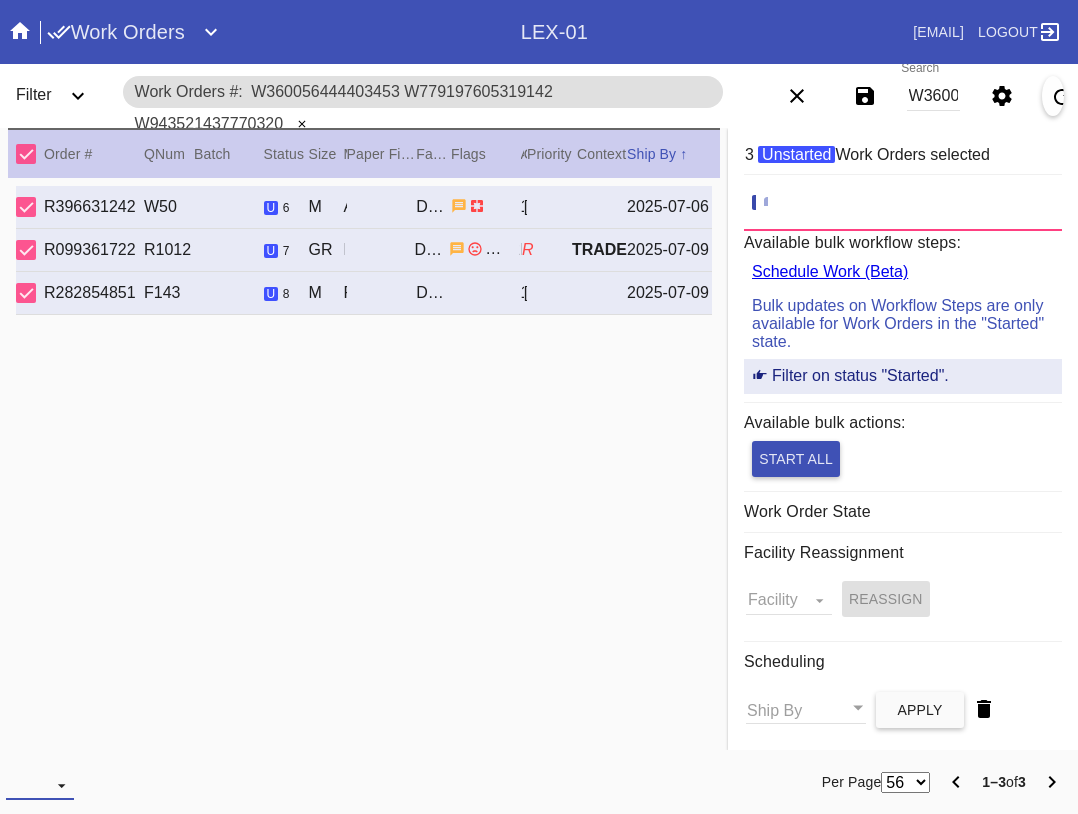 click at bounding box center (40, 785) 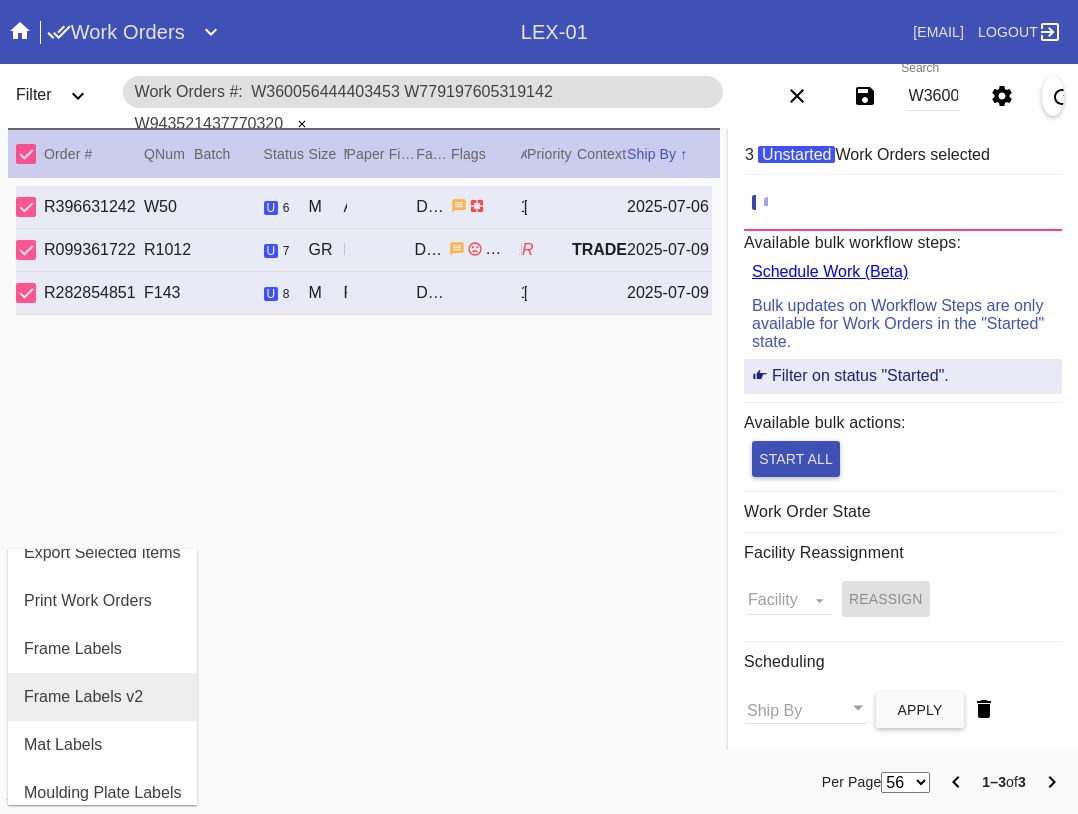 scroll, scrollTop: 100, scrollLeft: 0, axis: vertical 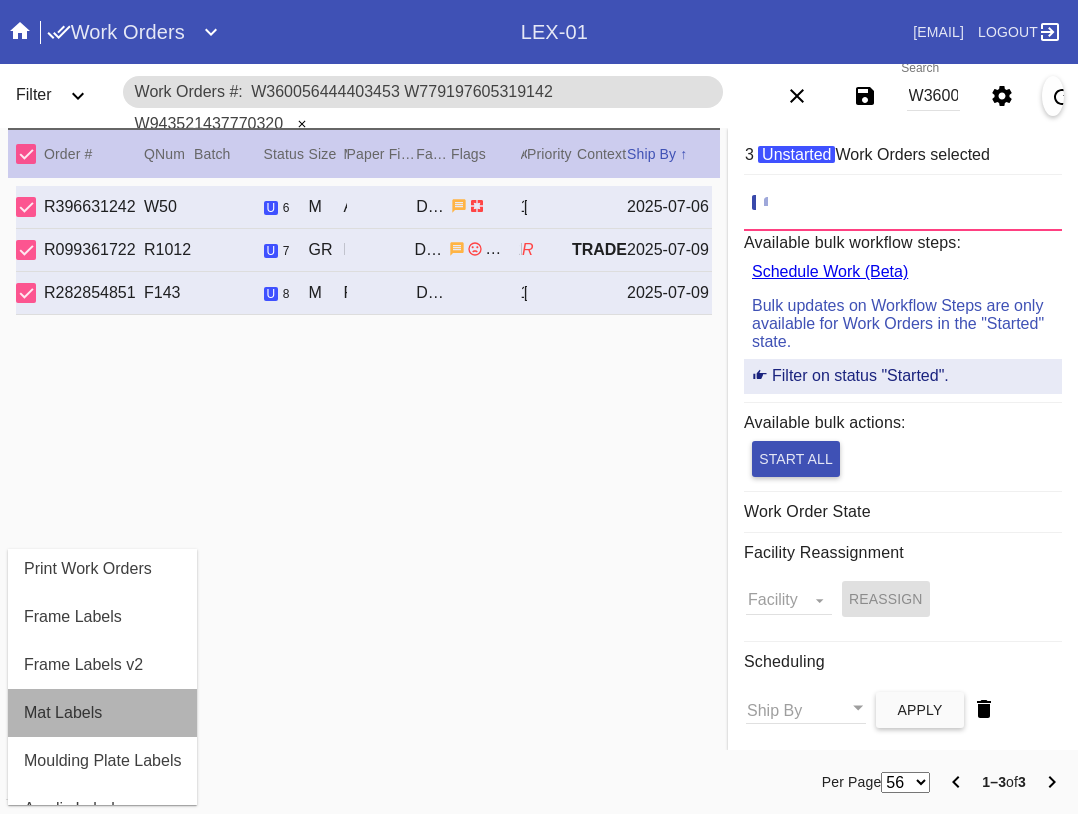 click on "Mat Labels" at bounding box center (102, 713) 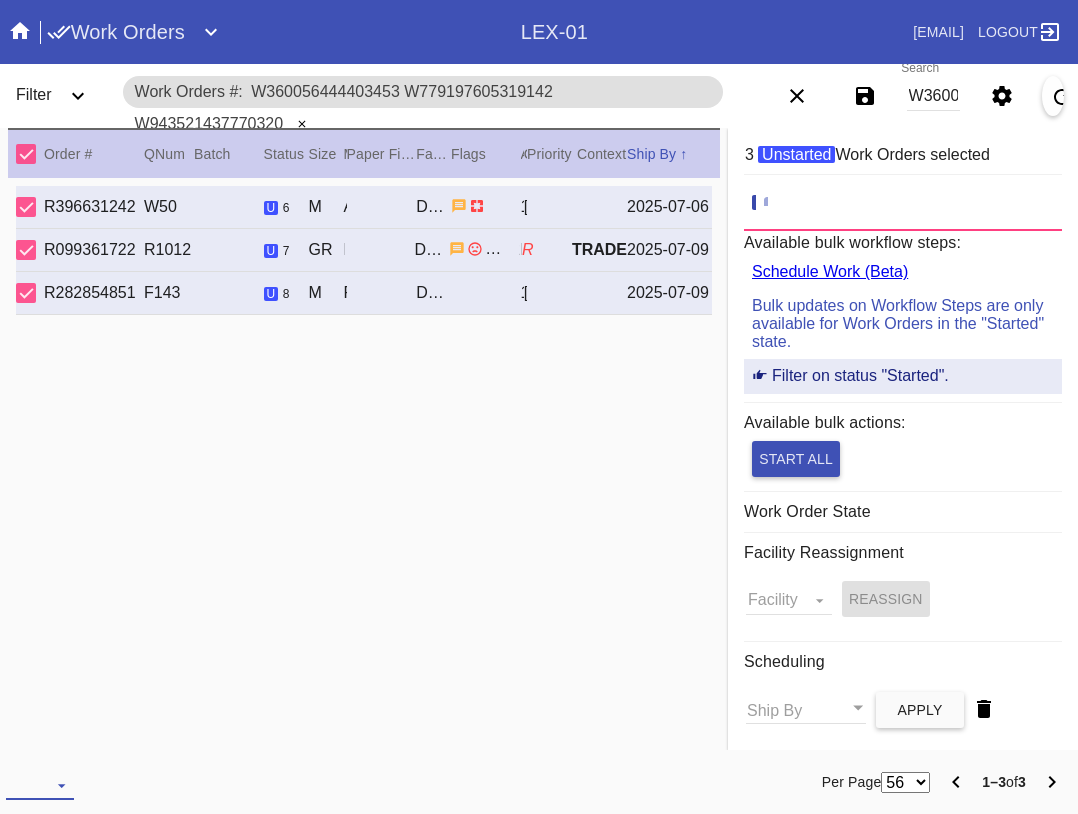 click at bounding box center (40, 785) 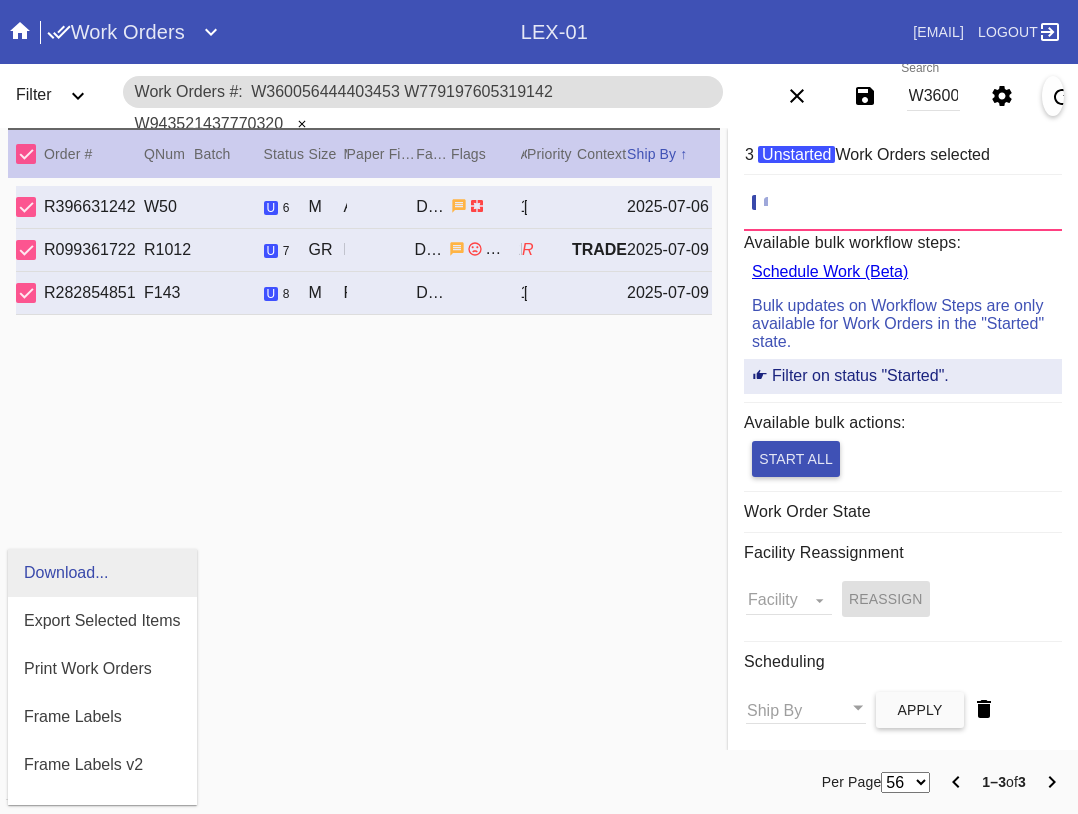 scroll, scrollTop: 464, scrollLeft: 0, axis: vertical 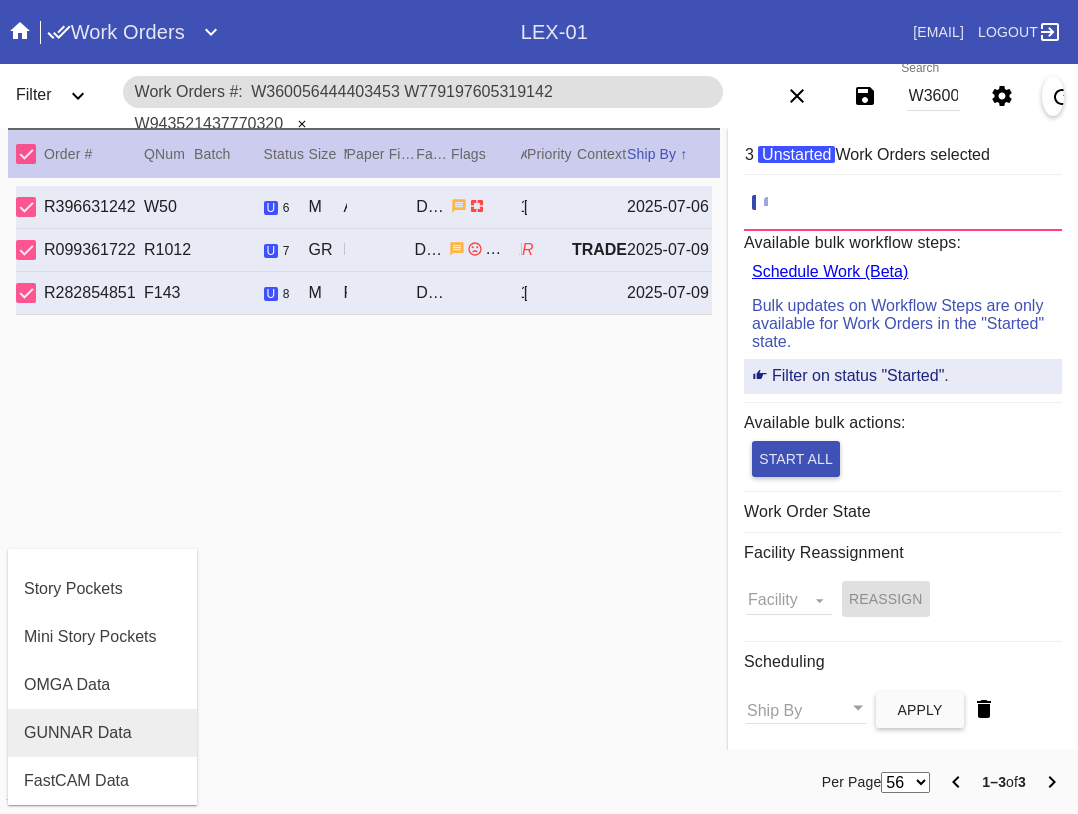 click on "GUNNAR Data" at bounding box center (78, 733) 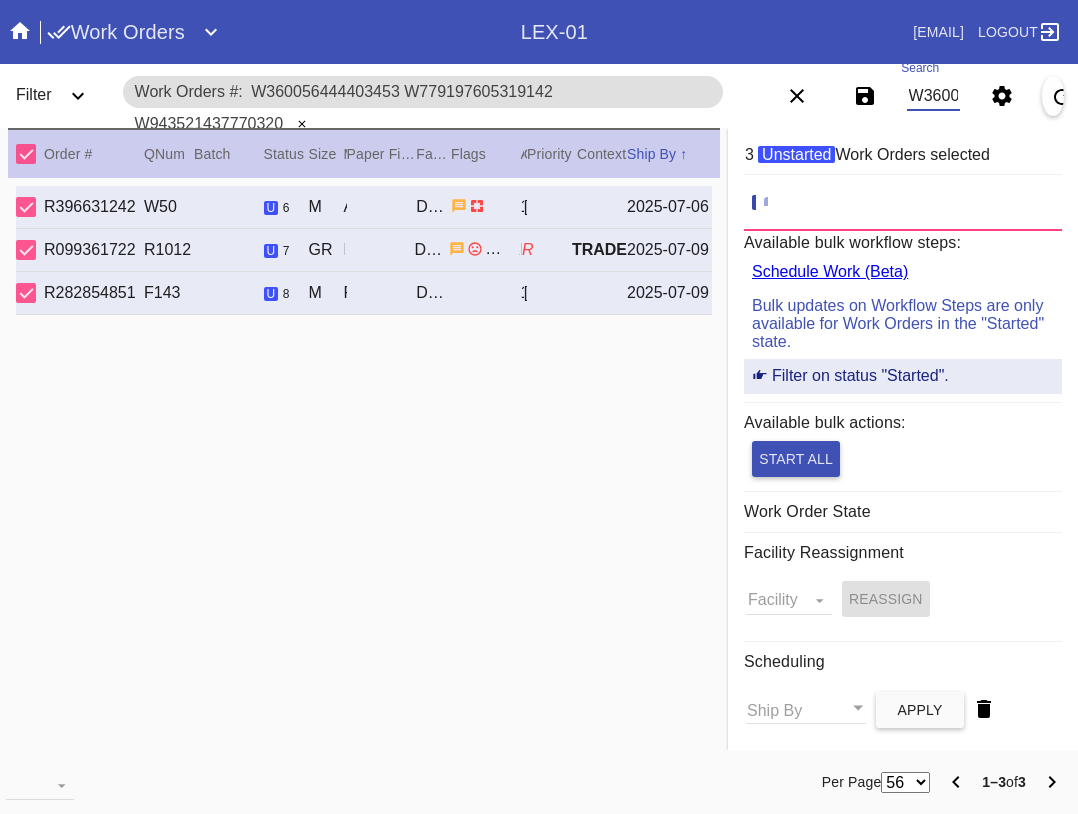 click on "W360056444403453 W779197605319142 W943521437770320" at bounding box center [933, 96] 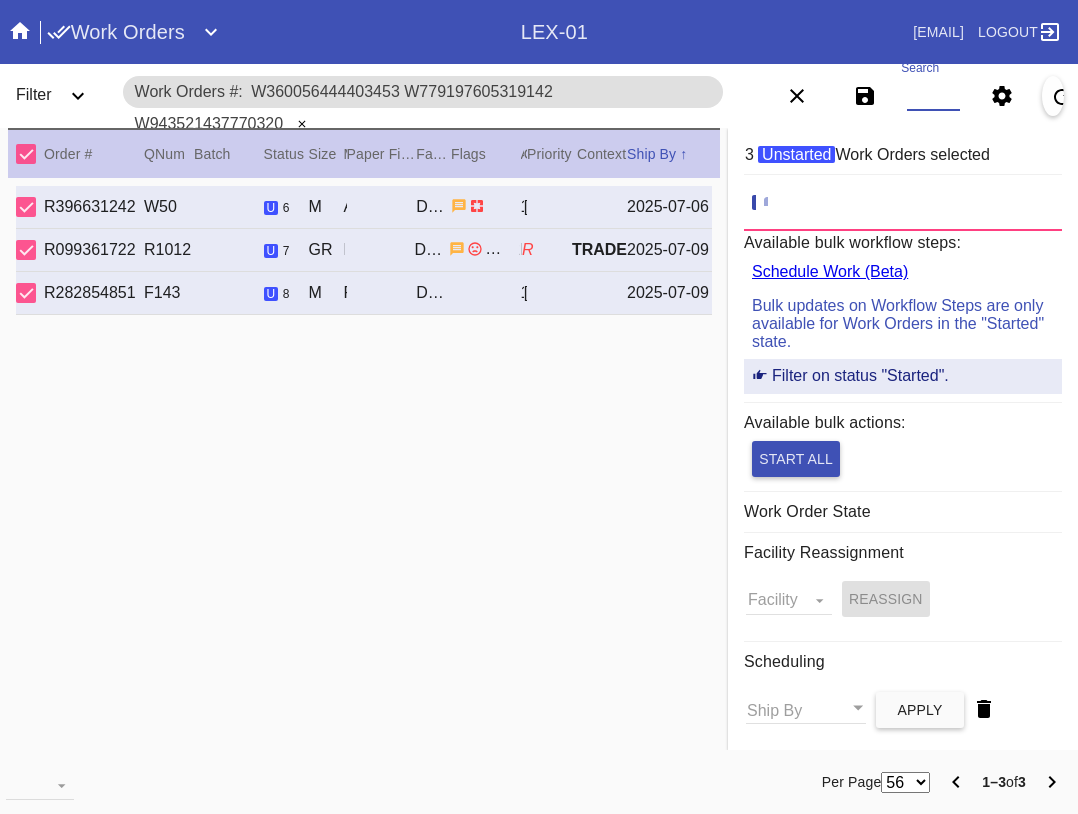 paste on "W030201808916673 W487819202028167 W562674601027893 W210326867110022" 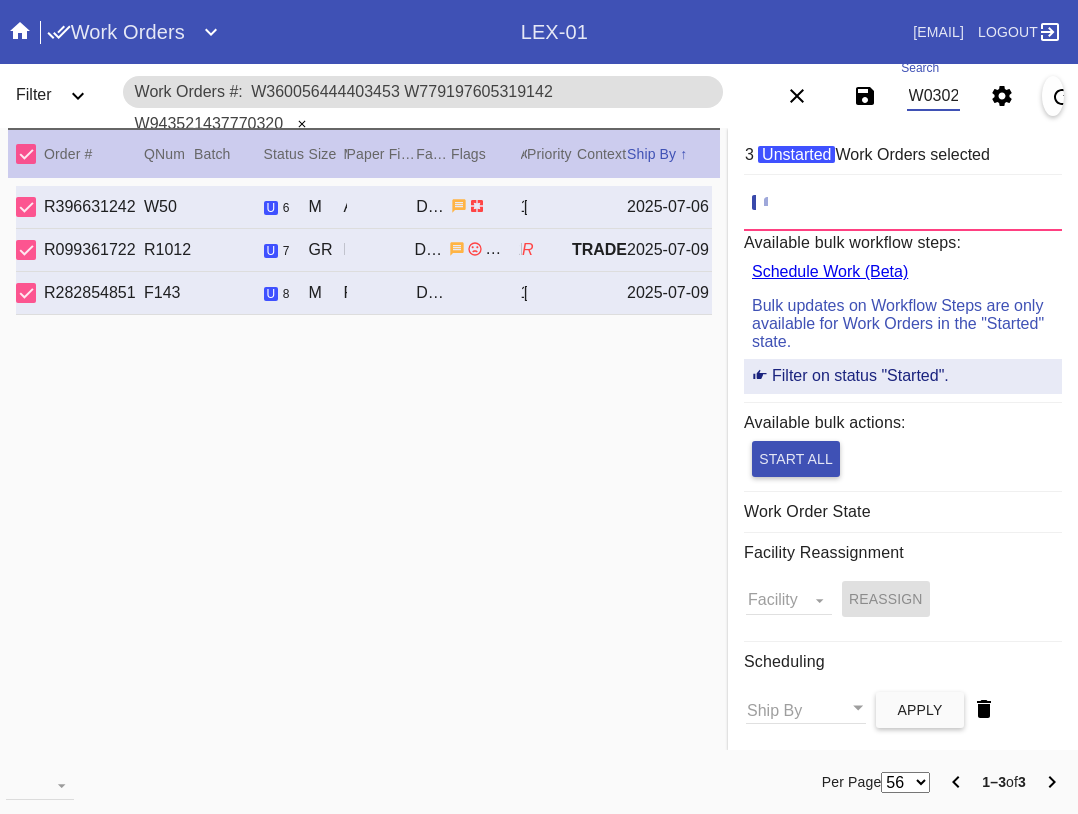 scroll, scrollTop: 0, scrollLeft: 557, axis: horizontal 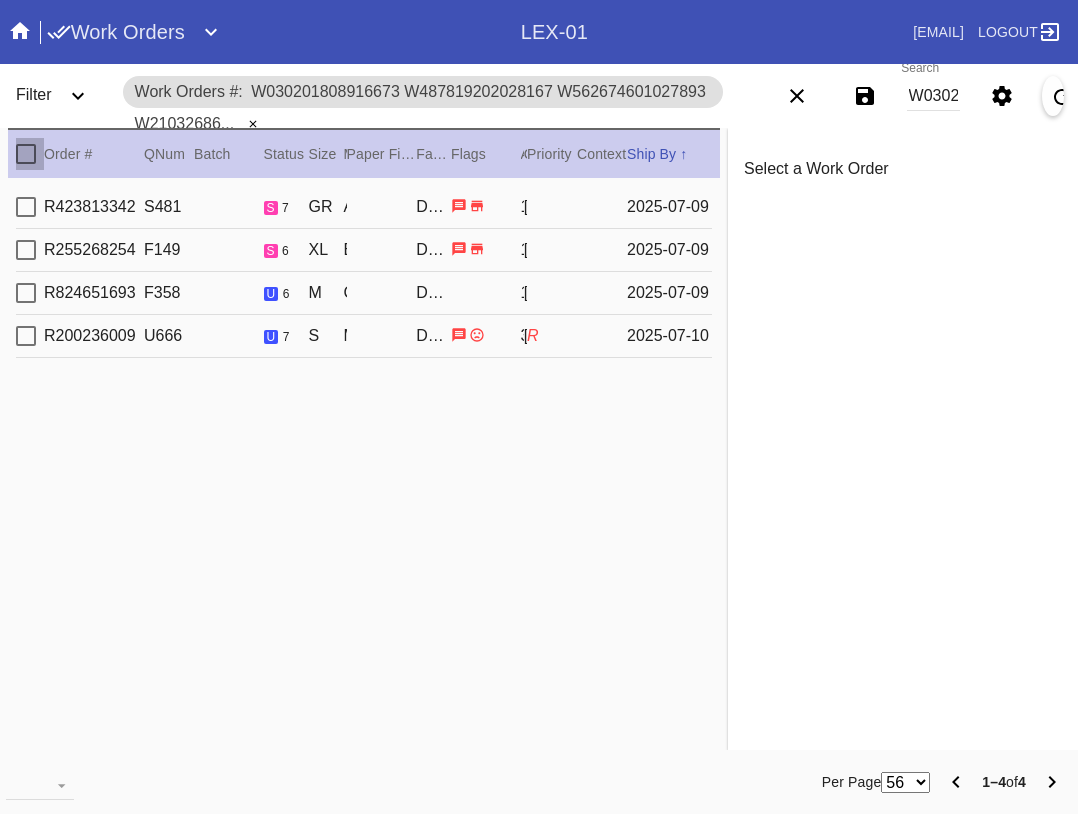 click at bounding box center [26, 154] 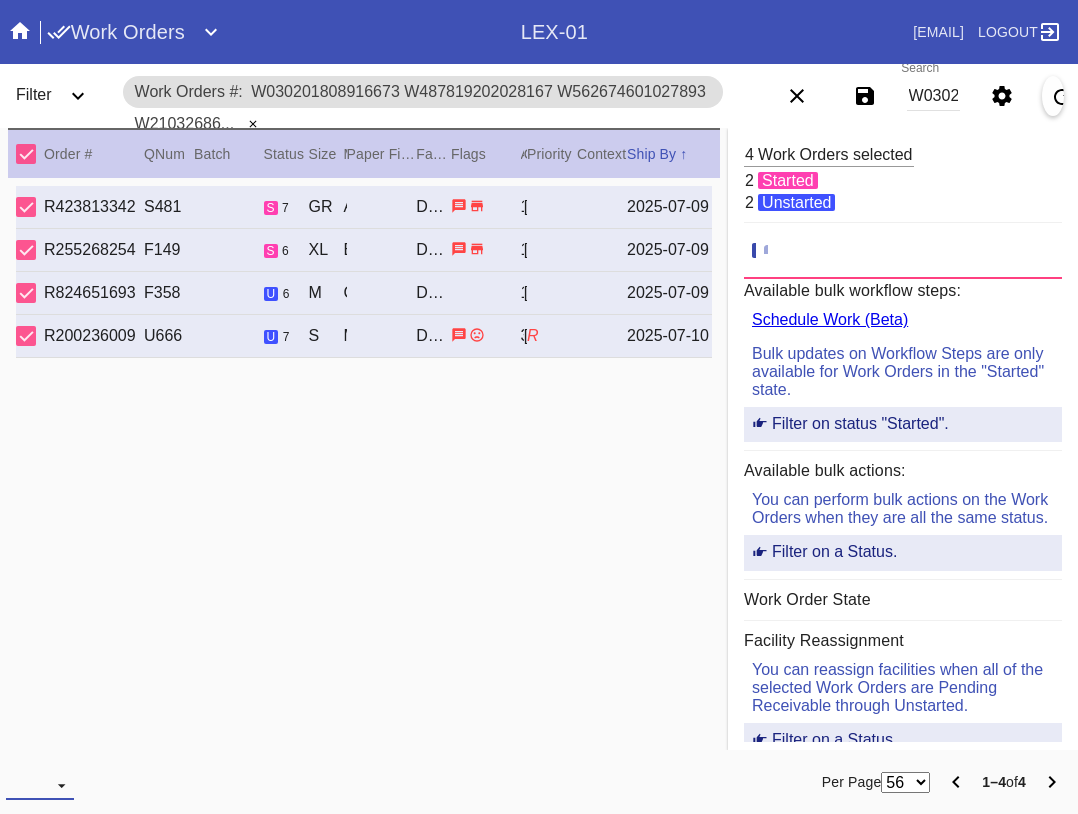 click at bounding box center [40, 785] 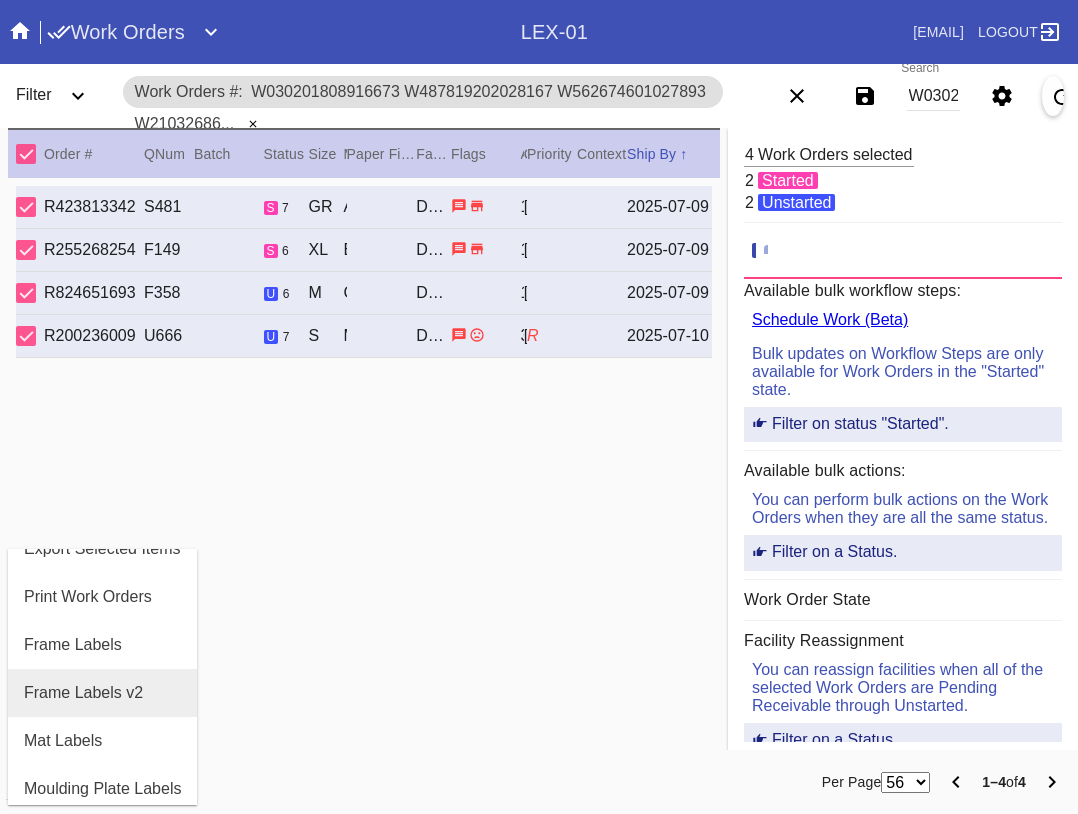 scroll, scrollTop: 100, scrollLeft: 0, axis: vertical 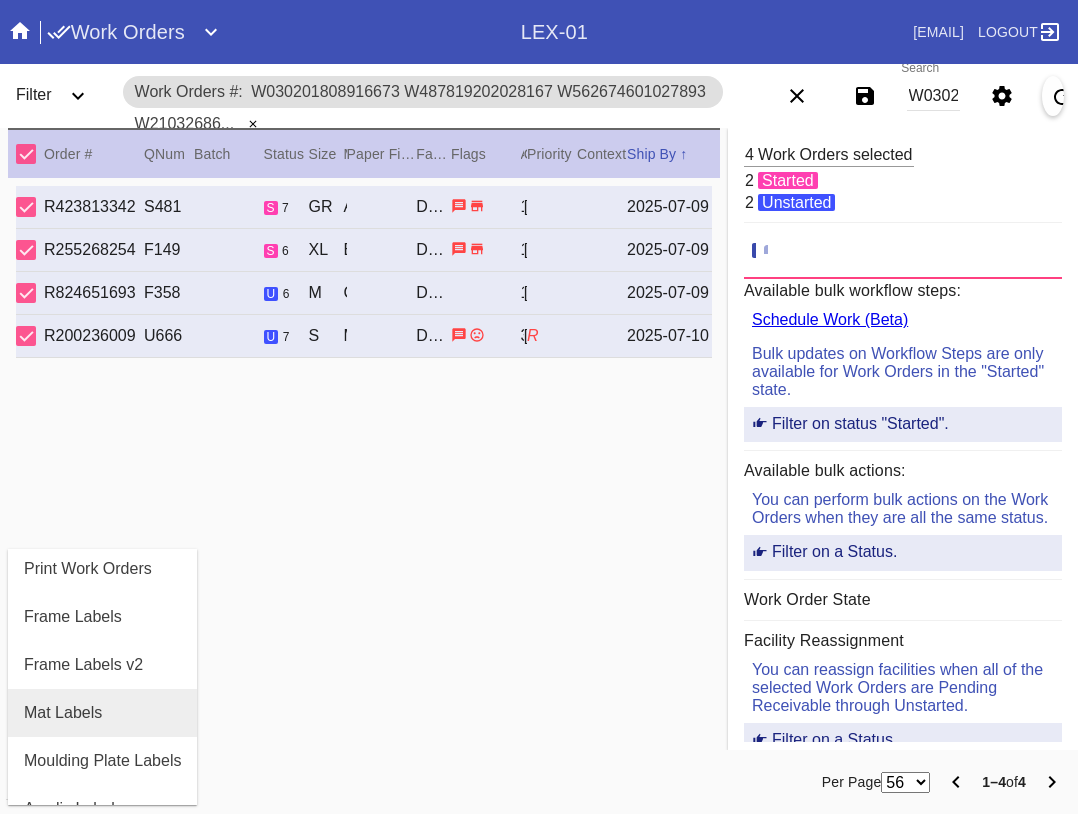click on "Mat Labels" at bounding box center [102, 713] 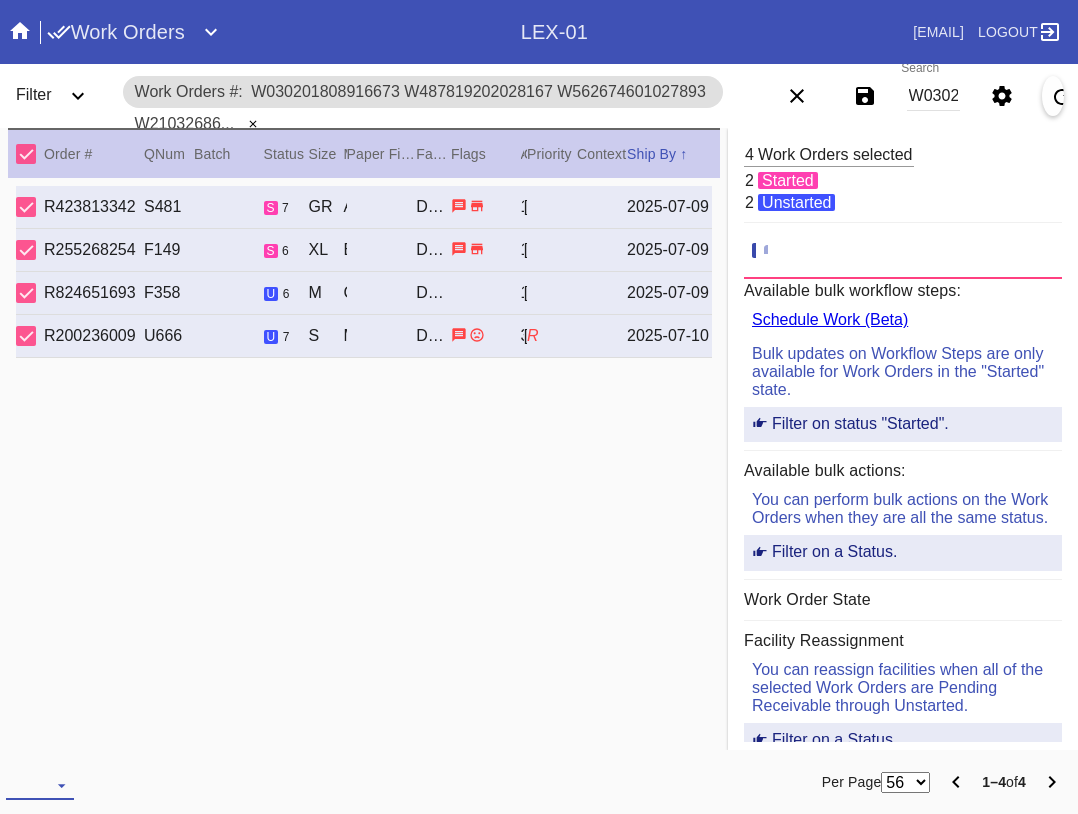 click at bounding box center (40, 785) 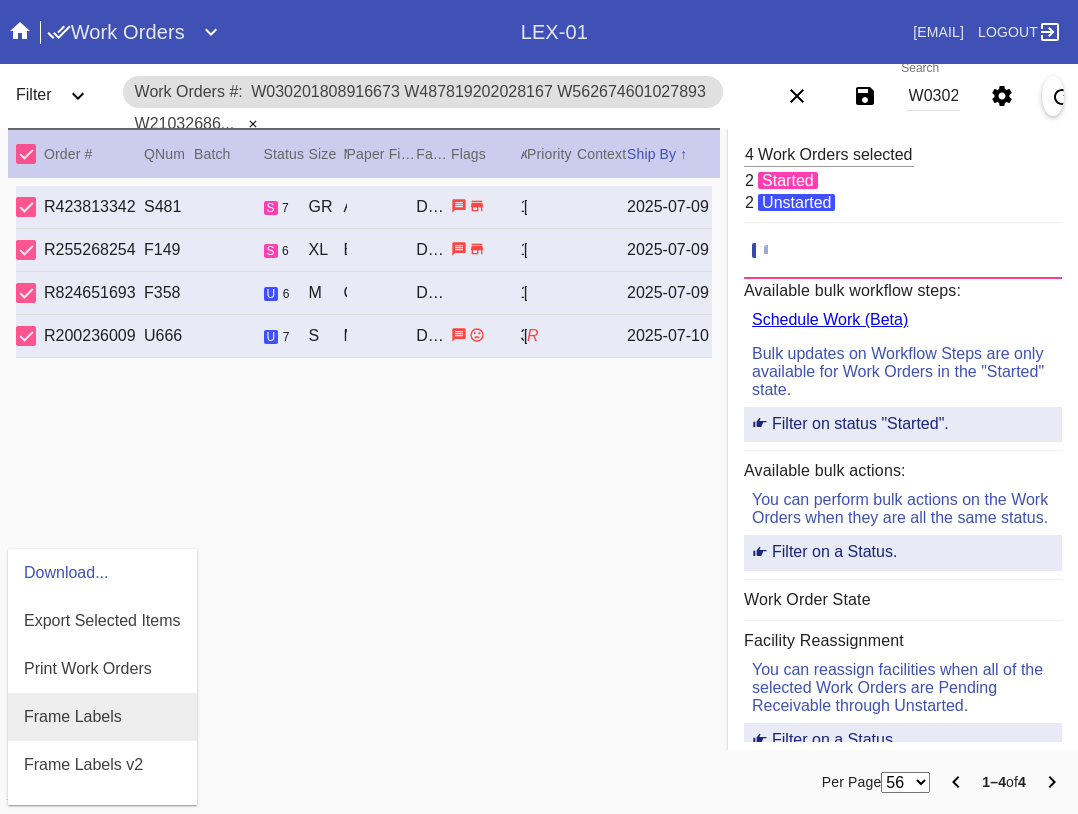 scroll, scrollTop: 464, scrollLeft: 0, axis: vertical 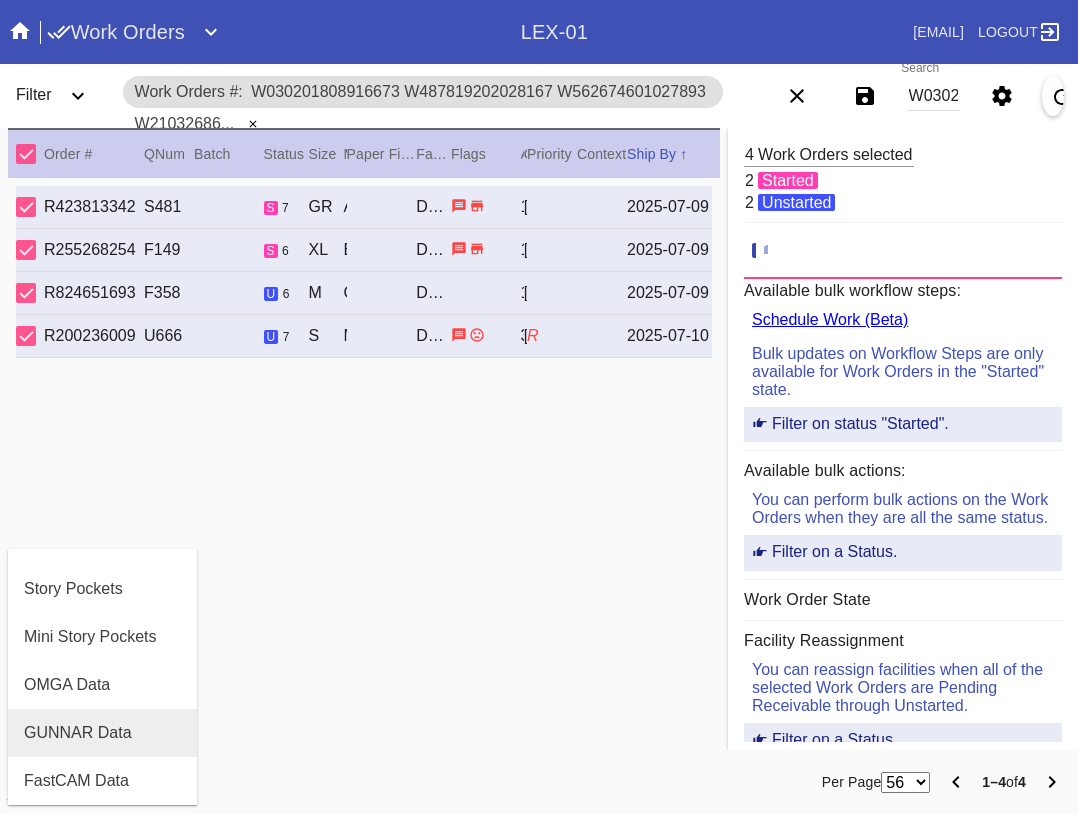 click on "GUNNAR Data" at bounding box center (78, 733) 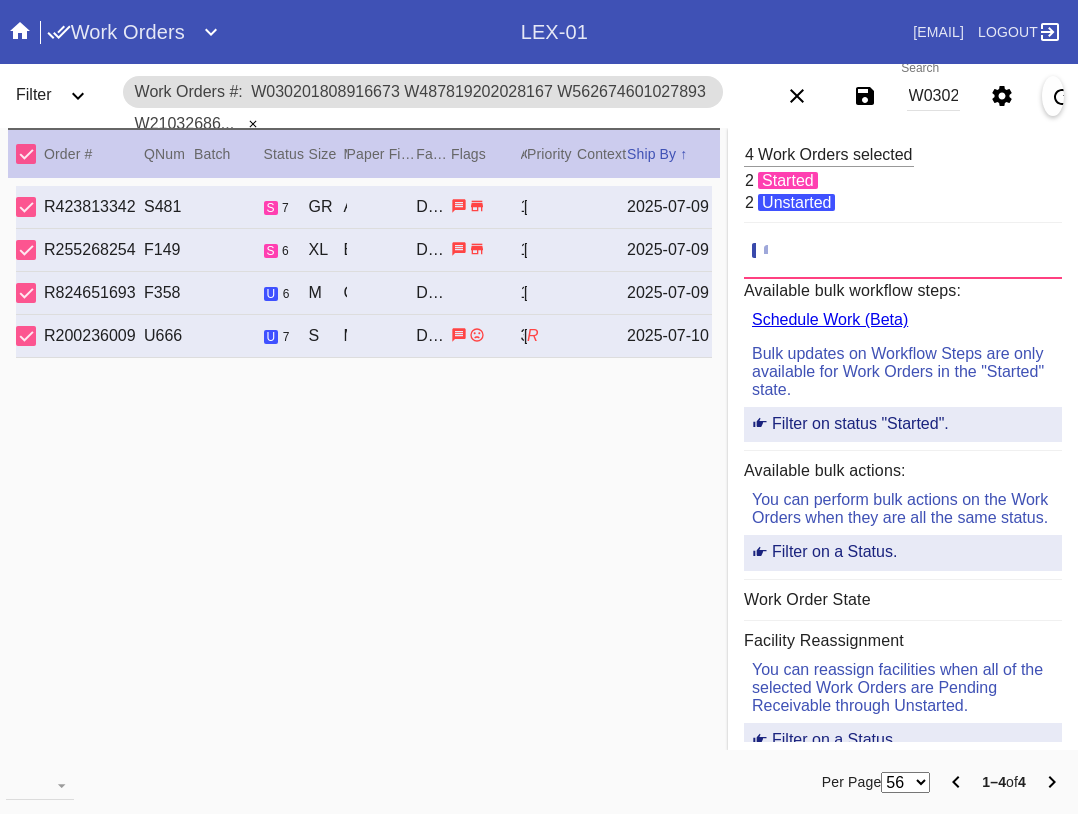 click on "W030201808916673 W487819202028167 W562674601027893 W210326867110022" at bounding box center (933, 96) 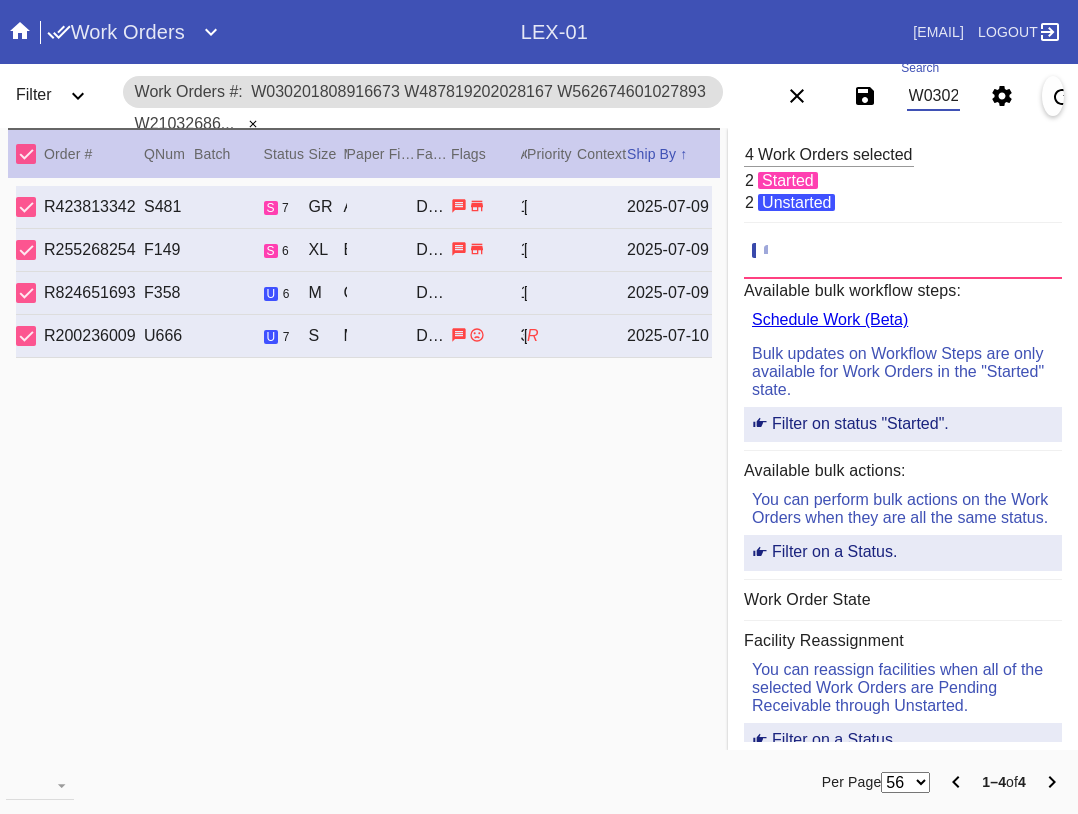click on "W030201808916673 W487819202028167 W562674601027893 W210326867110022" at bounding box center (933, 96) 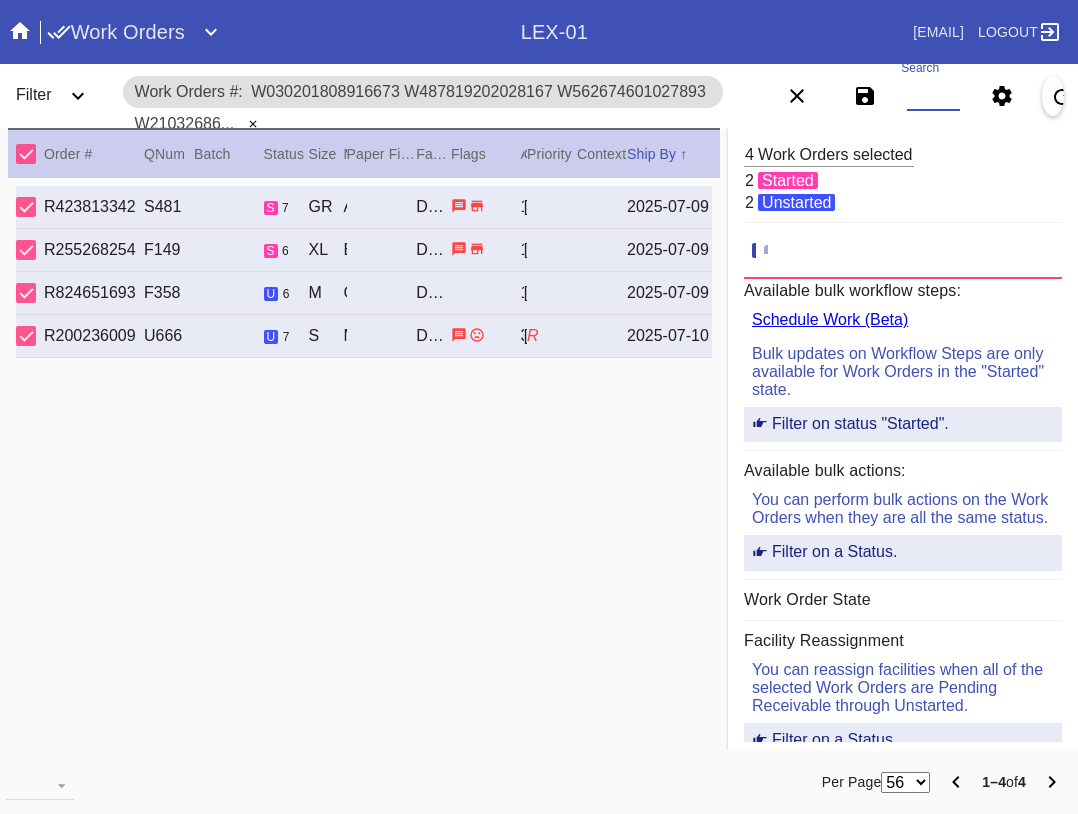 paste on "W340446391826473" 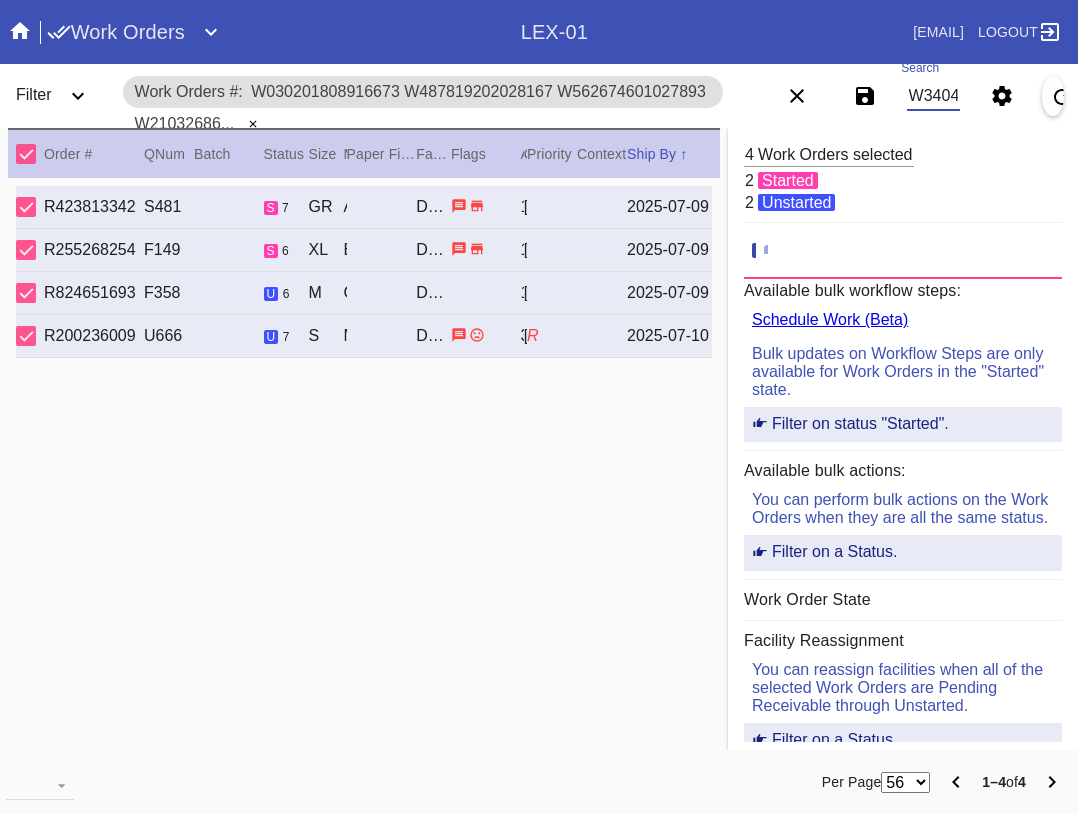 scroll, scrollTop: 0, scrollLeft: 99, axis: horizontal 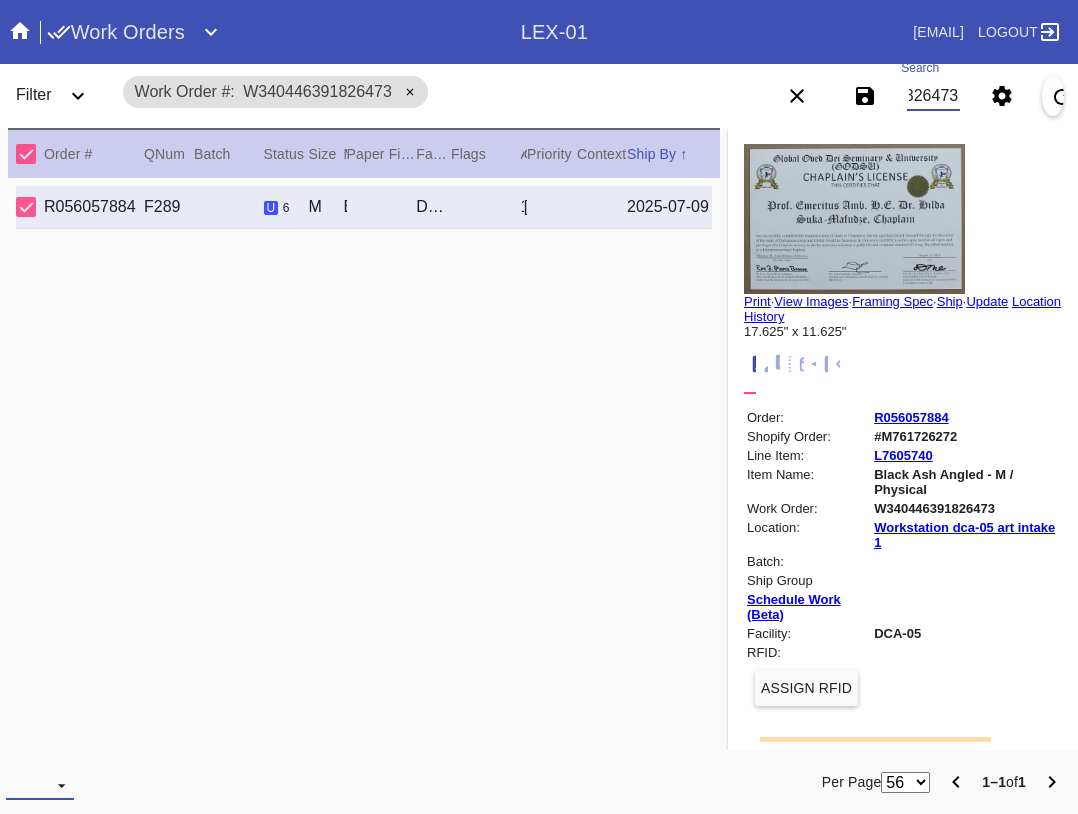 click at bounding box center [40, 785] 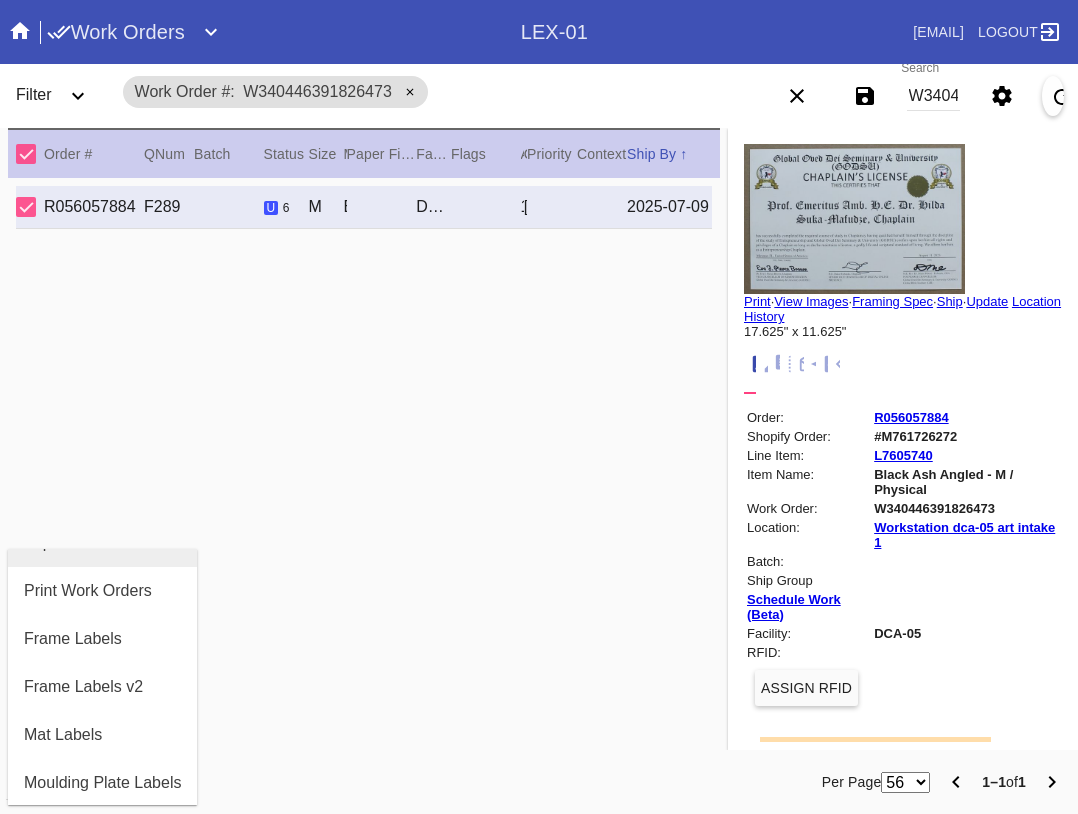 scroll, scrollTop: 100, scrollLeft: 0, axis: vertical 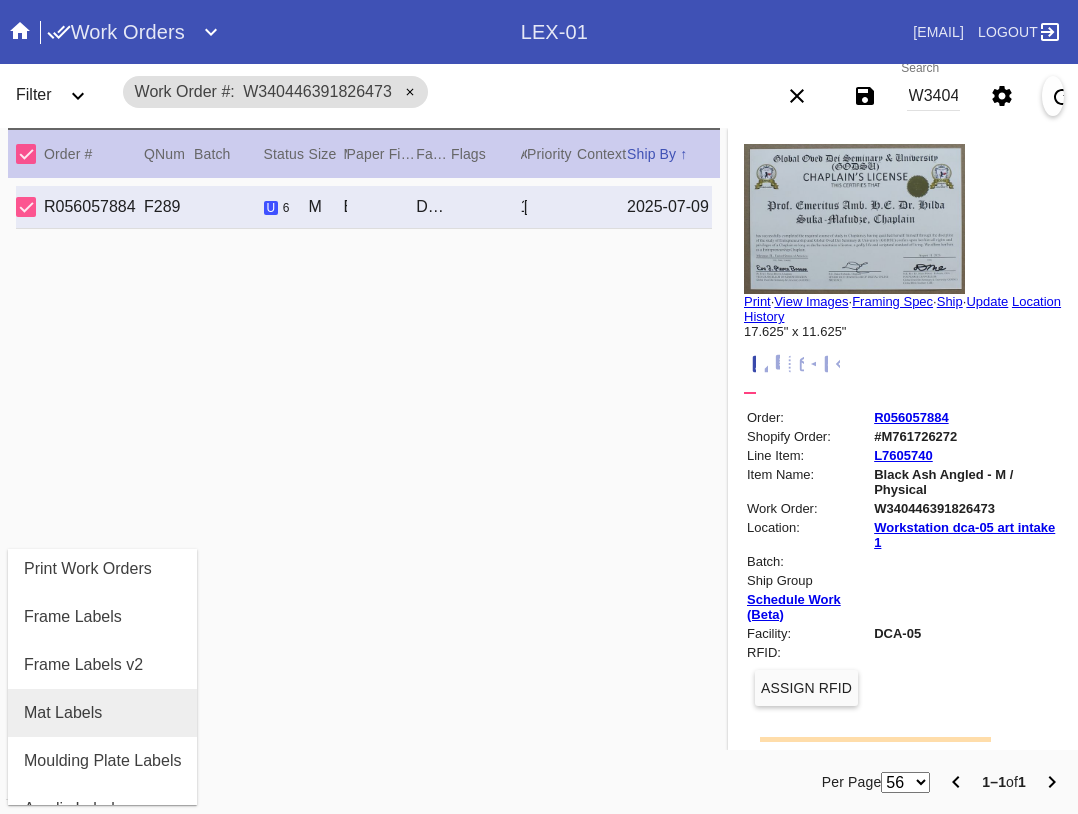 click on "Mat Labels" at bounding box center (102, 713) 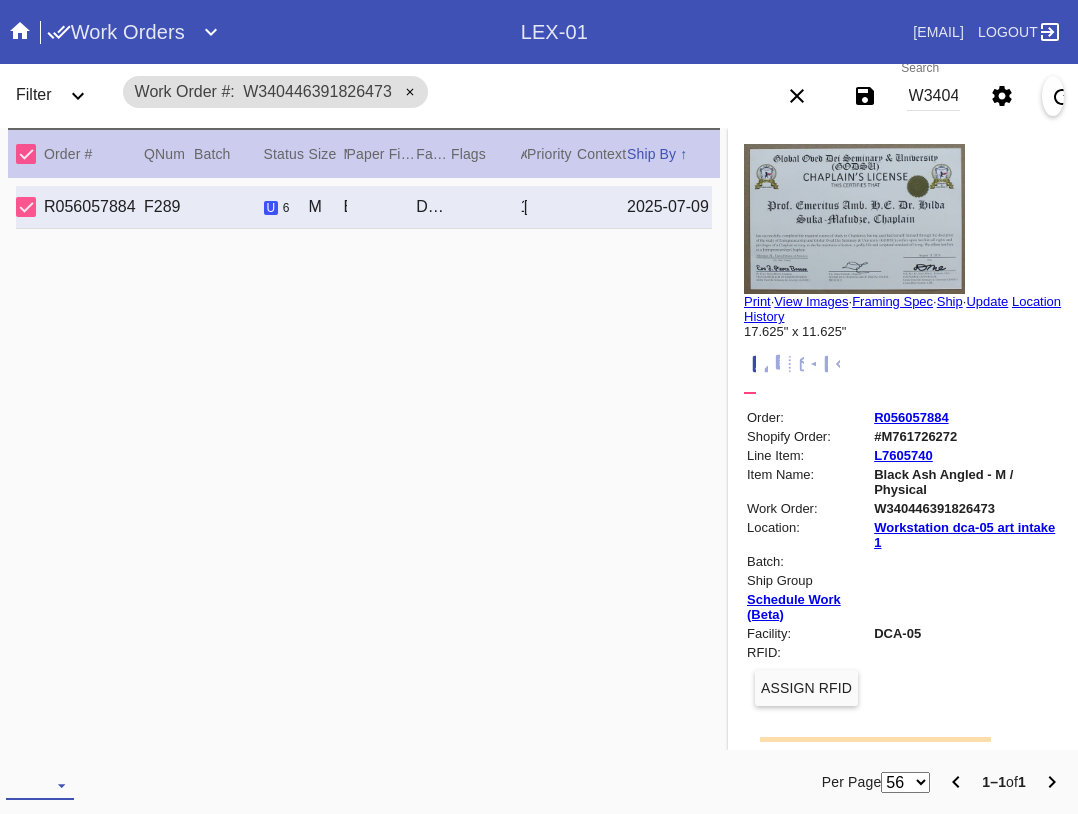 click at bounding box center (40, 785) 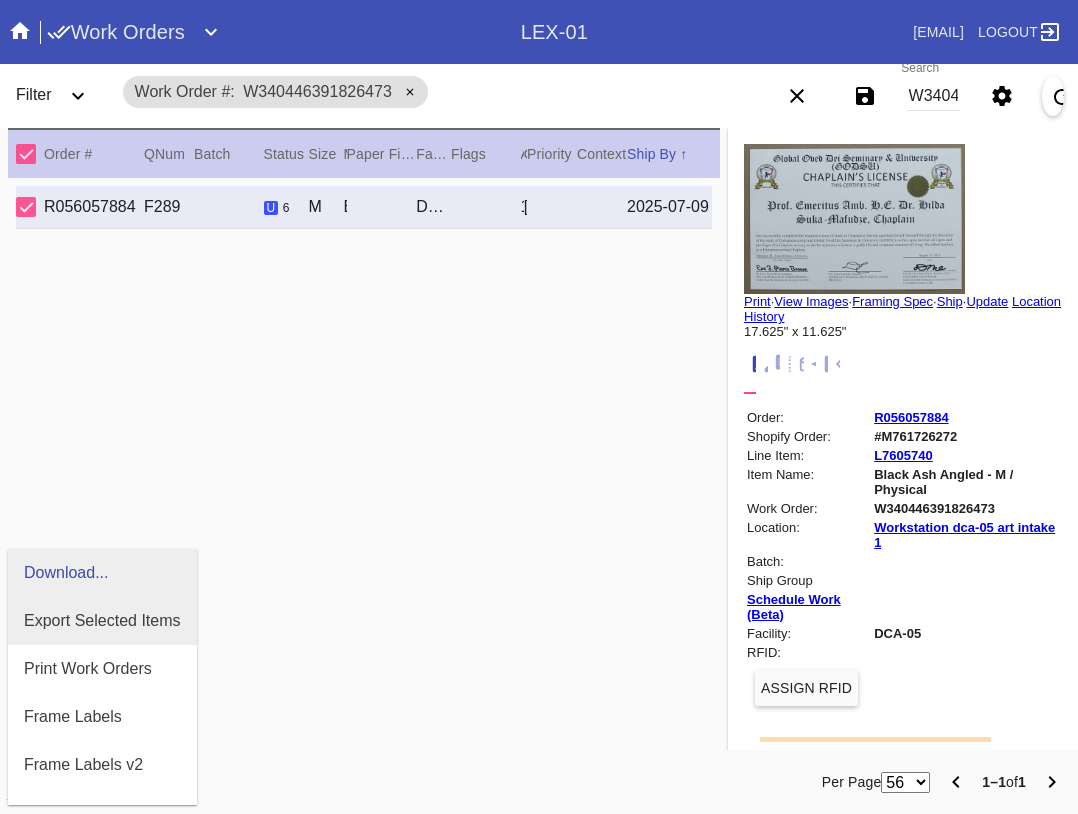 scroll, scrollTop: 464, scrollLeft: 0, axis: vertical 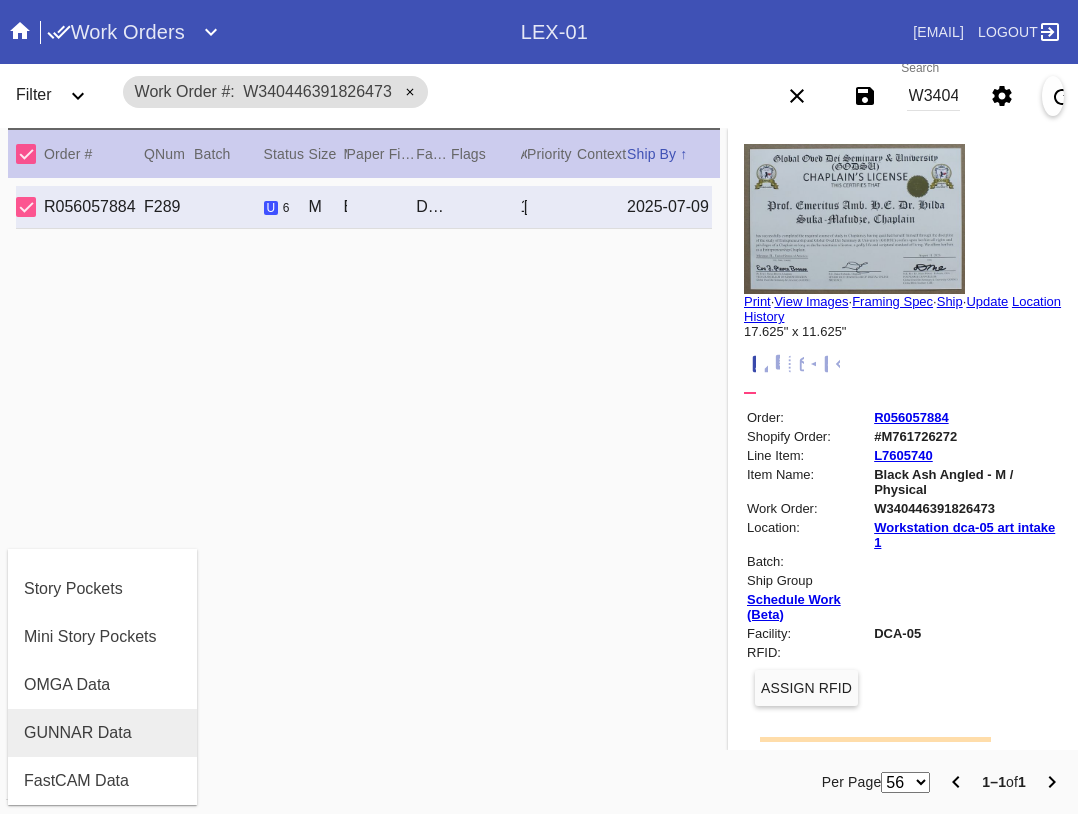 click on "GUNNAR Data" at bounding box center [78, 733] 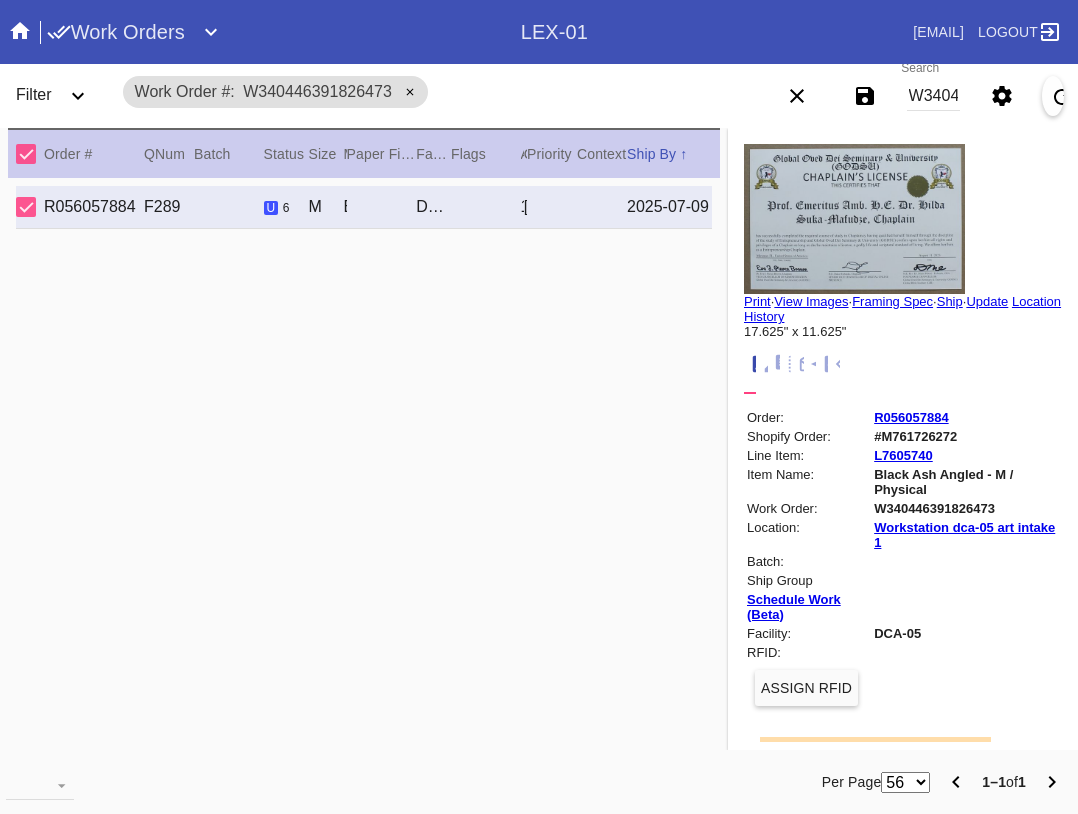click on "W340446391826473" at bounding box center [933, 96] 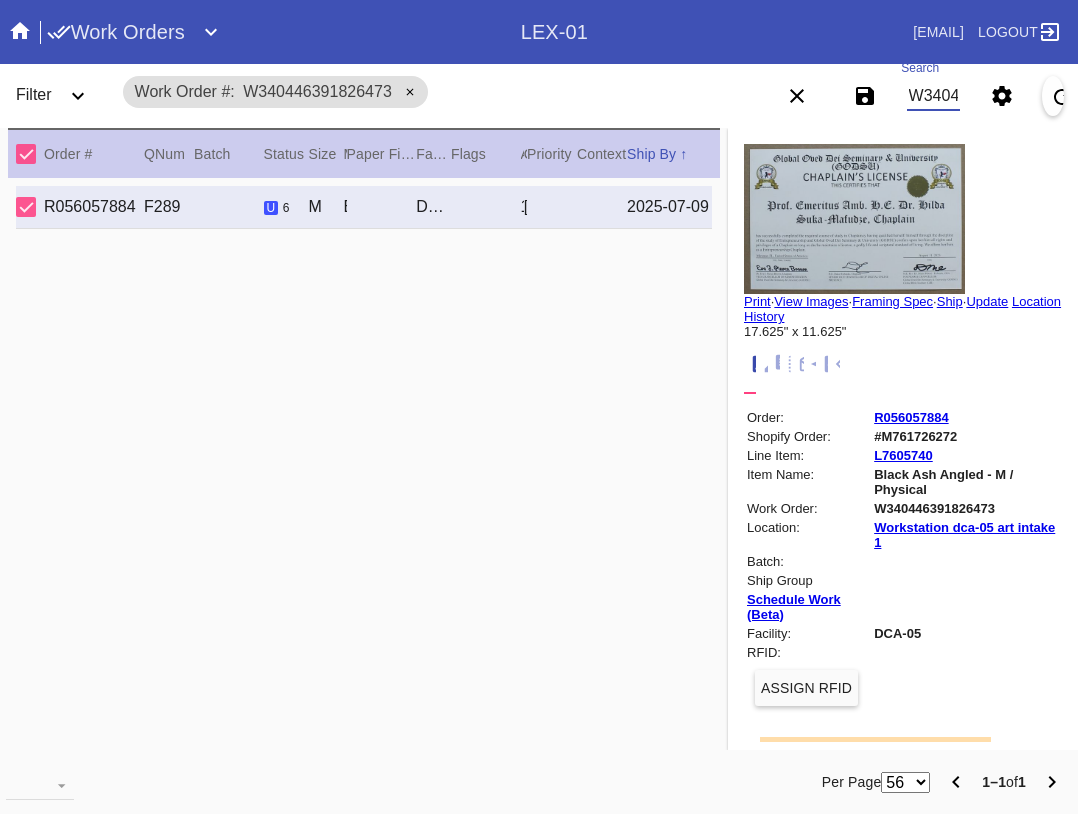 click on "W340446391826473" at bounding box center (933, 96) 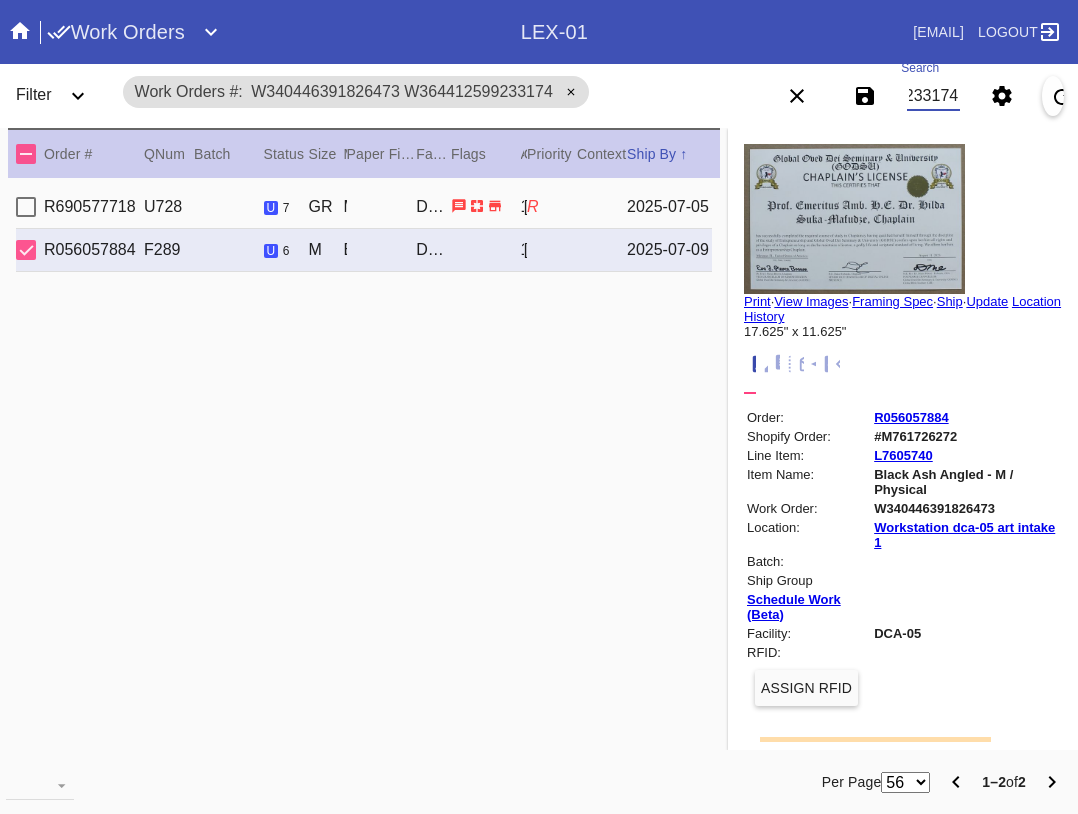 click at bounding box center (26, 154) 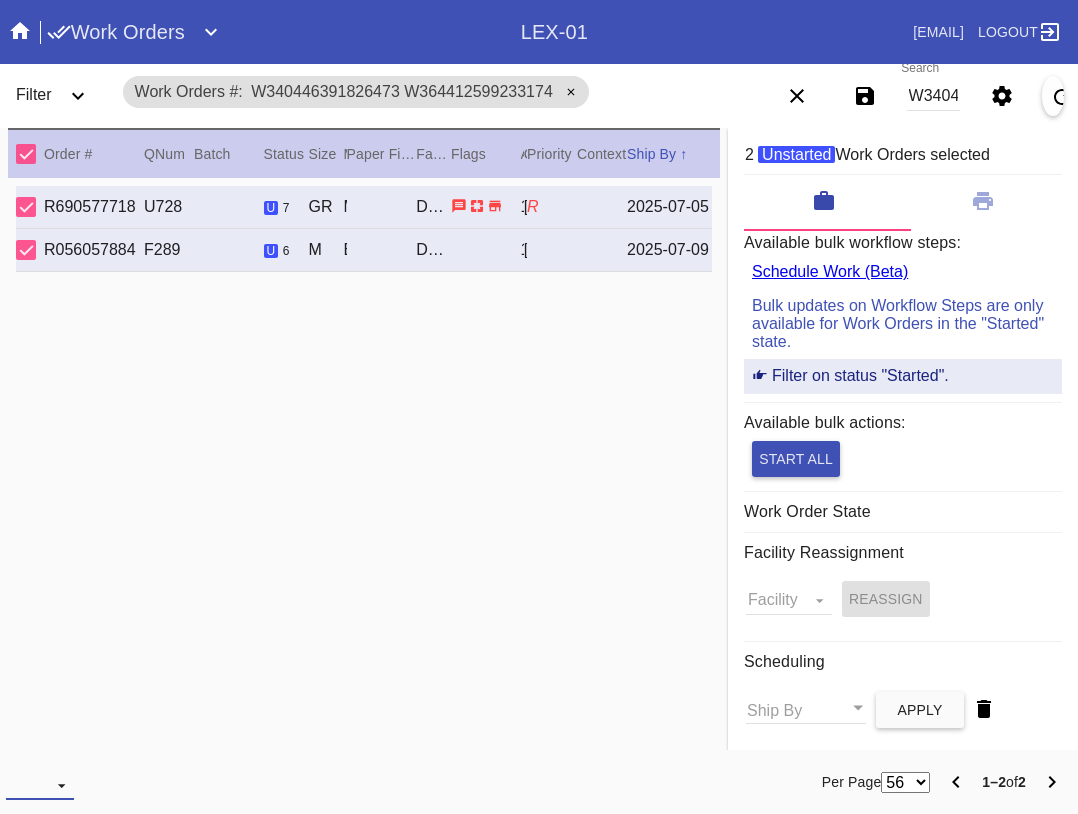 click at bounding box center [40, 785] 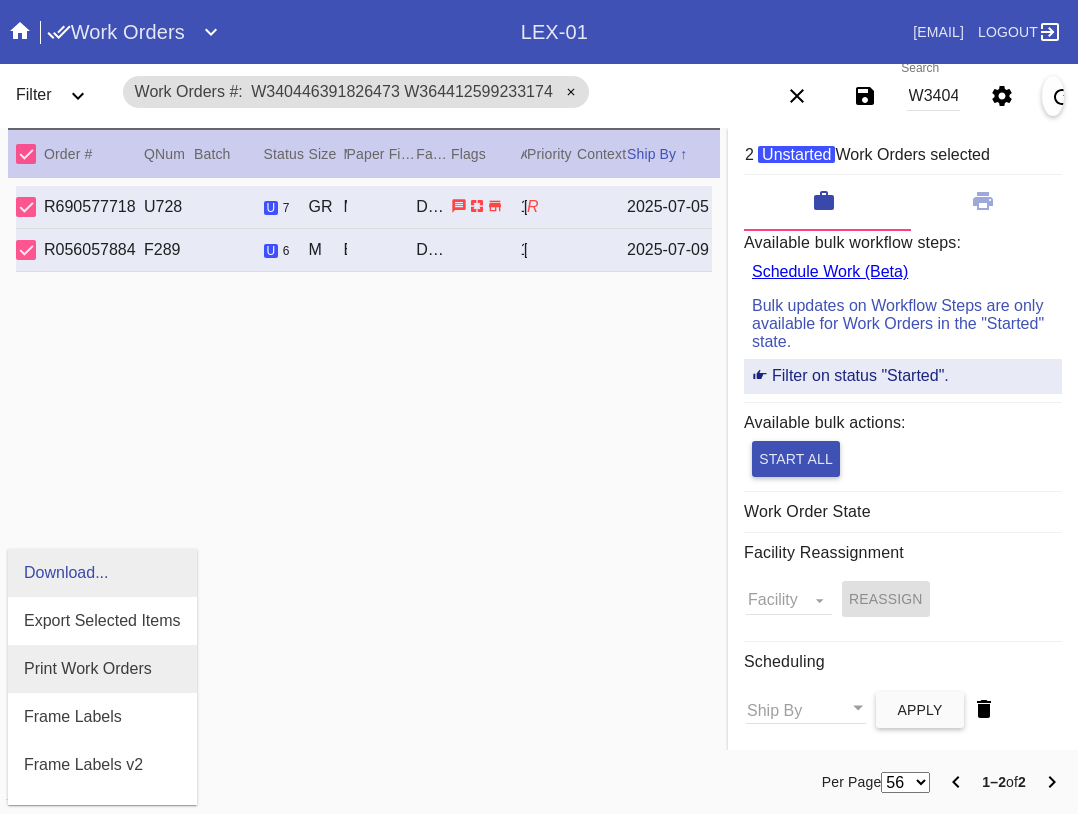 scroll, scrollTop: 200, scrollLeft: 0, axis: vertical 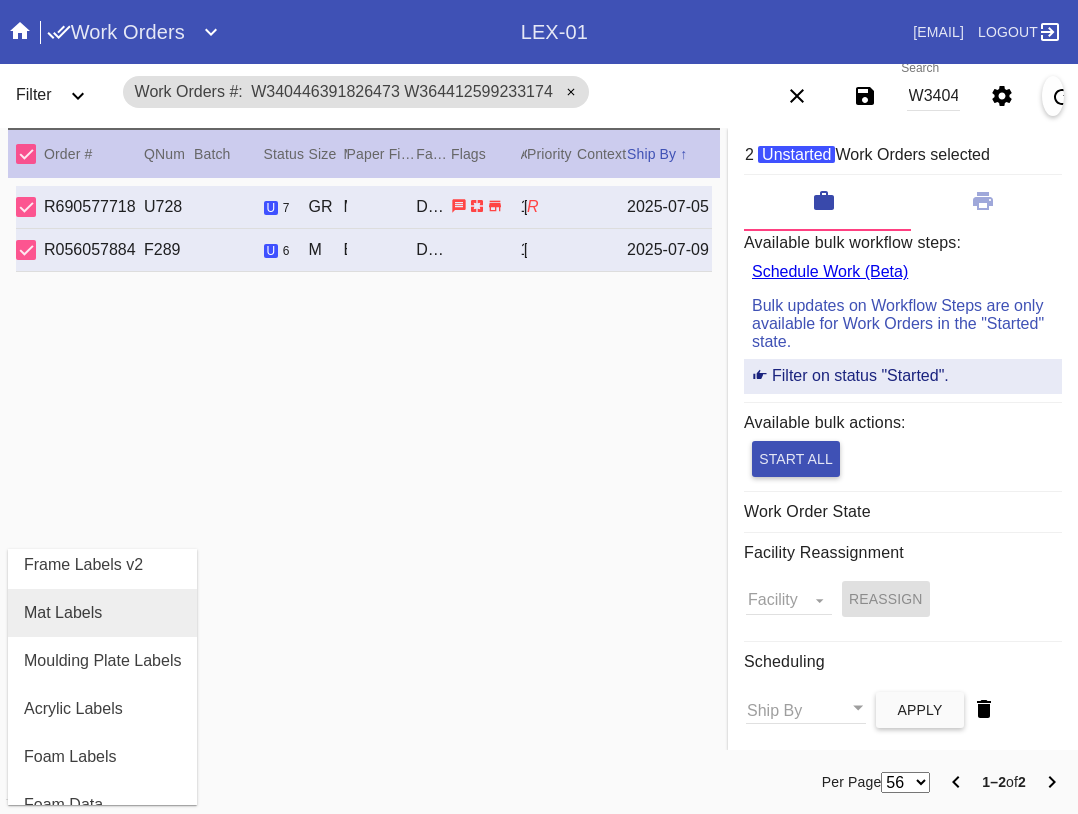 click on "Mat Labels" at bounding box center (63, 613) 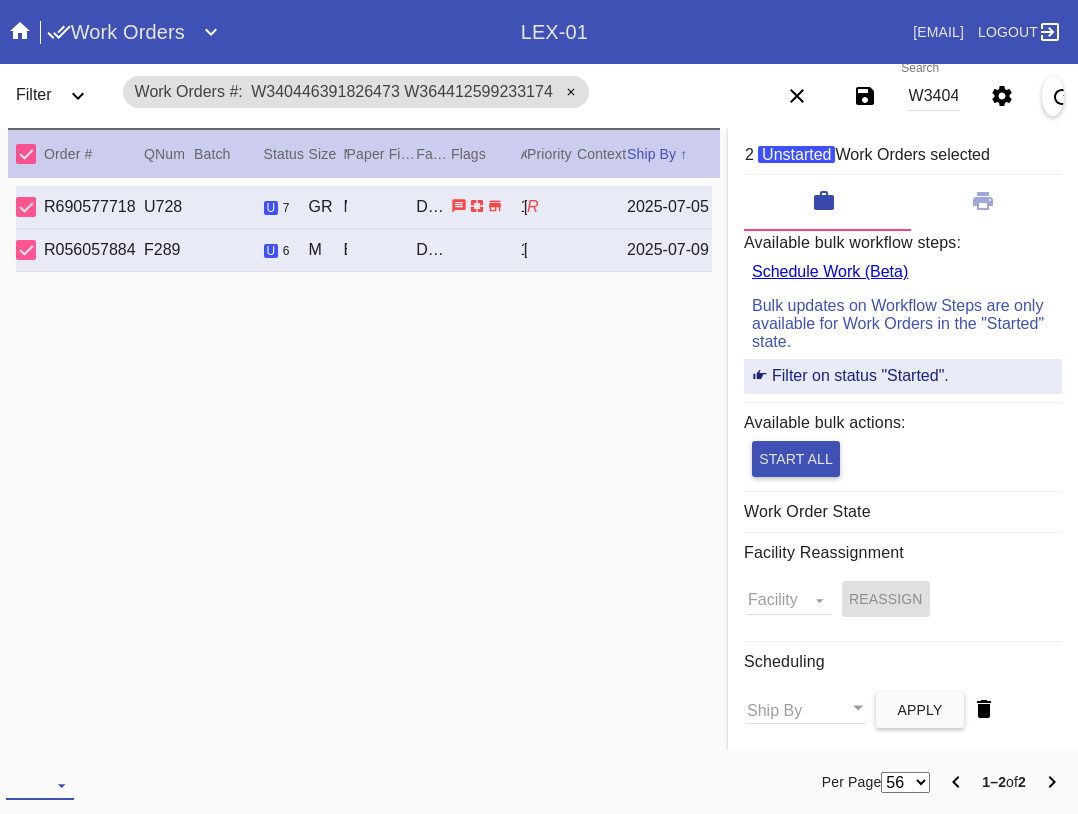 drag, startPoint x: 38, startPoint y: 786, endPoint x: 129, endPoint y: 638, distance: 173.73831 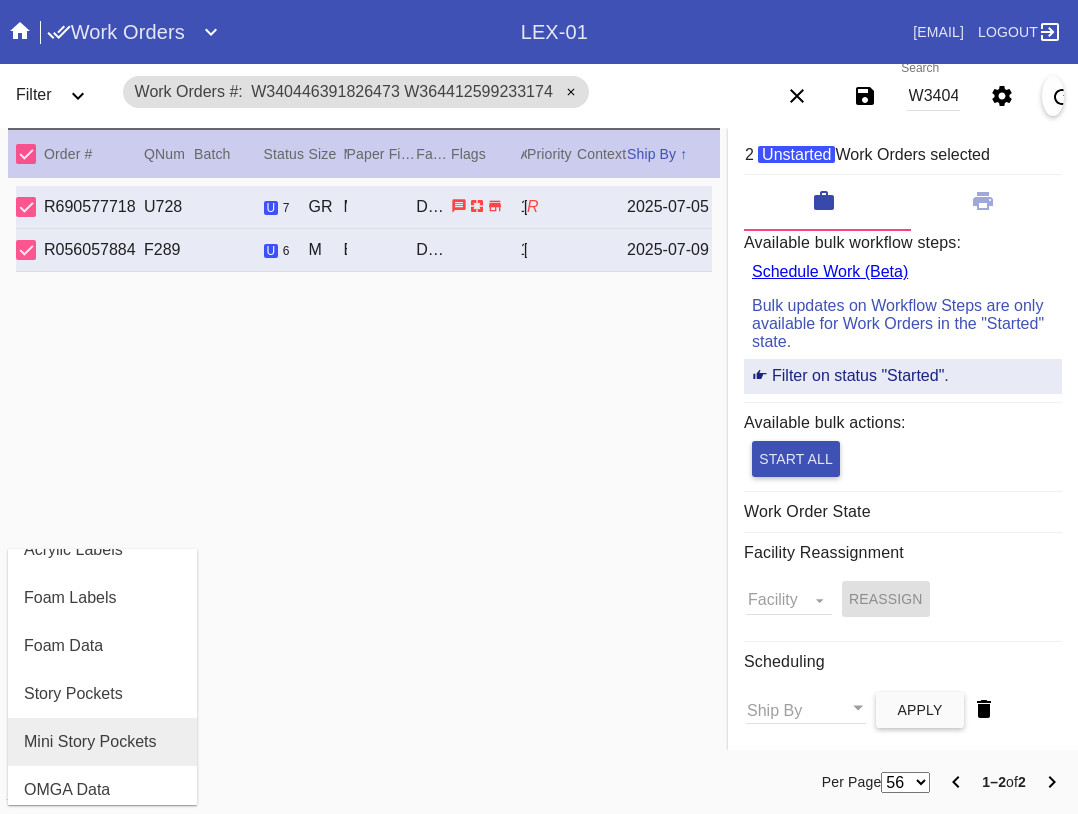 scroll, scrollTop: 464, scrollLeft: 0, axis: vertical 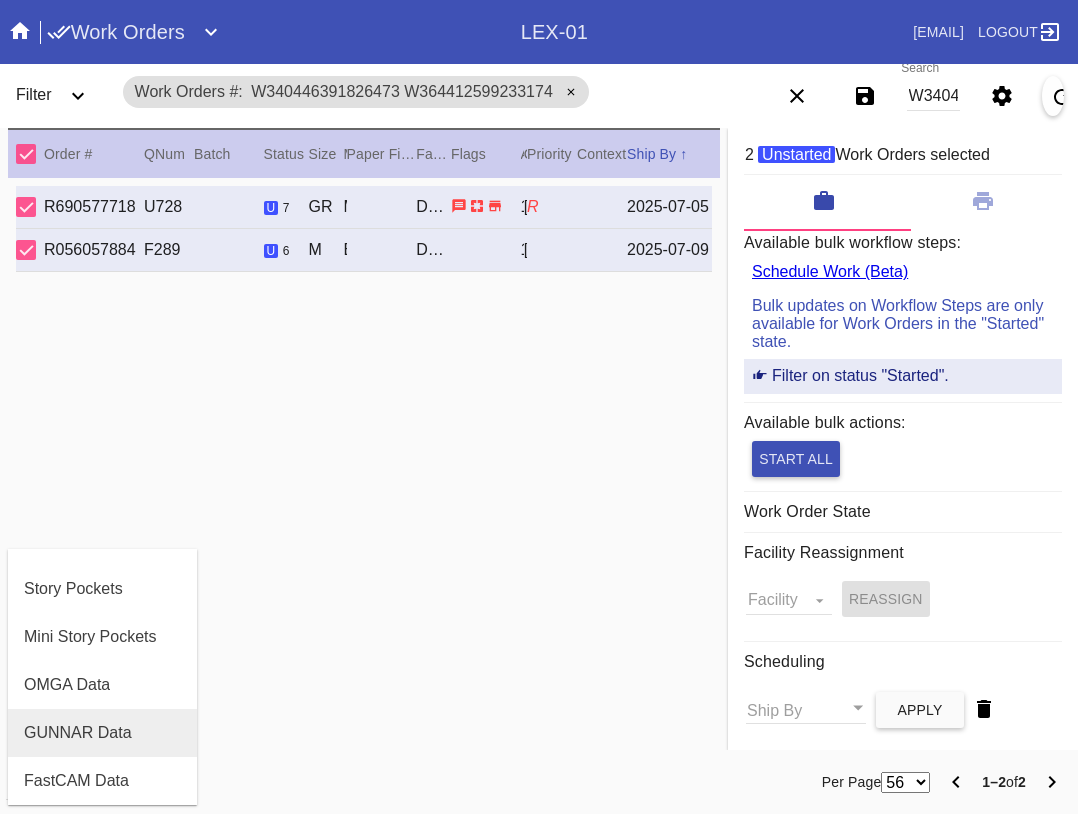 click on "GUNNAR Data" at bounding box center (78, 733) 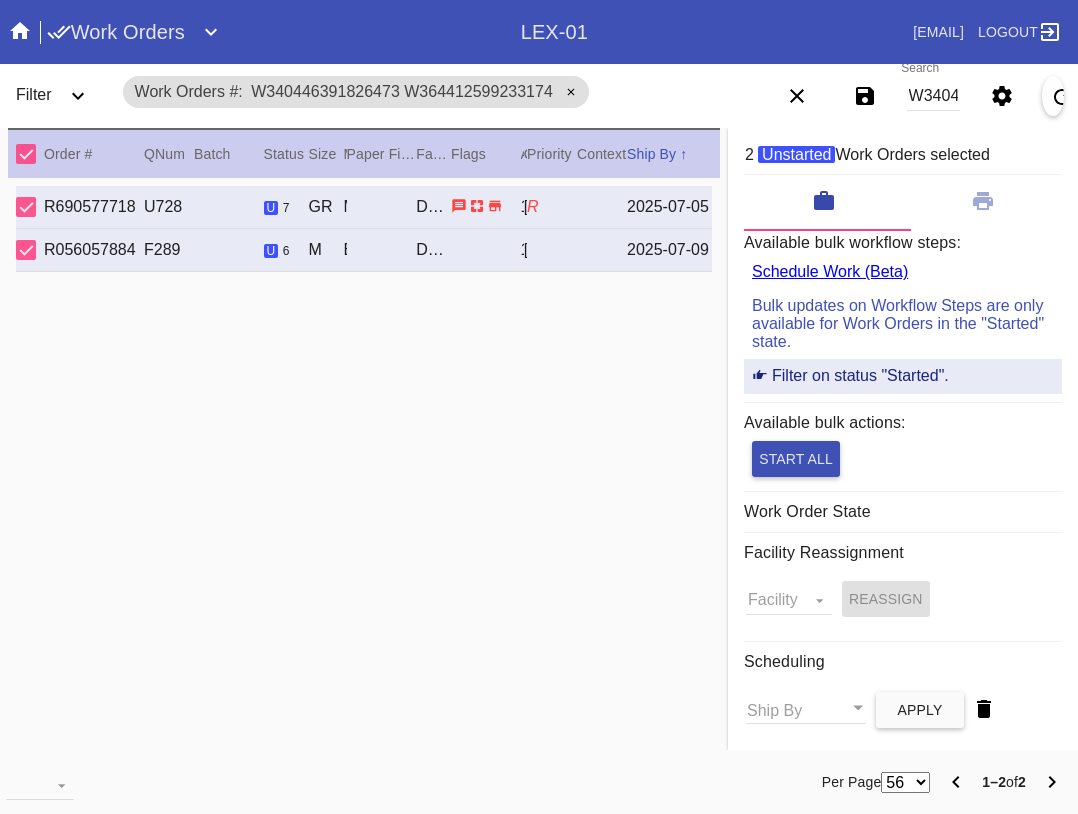 click on "W340446391826473 W364412599233174" at bounding box center (933, 96) 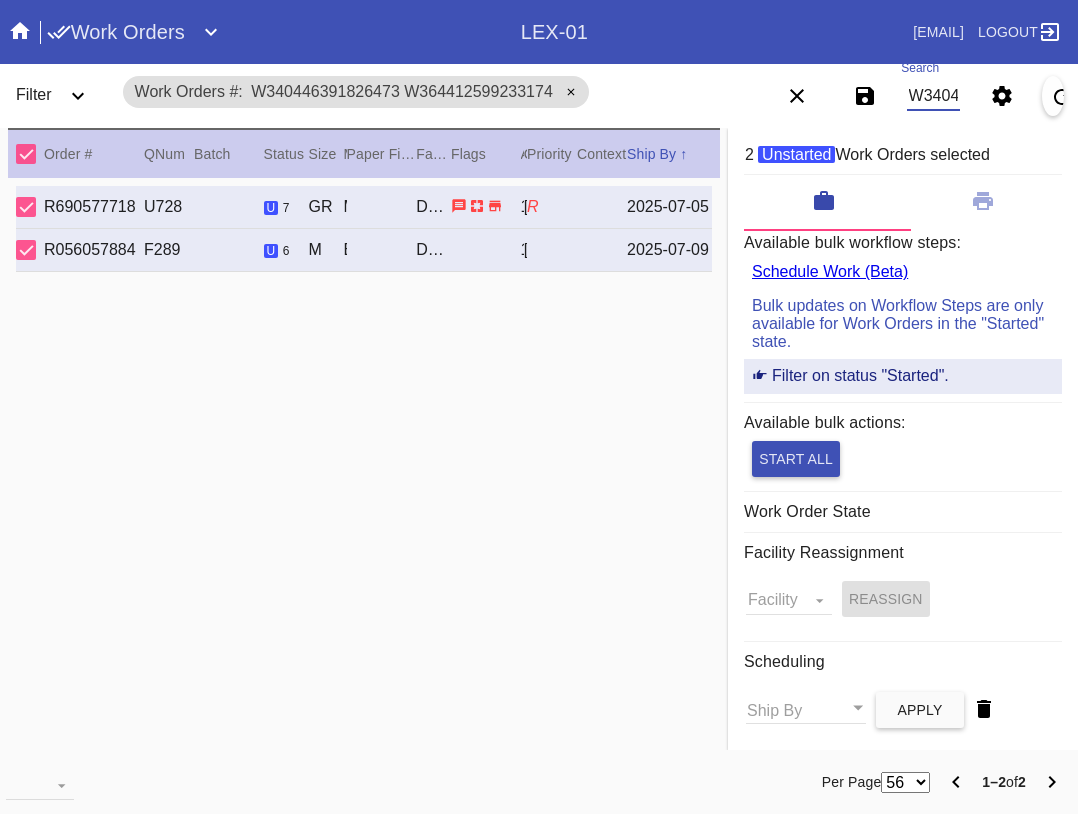 click on "W340446391826473 W364412599233174" at bounding box center [933, 96] 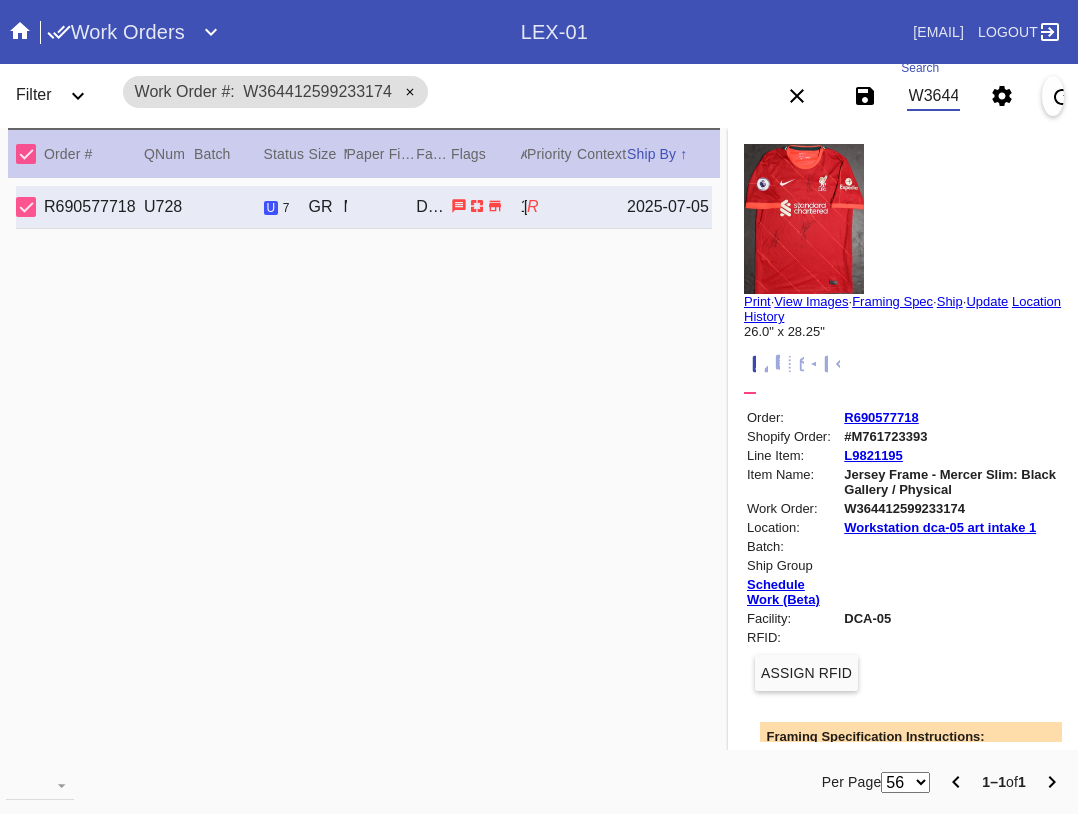 click on "W364412599233174" at bounding box center [933, 96] 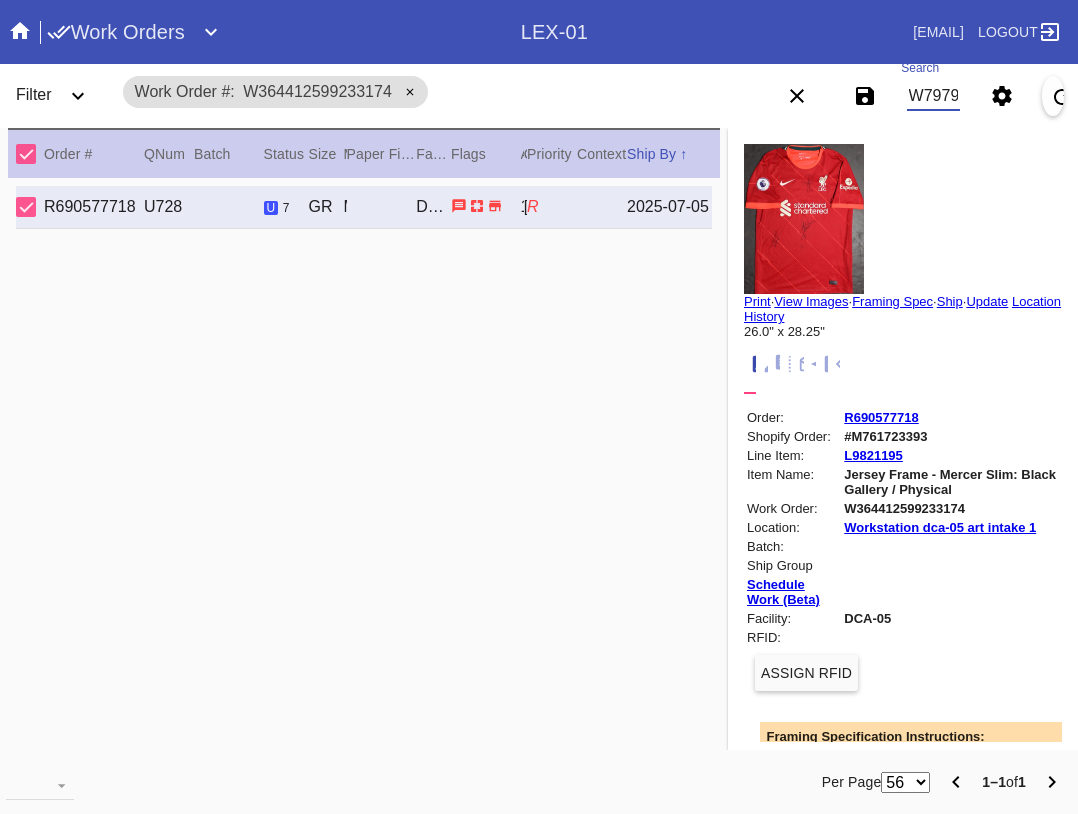 scroll, scrollTop: 0, scrollLeft: 557, axis: horizontal 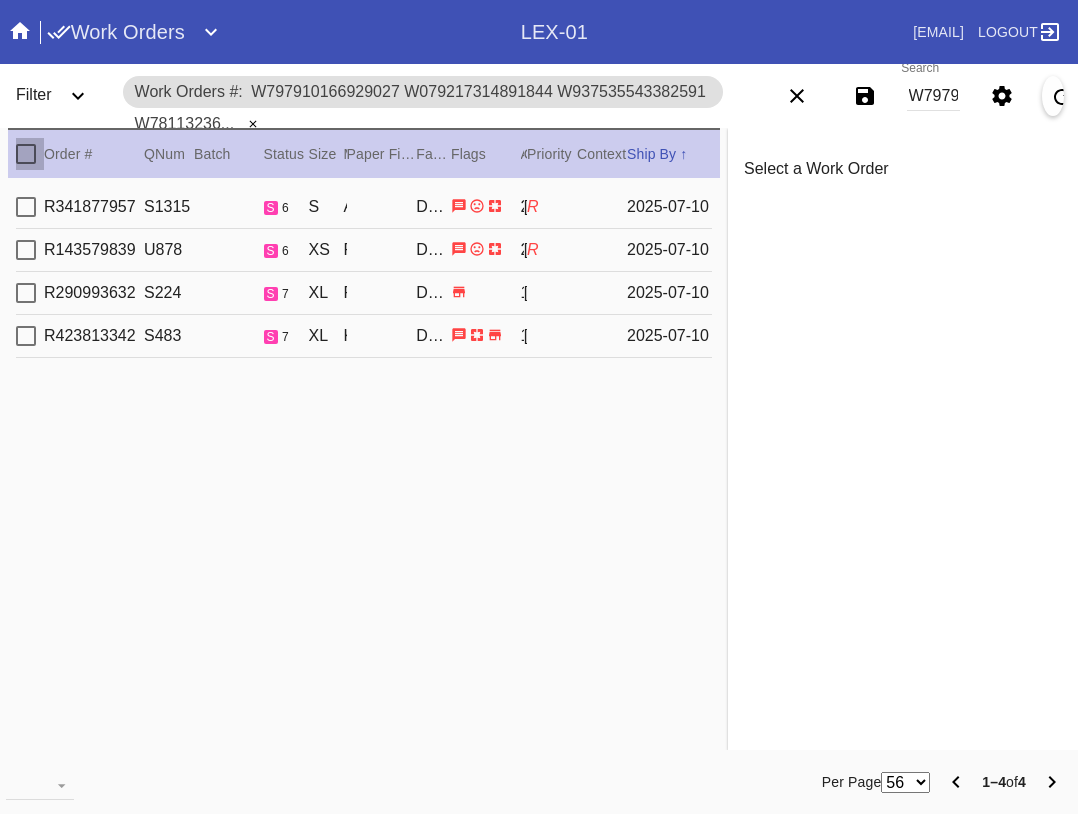 click at bounding box center [26, 154] 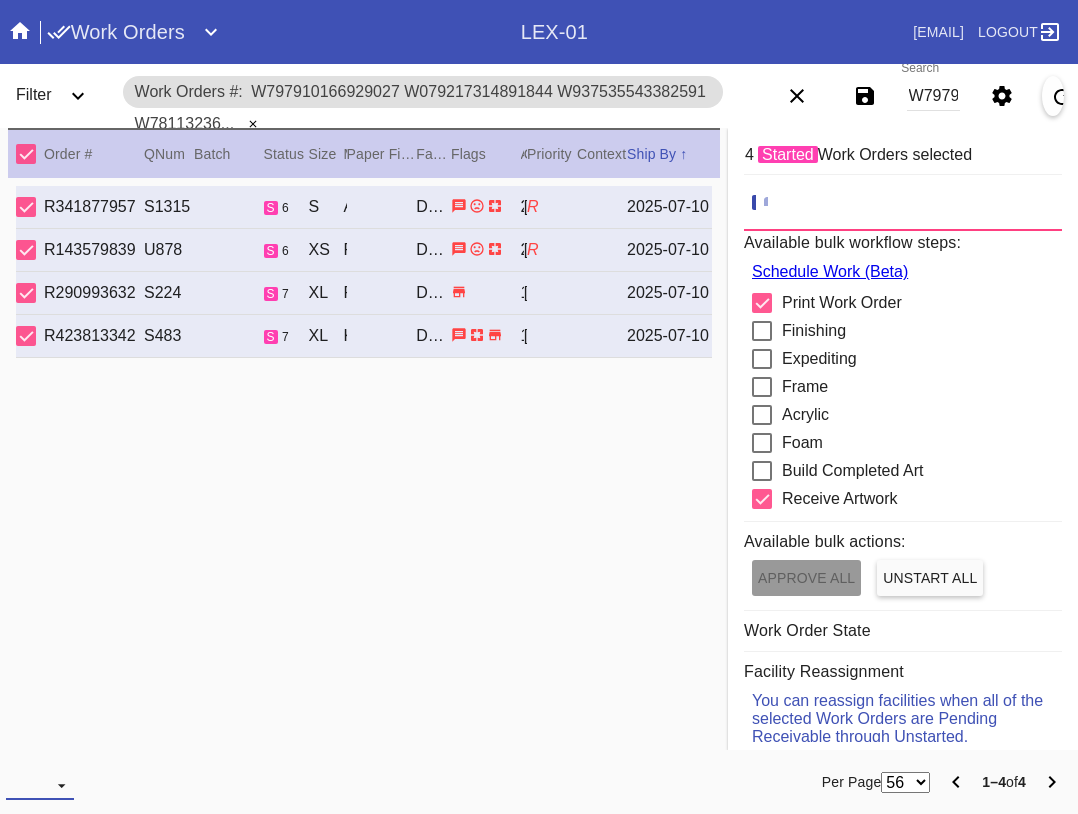 drag, startPoint x: 59, startPoint y: 770, endPoint x: 62, endPoint y: 738, distance: 32.140316 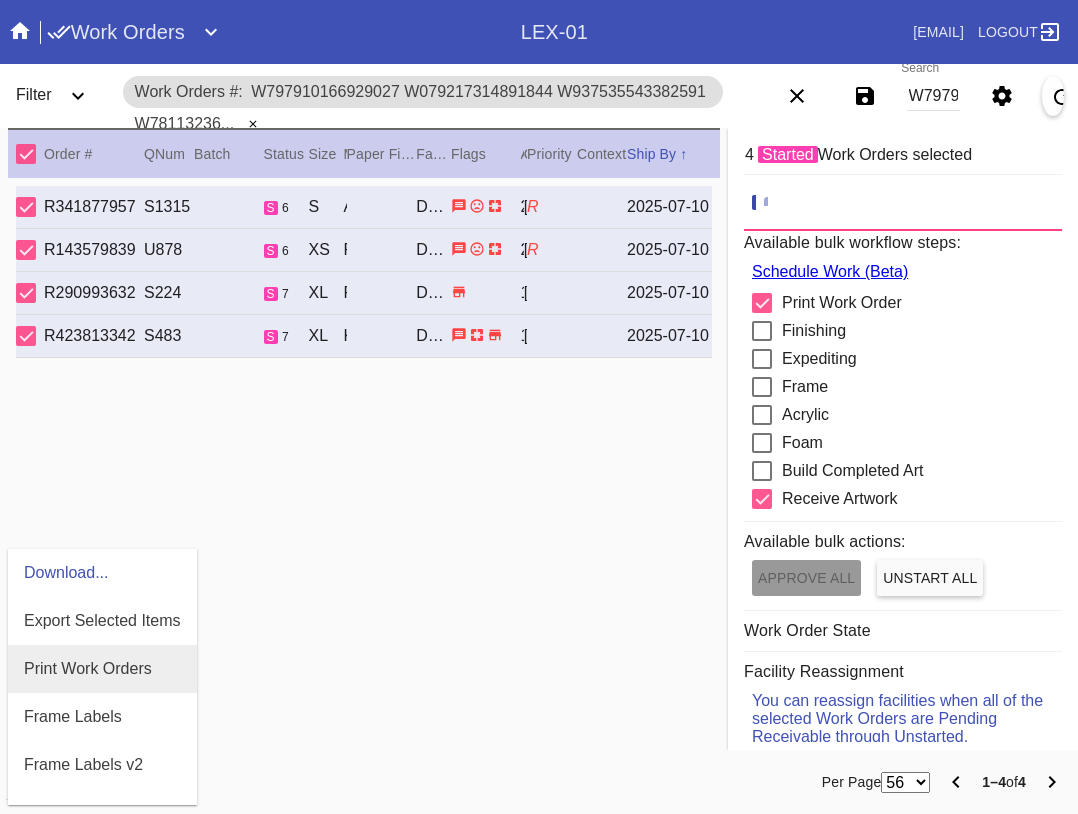 scroll, scrollTop: 100, scrollLeft: 0, axis: vertical 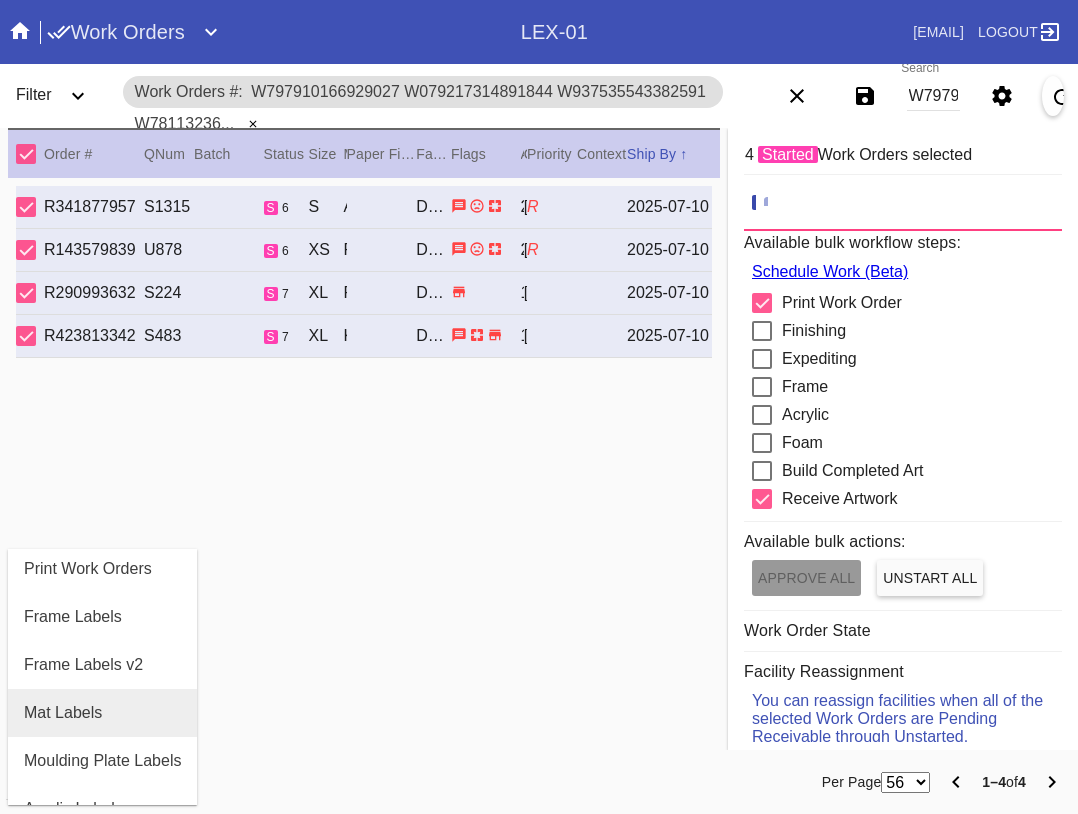 click on "Mat Labels" at bounding box center (63, 713) 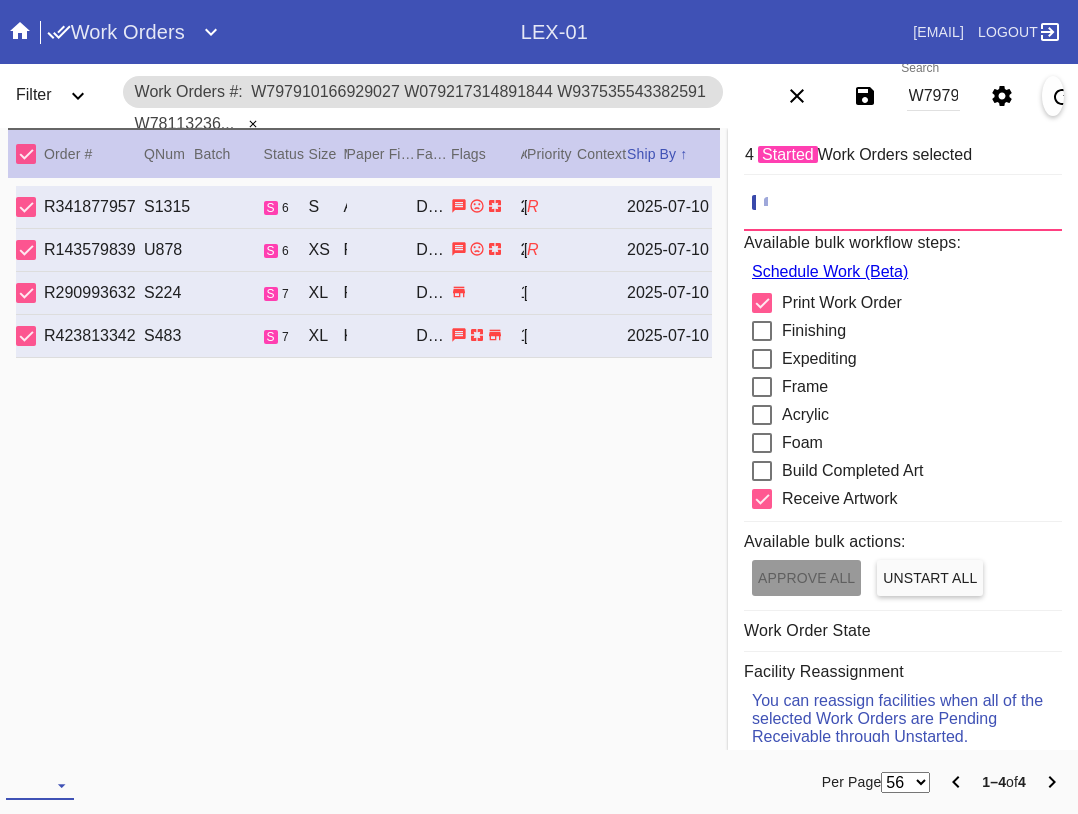 click at bounding box center [40, 785] 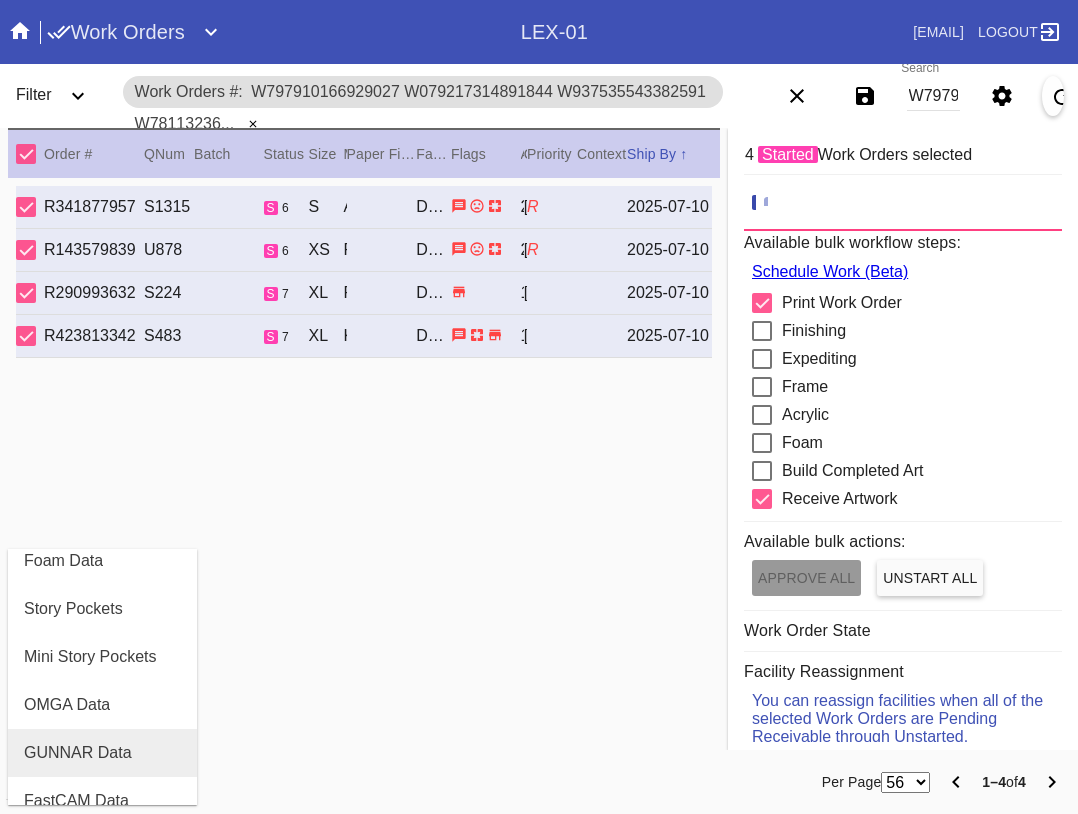 scroll, scrollTop: 464, scrollLeft: 0, axis: vertical 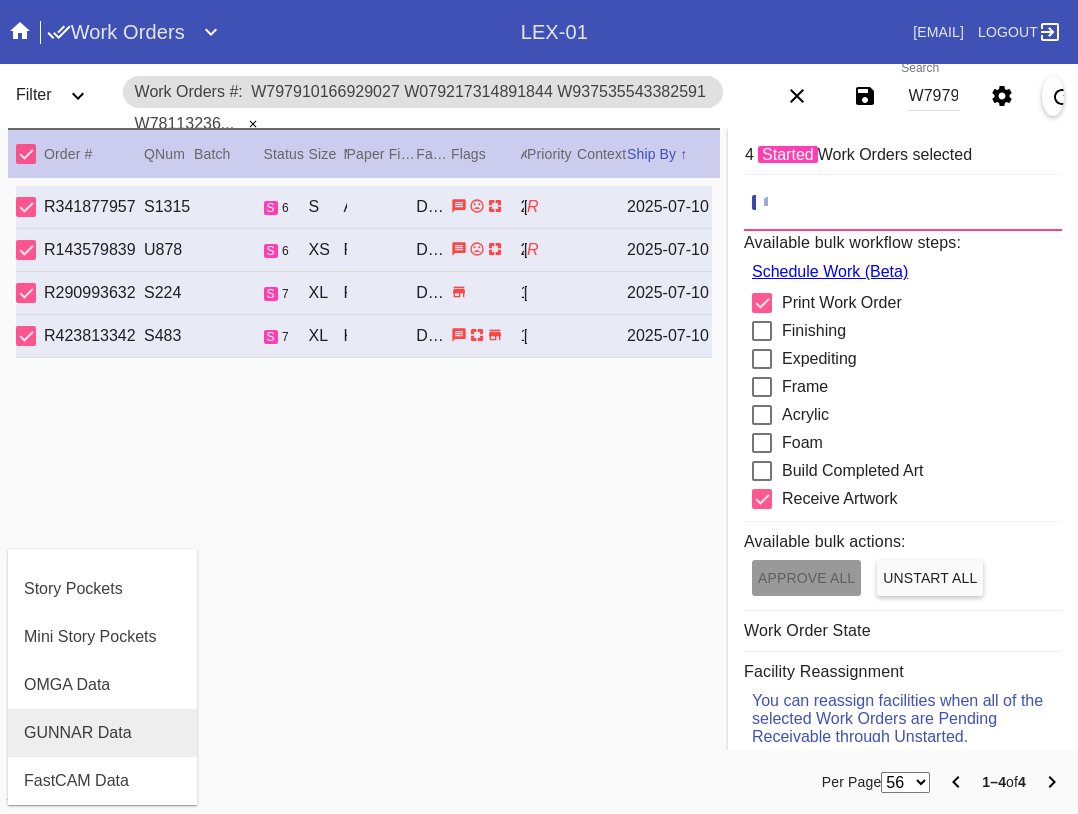 click on "GUNNAR Data" at bounding box center (78, 733) 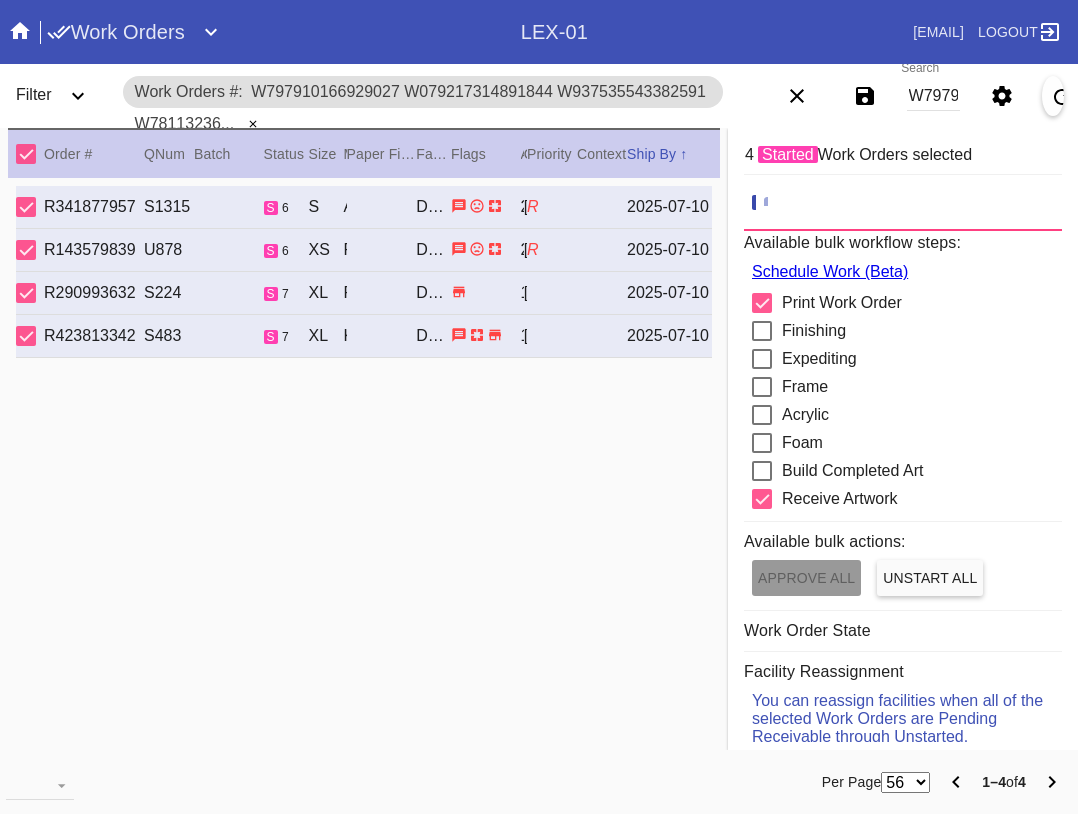 click on "W797910166929027 W079217314891844 W937535543382591 W781132362080099" at bounding box center (933, 96) 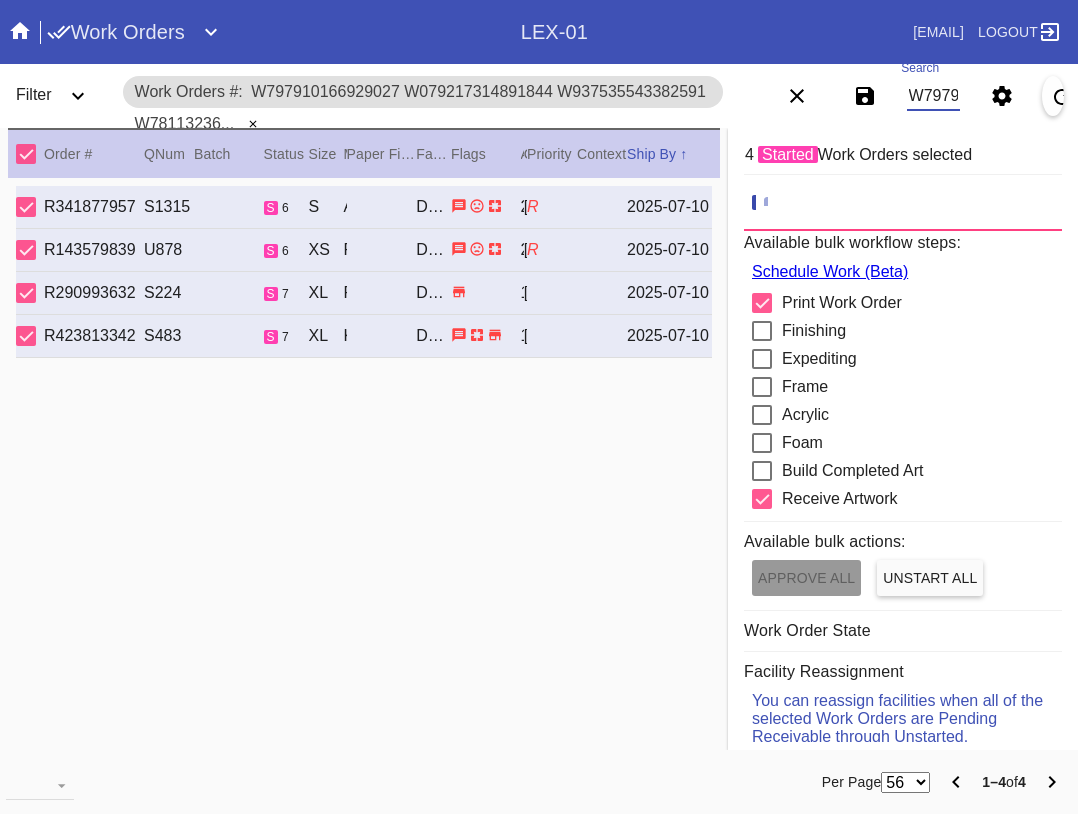 click on "W797910166929027 W079217314891844 W937535543382591 W781132362080099" at bounding box center (933, 96) 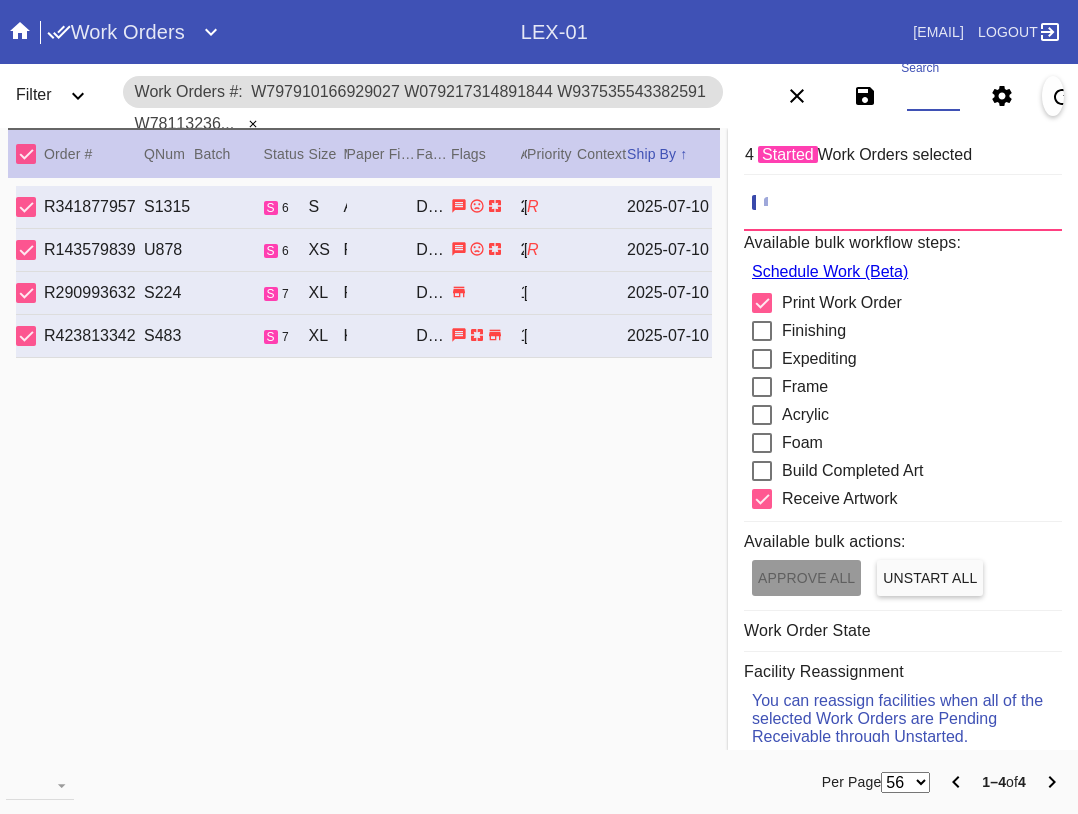 paste on "W476031382043610 W954580686534293 W760196450241537 W052316695331885 W190015739568660 W422630475084537 W093117768337108 W206274621301658" 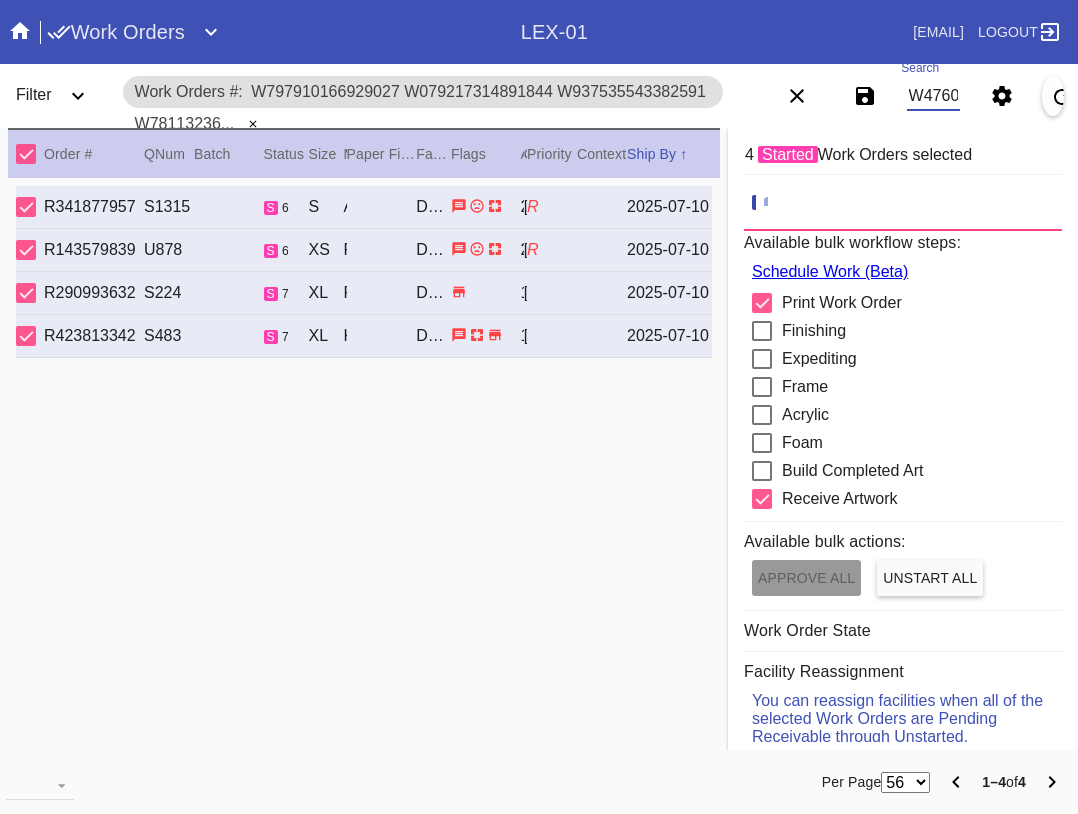 scroll, scrollTop: 0, scrollLeft: 1169, axis: horizontal 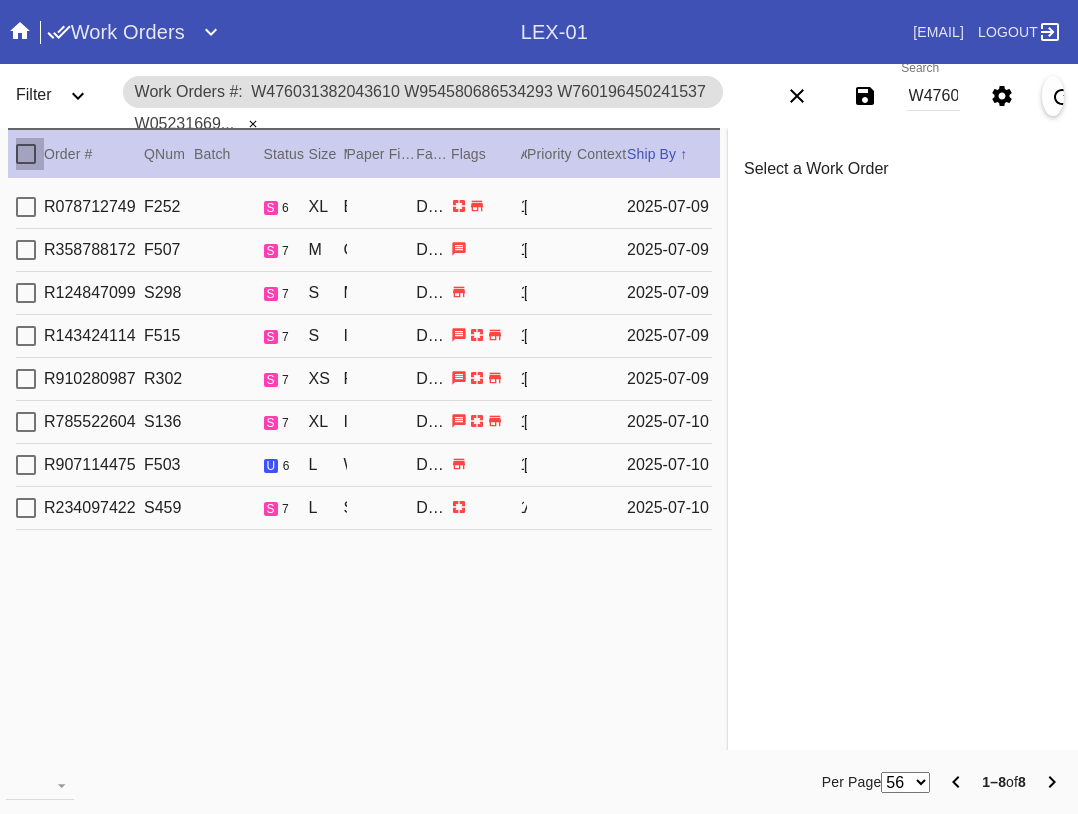 click at bounding box center [26, 154] 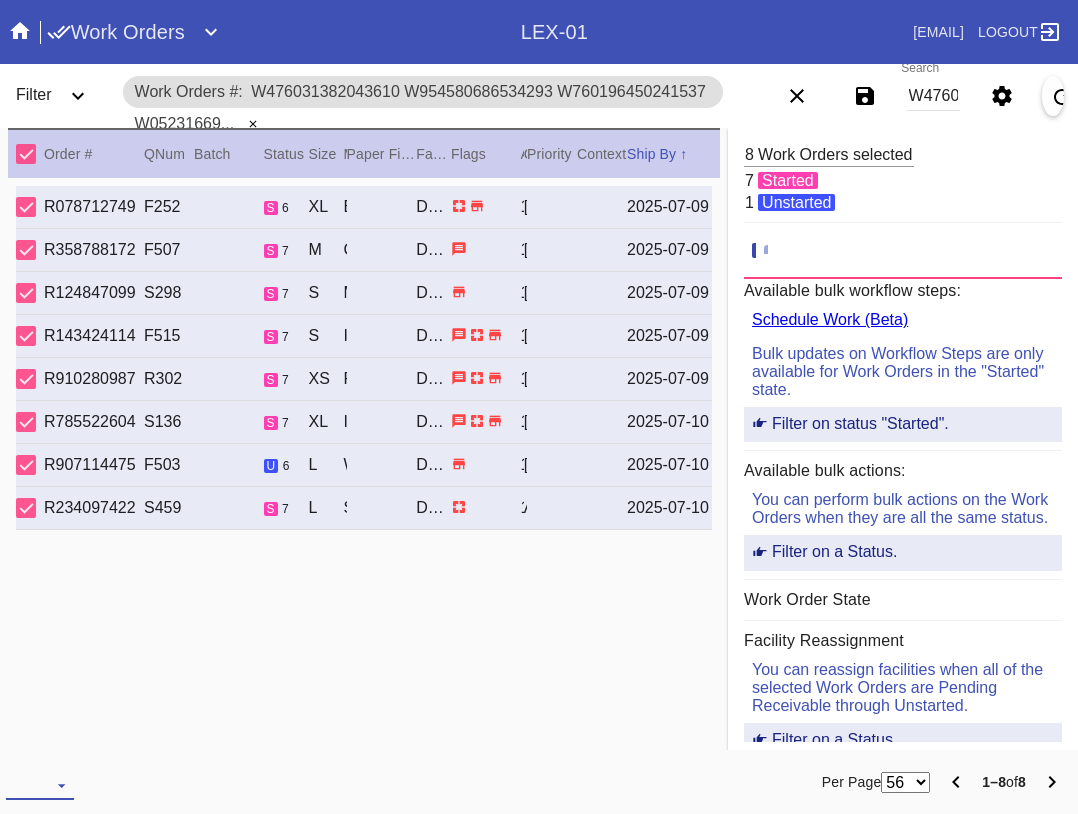click at bounding box center (40, 785) 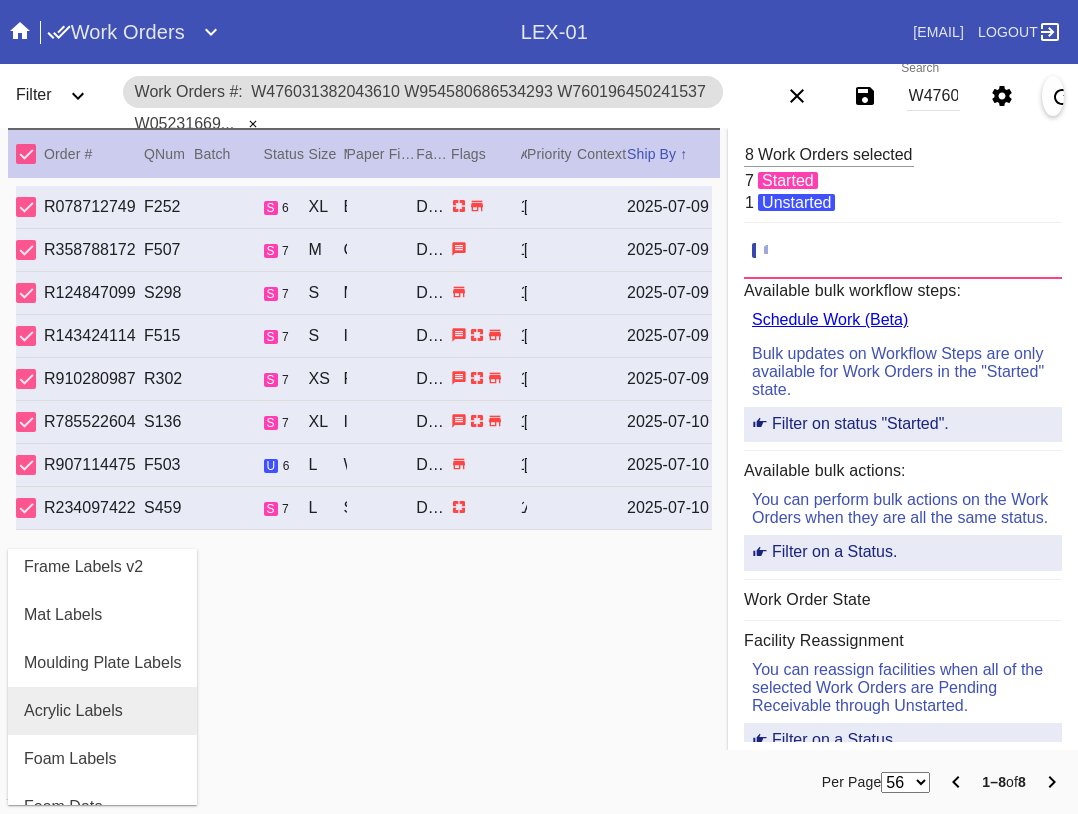 scroll, scrollTop: 200, scrollLeft: 0, axis: vertical 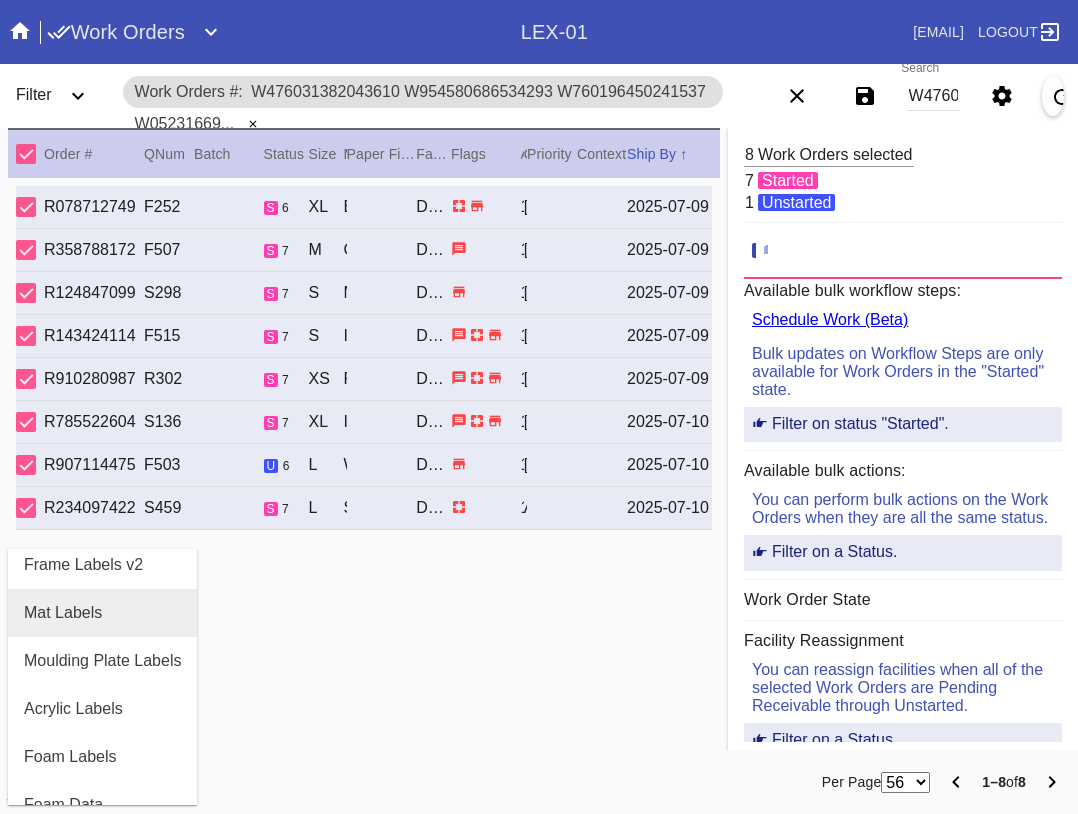 click on "Mat Labels" at bounding box center [63, 613] 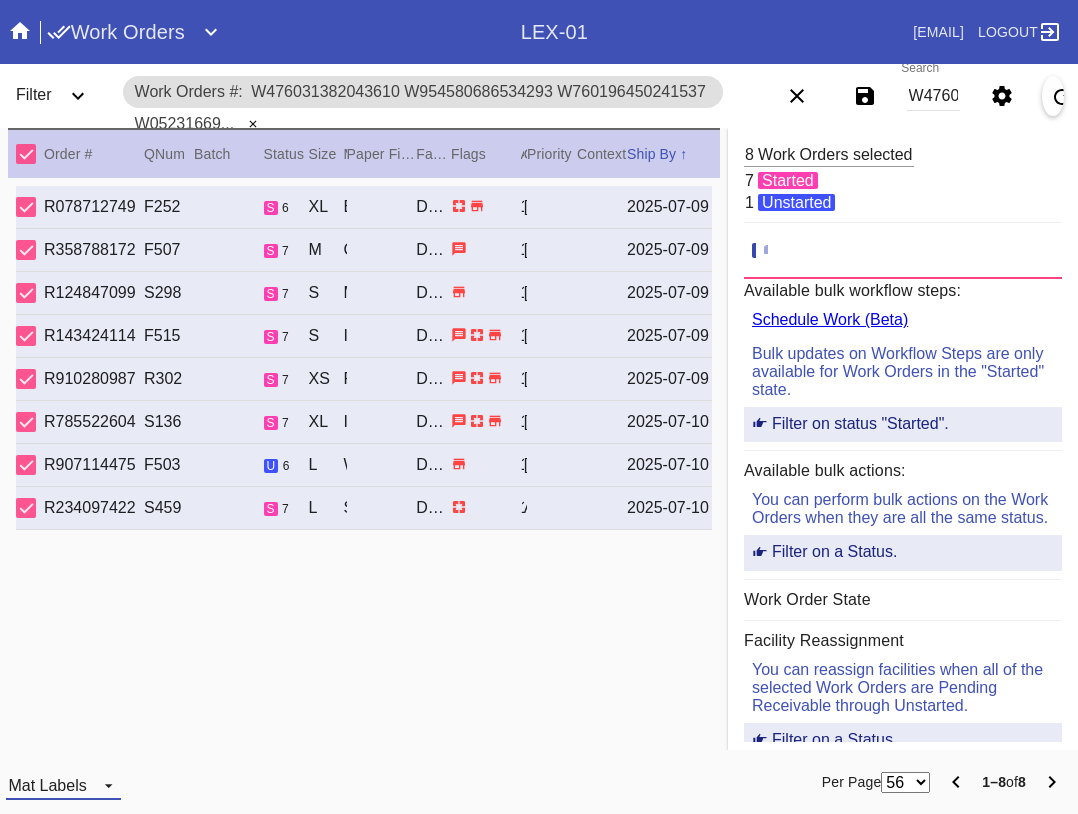 click on "Mat Labels" at bounding box center (47, 785) 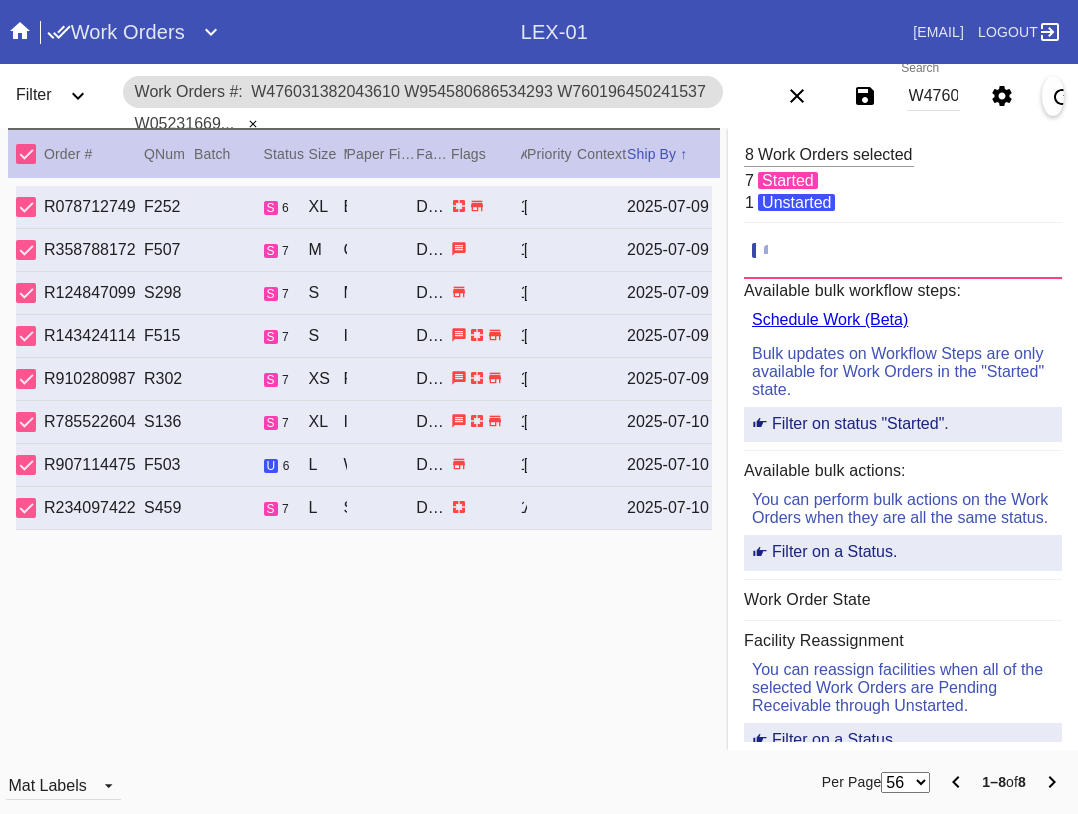 scroll, scrollTop: 32, scrollLeft: 0, axis: vertical 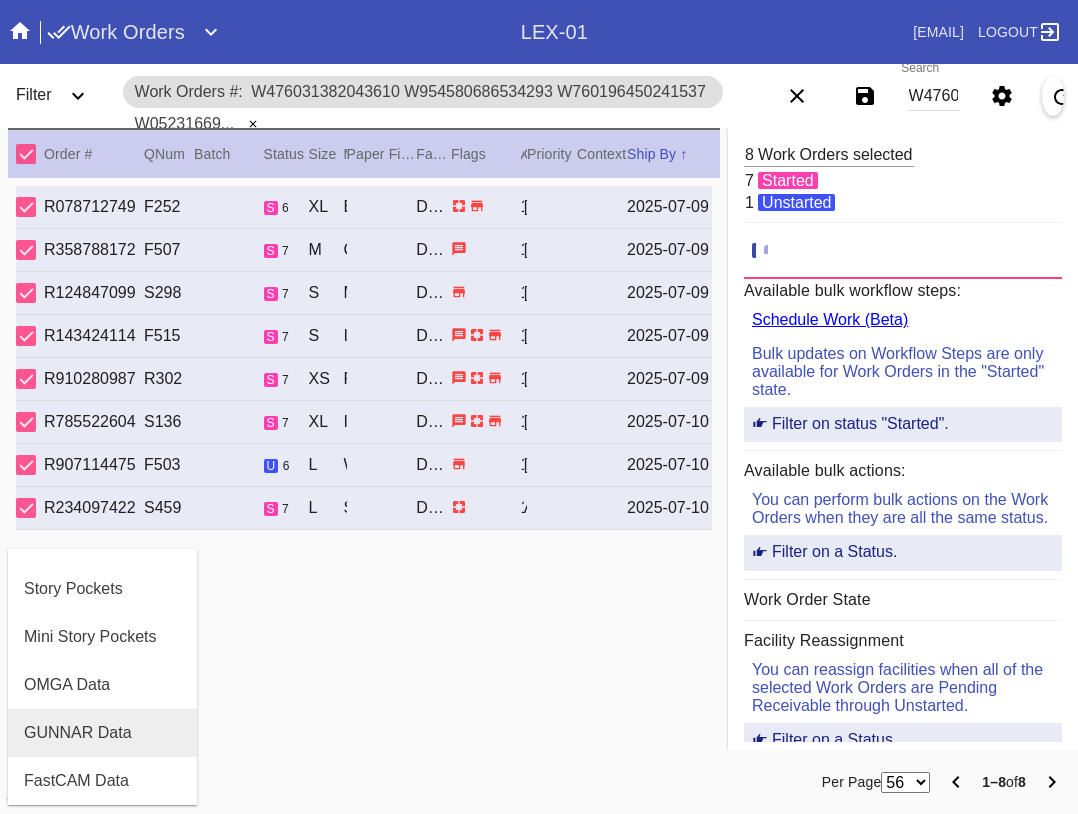 click on "GUNNAR Data" at bounding box center (78, 733) 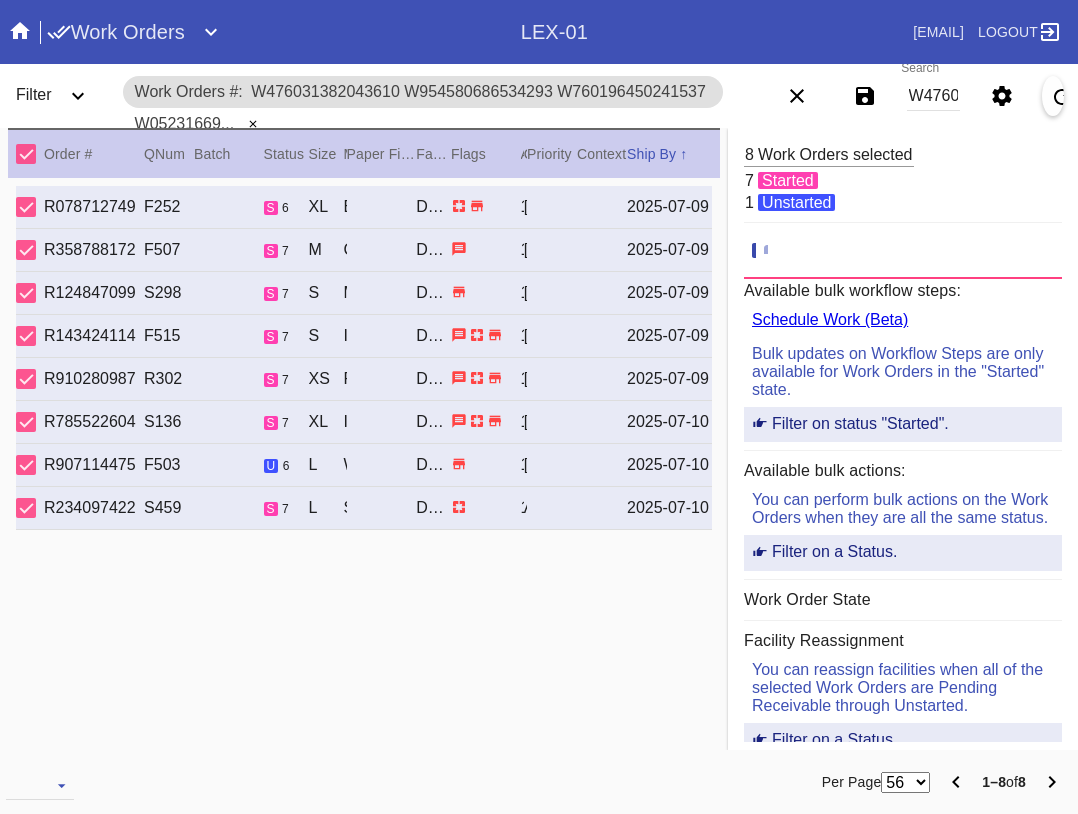click on "W476031382043610 W954580686534293 W760196450241537 W052316695331885 W190015739568660 W422630475084537 W093117768337108 W206274621301658" at bounding box center [933, 96] 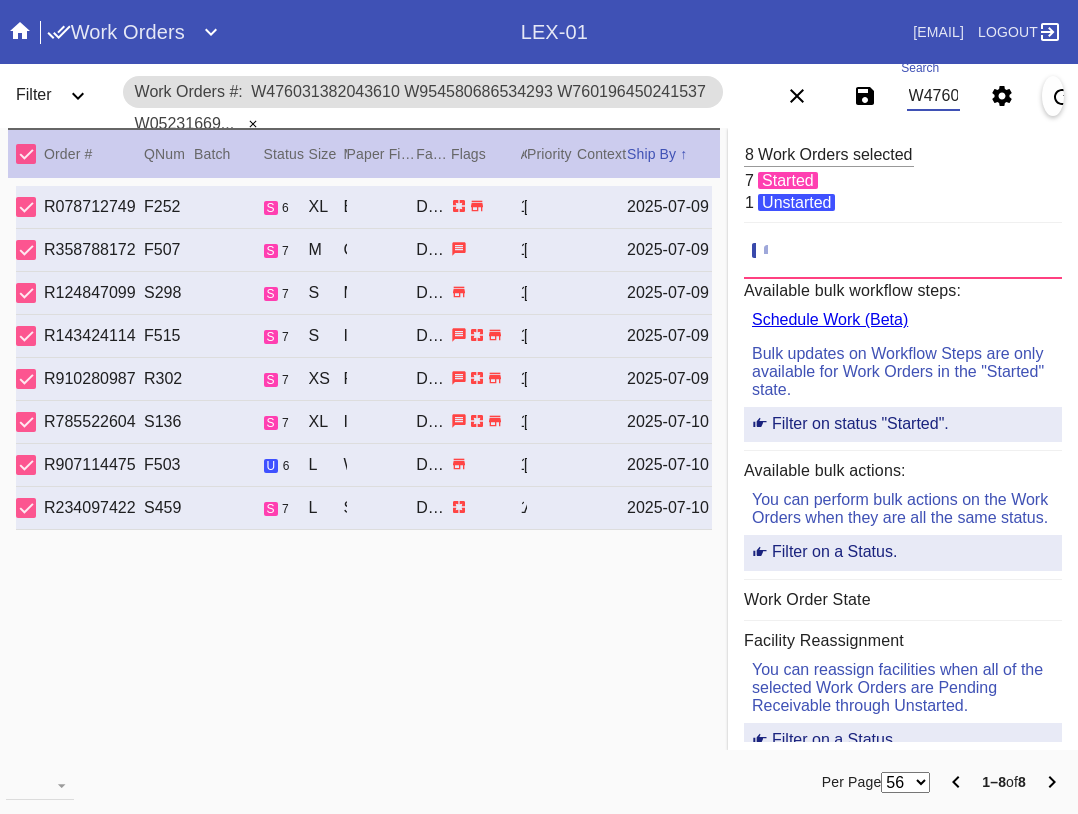 click on "W476031382043610 W954580686534293 W760196450241537 W052316695331885 W190015739568660 W422630475084537 W093117768337108 W206274621301658" at bounding box center [933, 96] 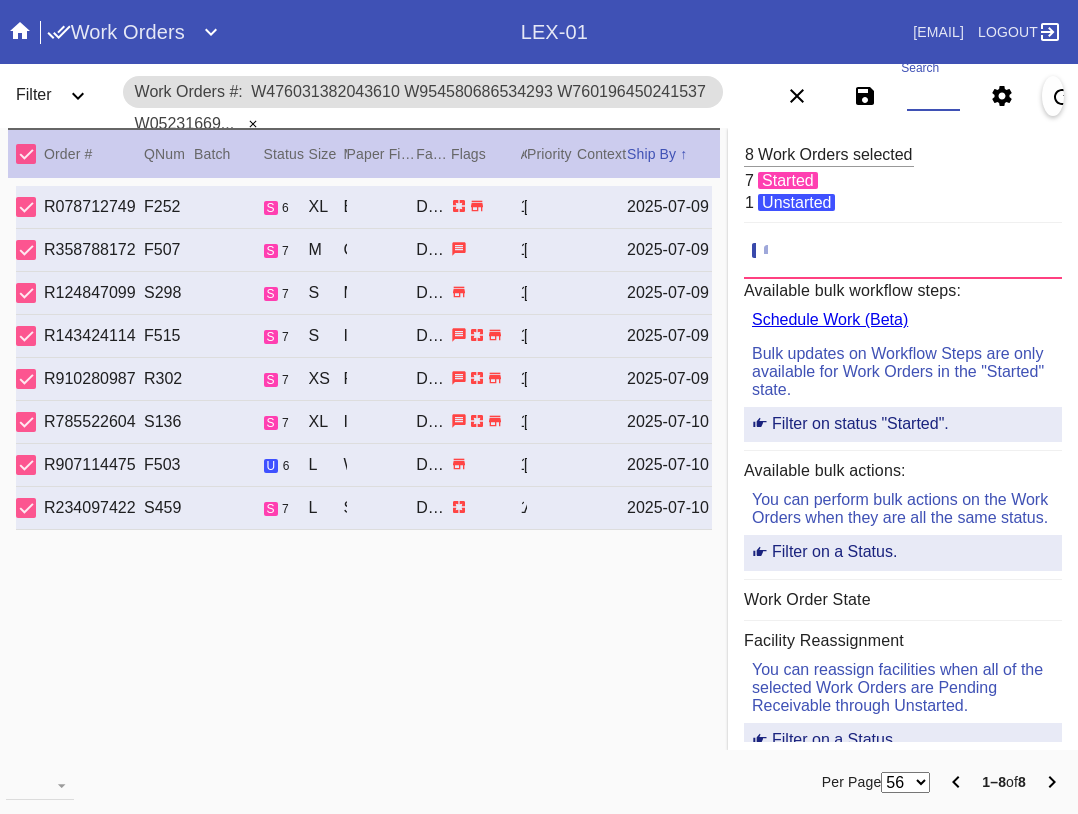 paste on "W258938797194869 W957561739352056 W436000199845396 W788568949456648 W422630475084537 W187547210202288 W506170972843975 W154961869612996" 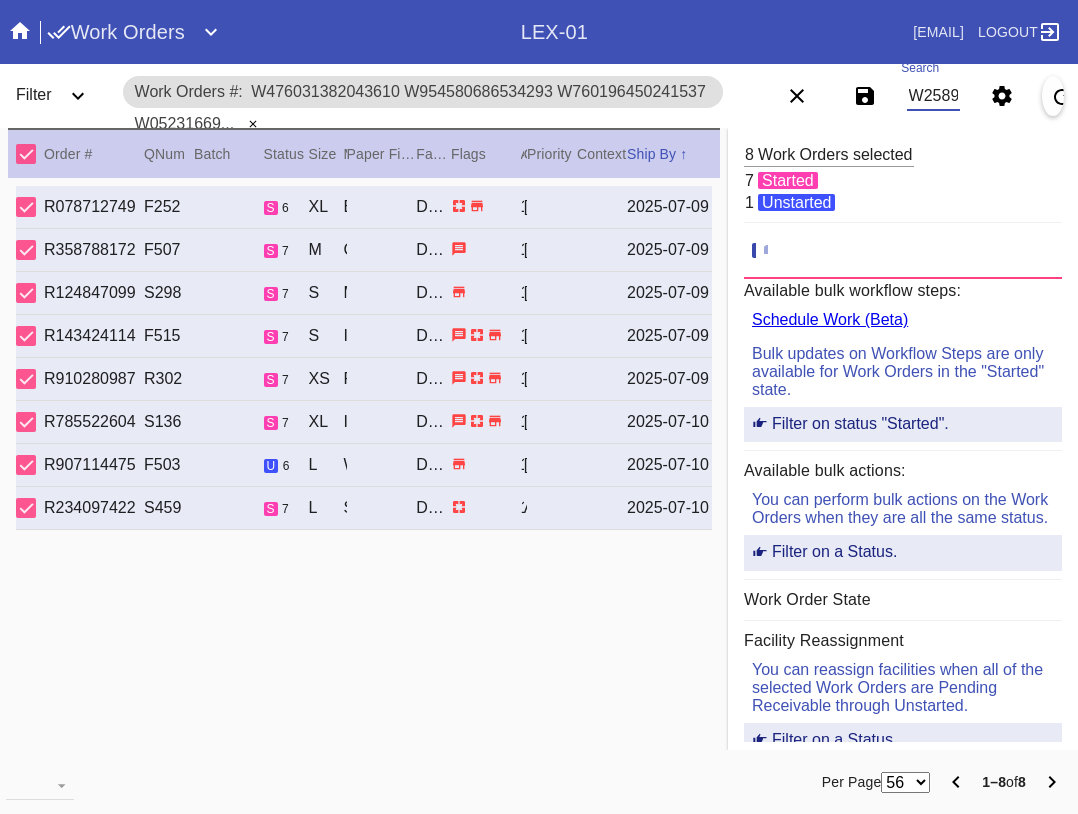 scroll, scrollTop: 0, scrollLeft: 1170, axis: horizontal 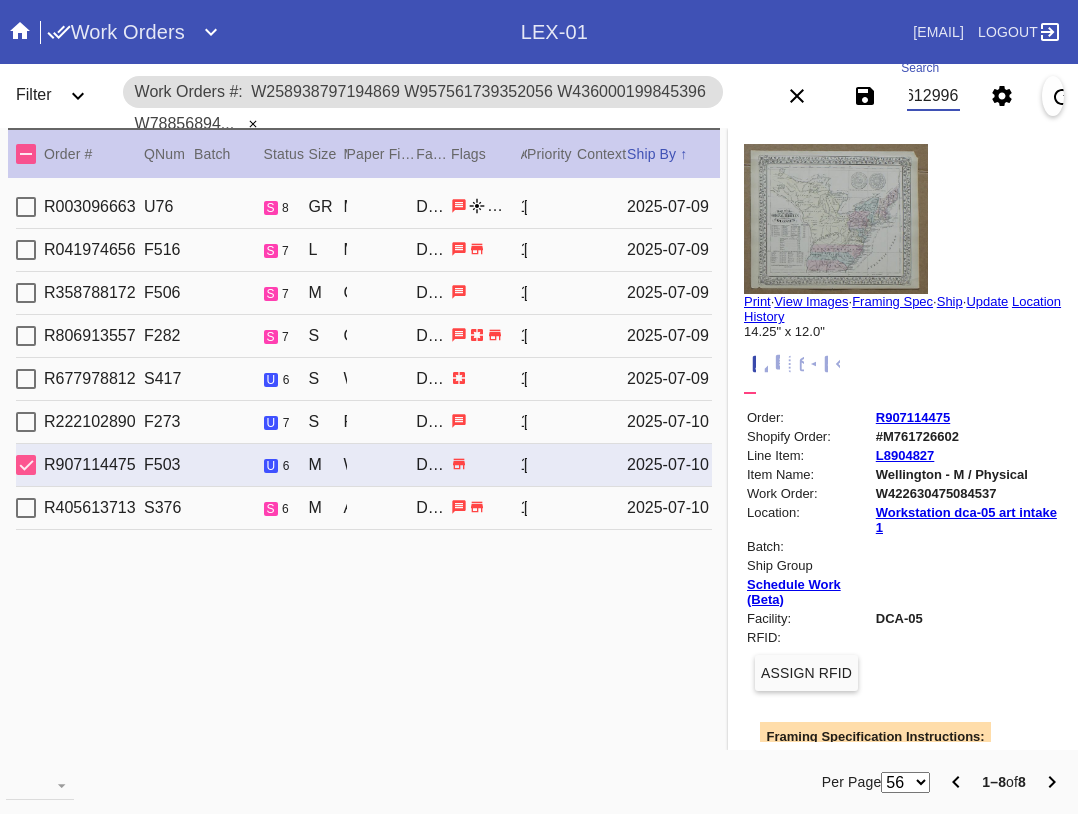 click at bounding box center (26, 154) 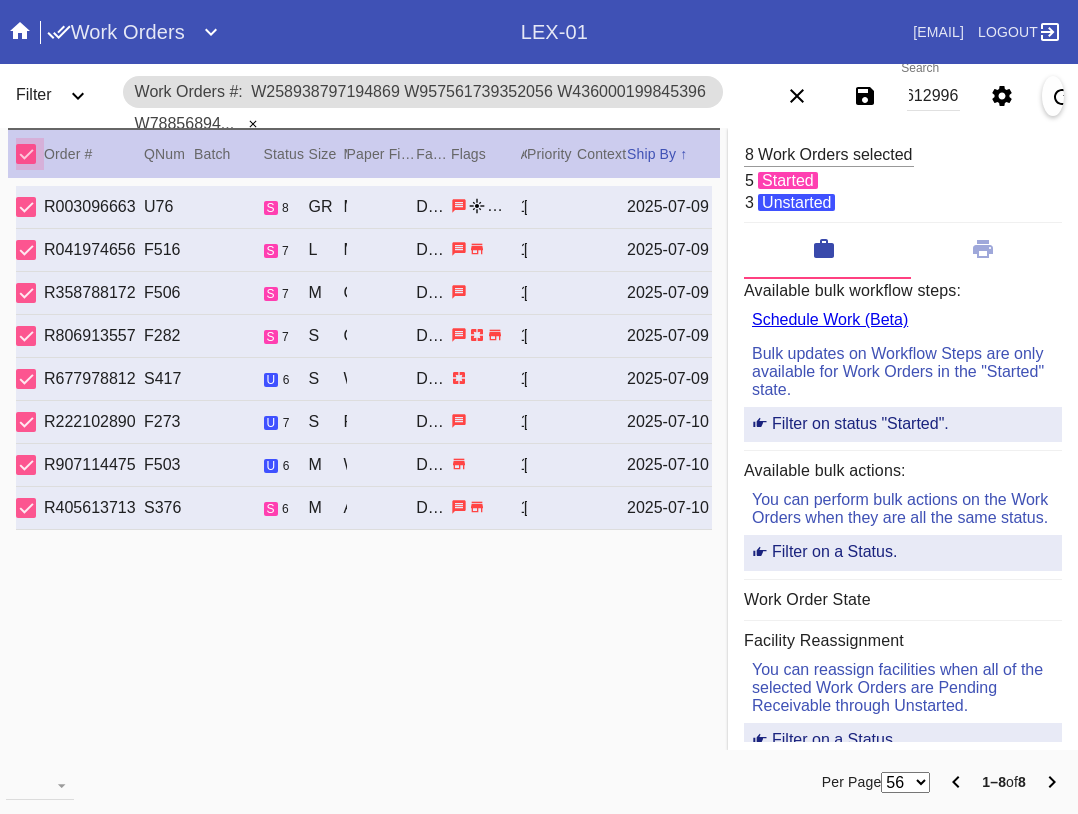 scroll, scrollTop: 0, scrollLeft: 0, axis: both 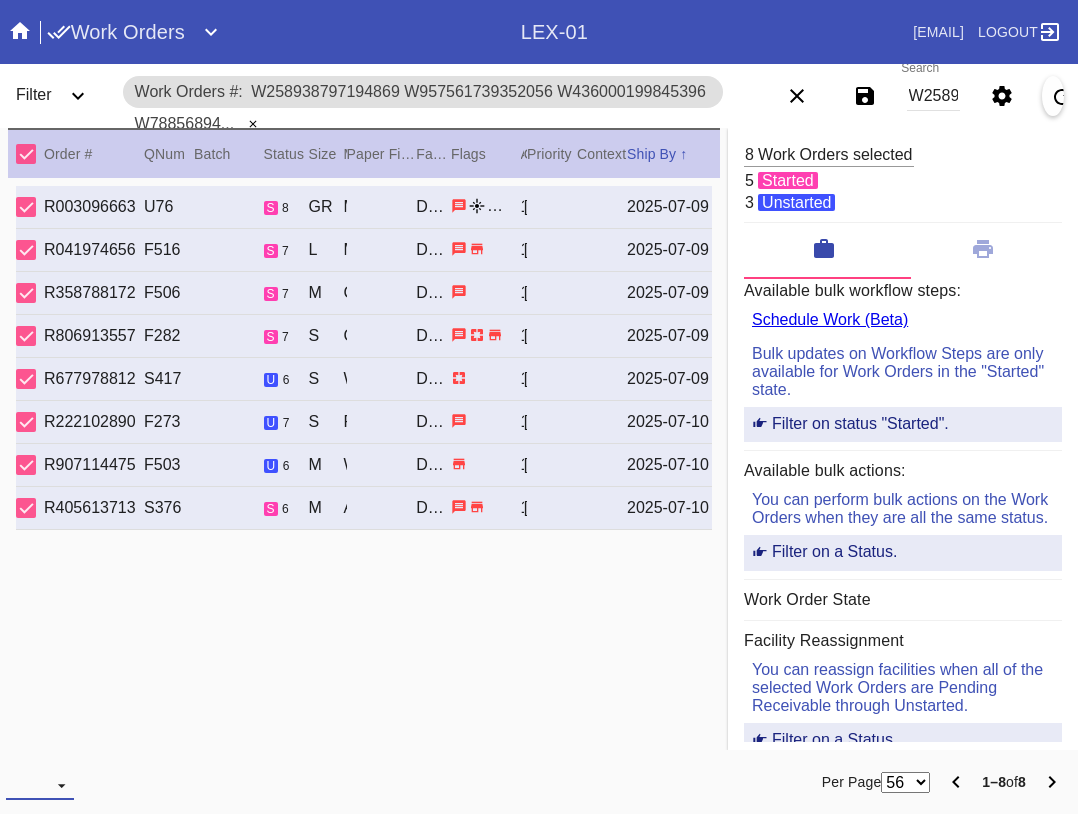 click at bounding box center [40, 785] 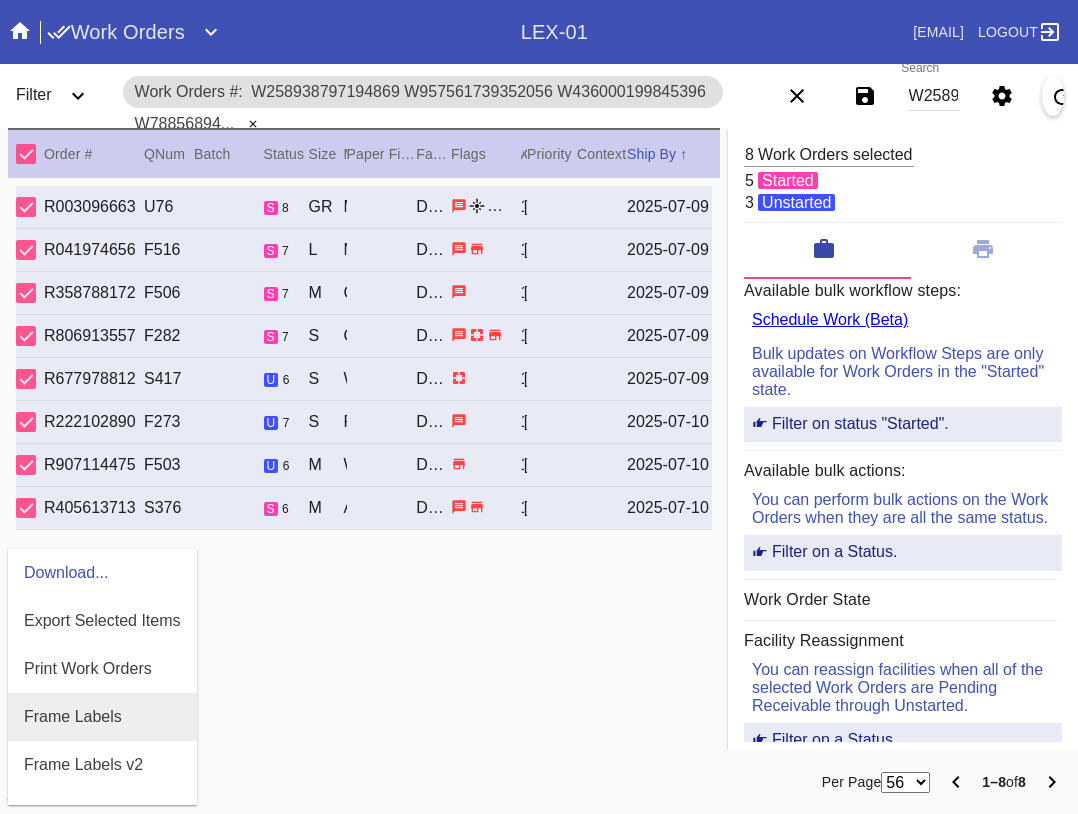 scroll, scrollTop: 100, scrollLeft: 0, axis: vertical 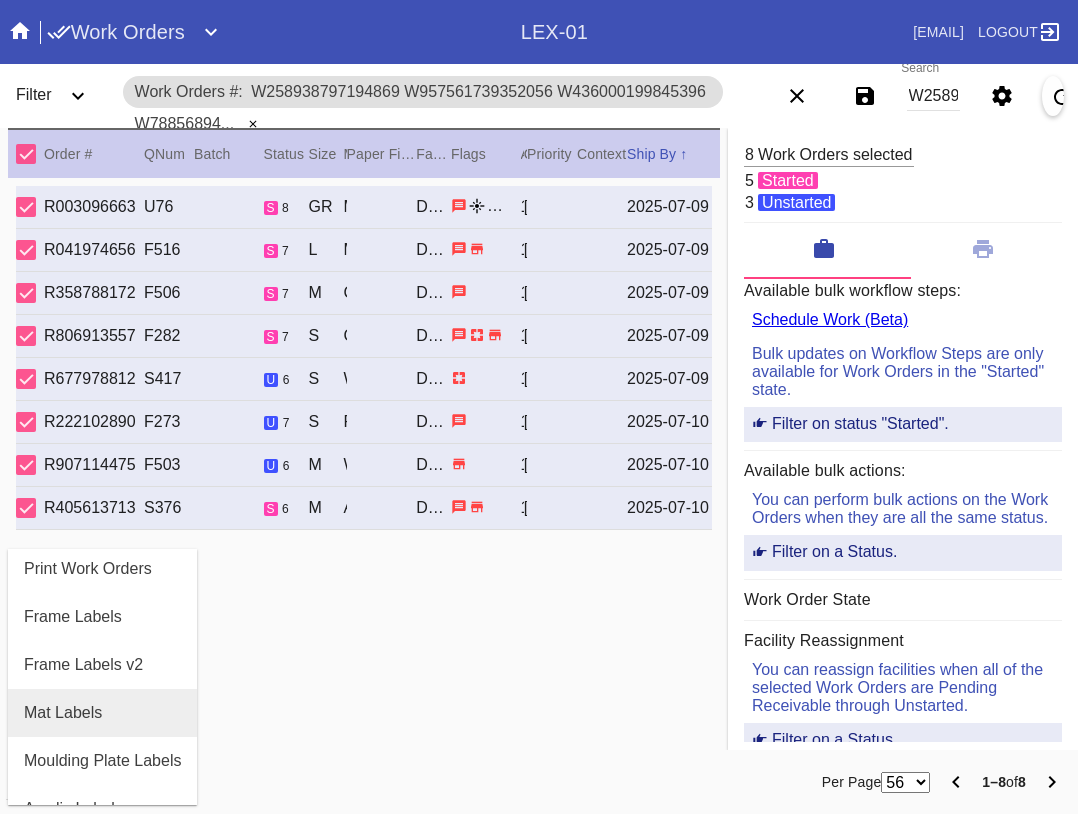 click on "Mat Labels" at bounding box center [63, 713] 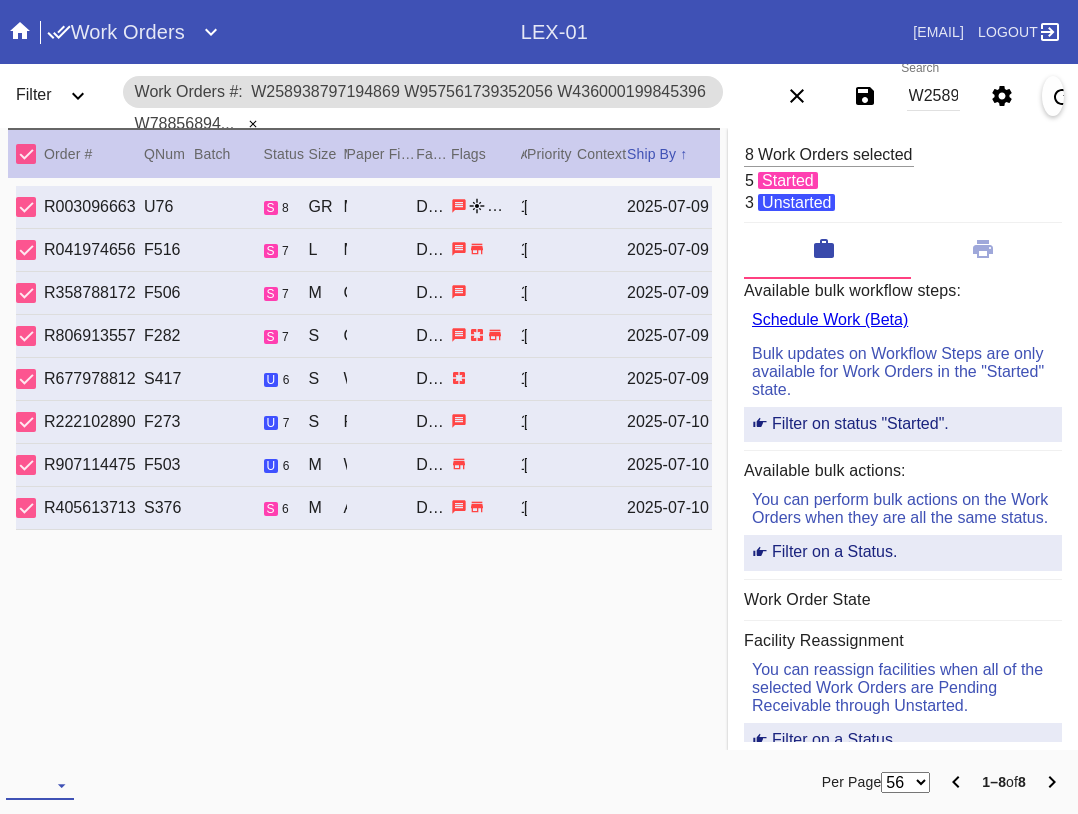 click at bounding box center [40, 785] 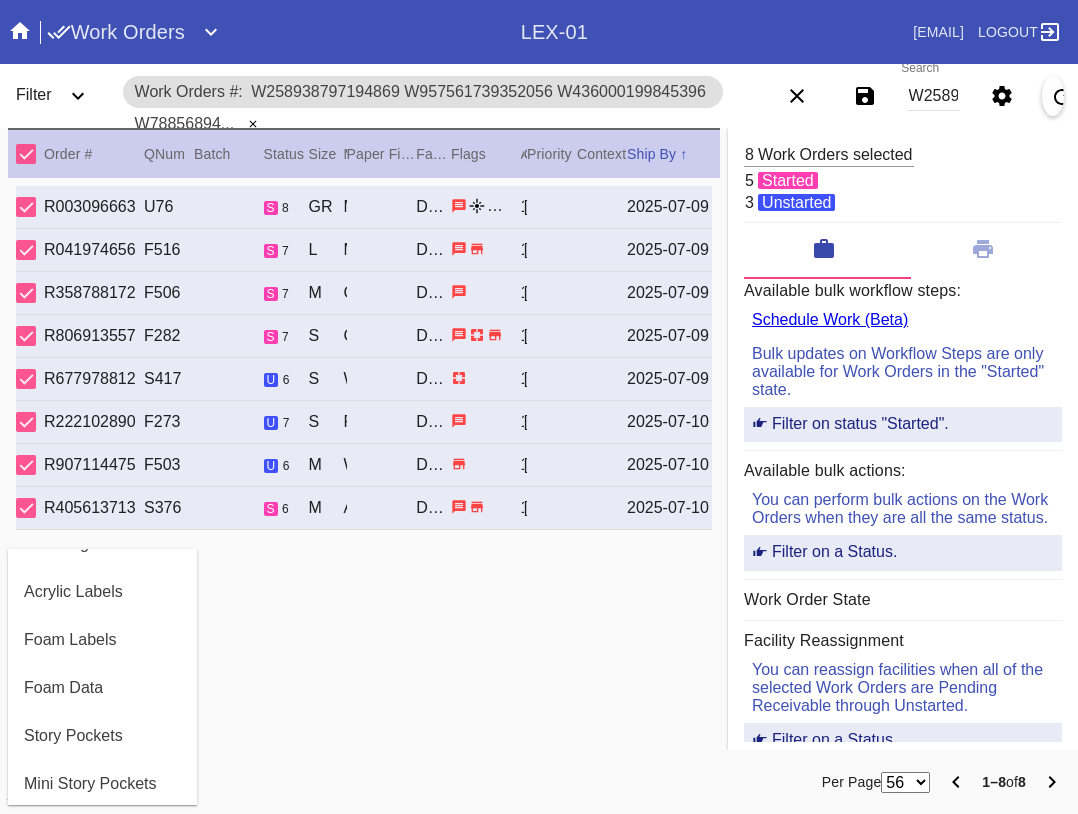 scroll, scrollTop: 464, scrollLeft: 0, axis: vertical 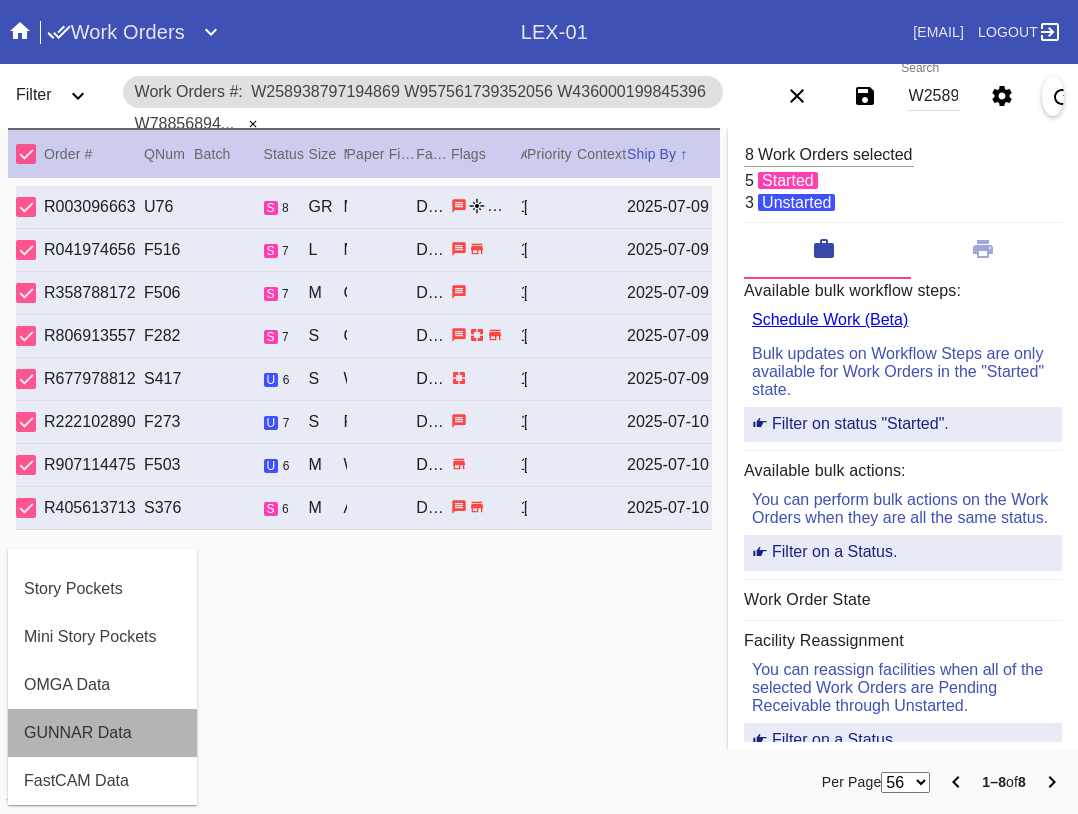 click on "GUNNAR Data" at bounding box center [102, 733] 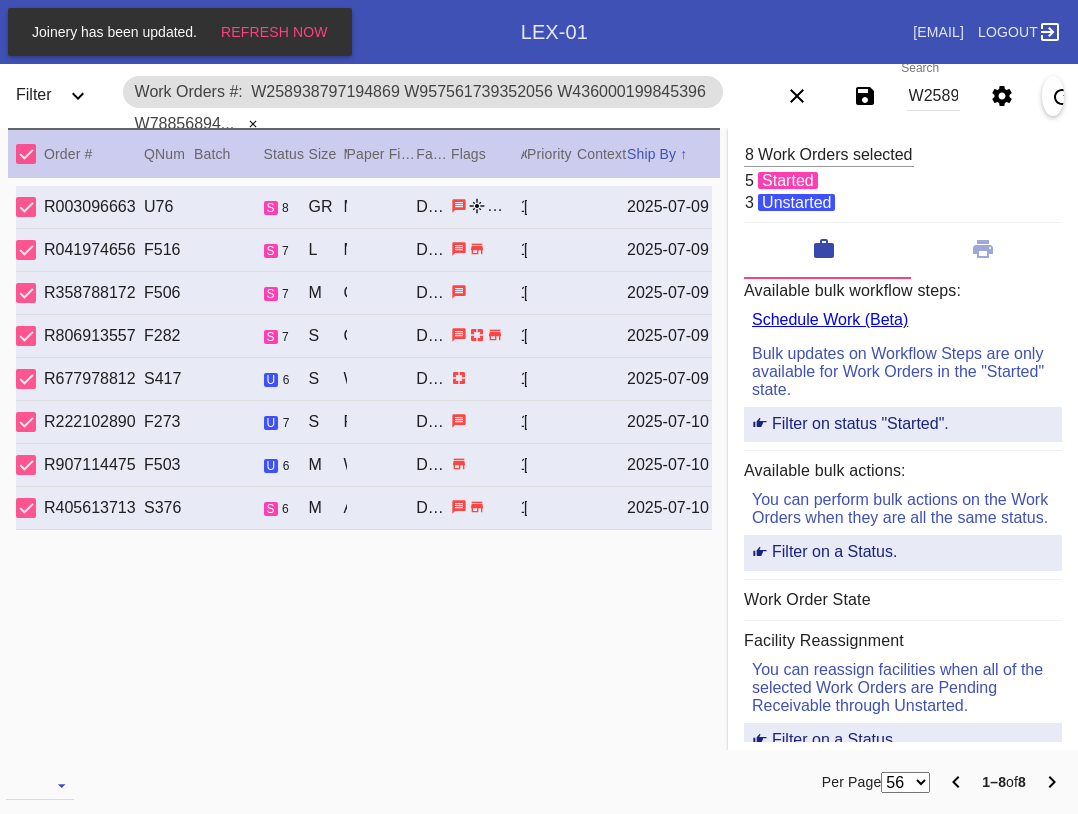 click on "W258938797194869 W957561739352056 W436000199845396 W788568949456648 W422630475084537 W187547210202288 W506170972843975 W154961869612996" at bounding box center [933, 96] 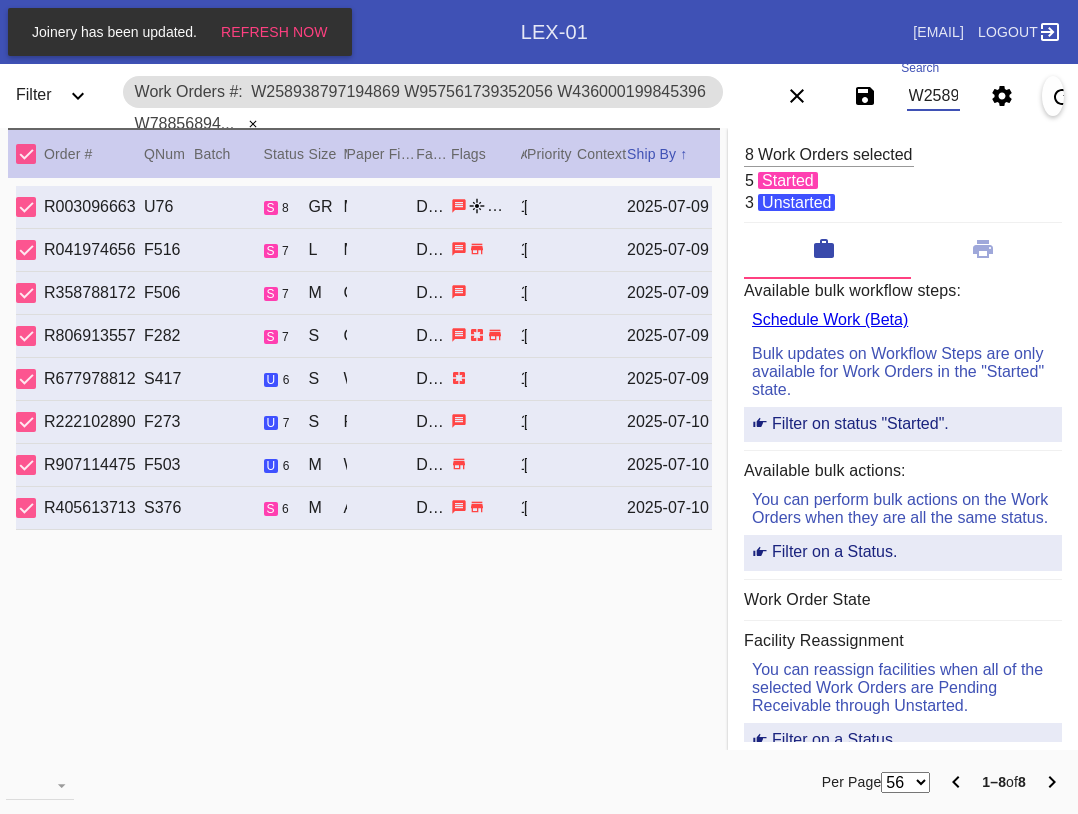 click on "W258938797194869 W957561739352056 W436000199845396 W788568949456648 W422630475084537 W187547210202288 W506170972843975 W154961869612996" at bounding box center [933, 96] 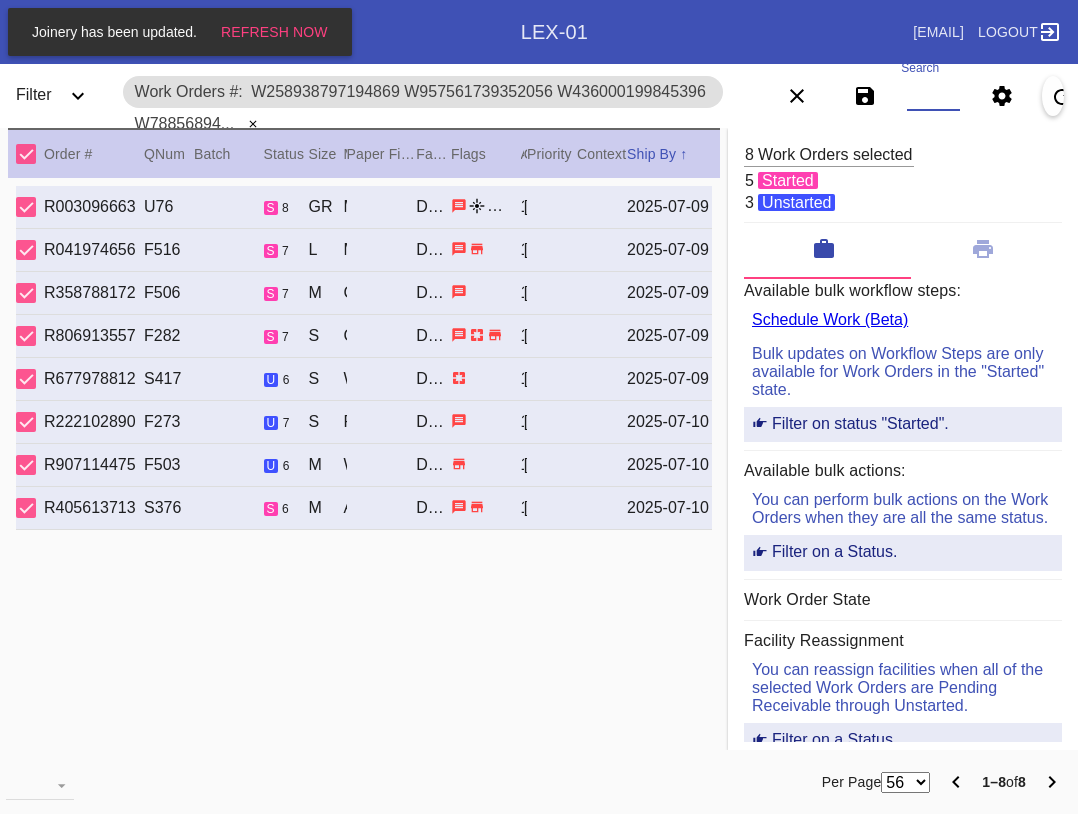 paste on "W870197808021898 W378122593391251 W657381268225797 W820244331261249 W875690790836198 W788568949456648 W763558962261993 W370509790813053 W780109326665234" 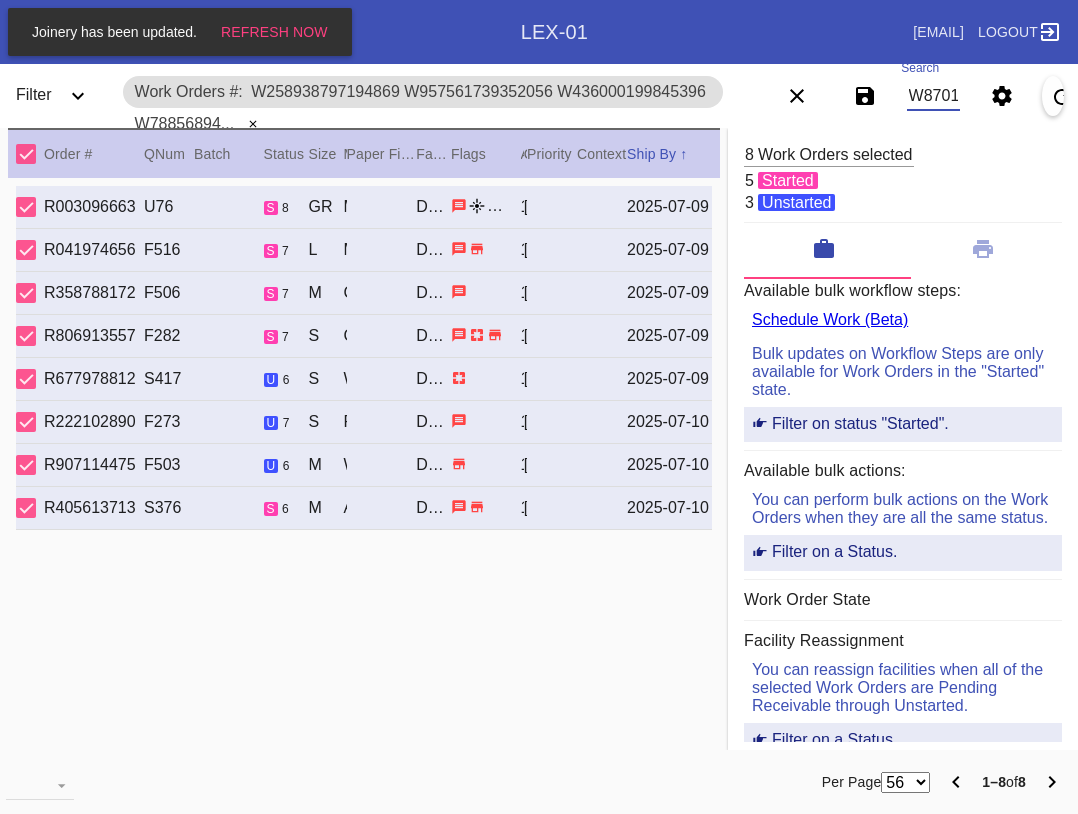 scroll, scrollTop: 0, scrollLeft: 1323, axis: horizontal 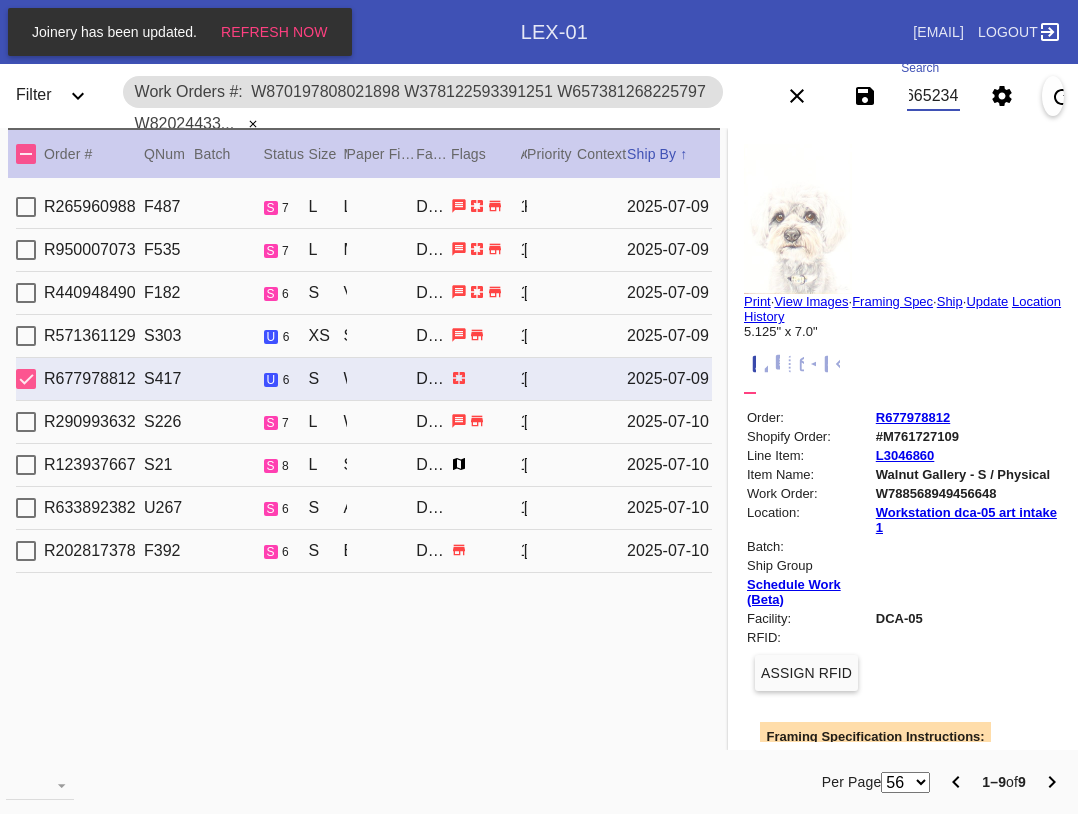 click at bounding box center (26, 154) 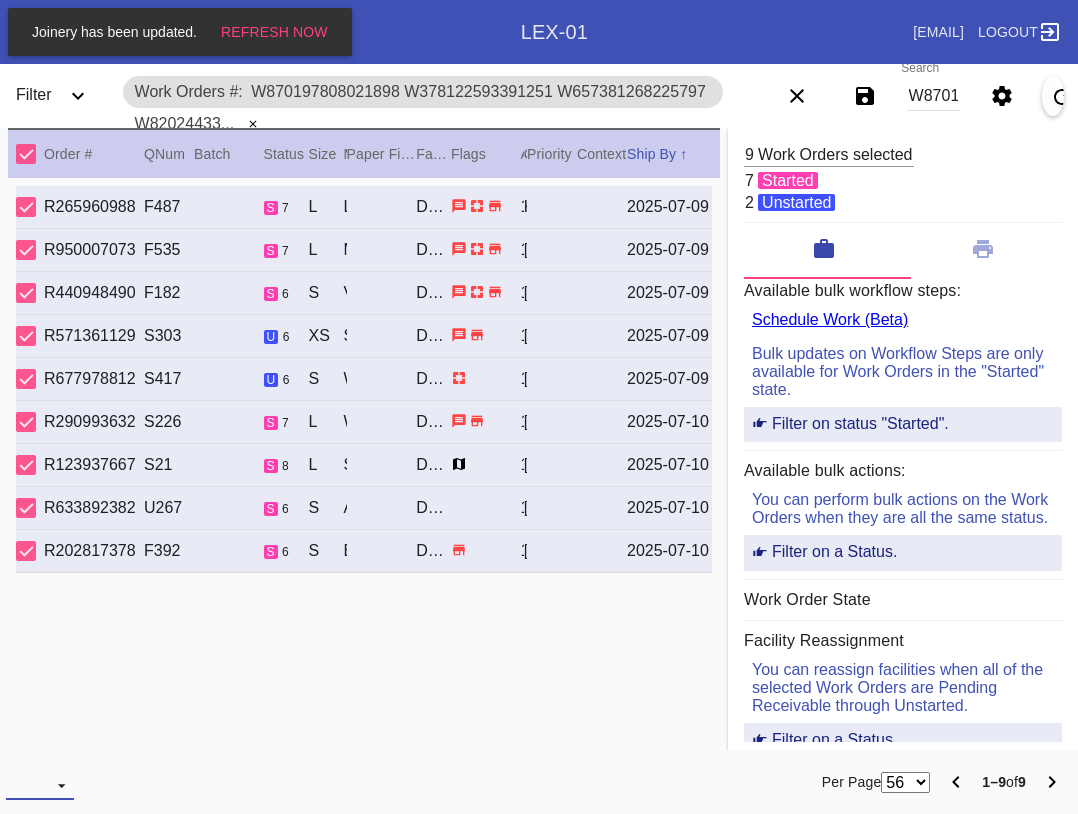 click at bounding box center (40, 785) 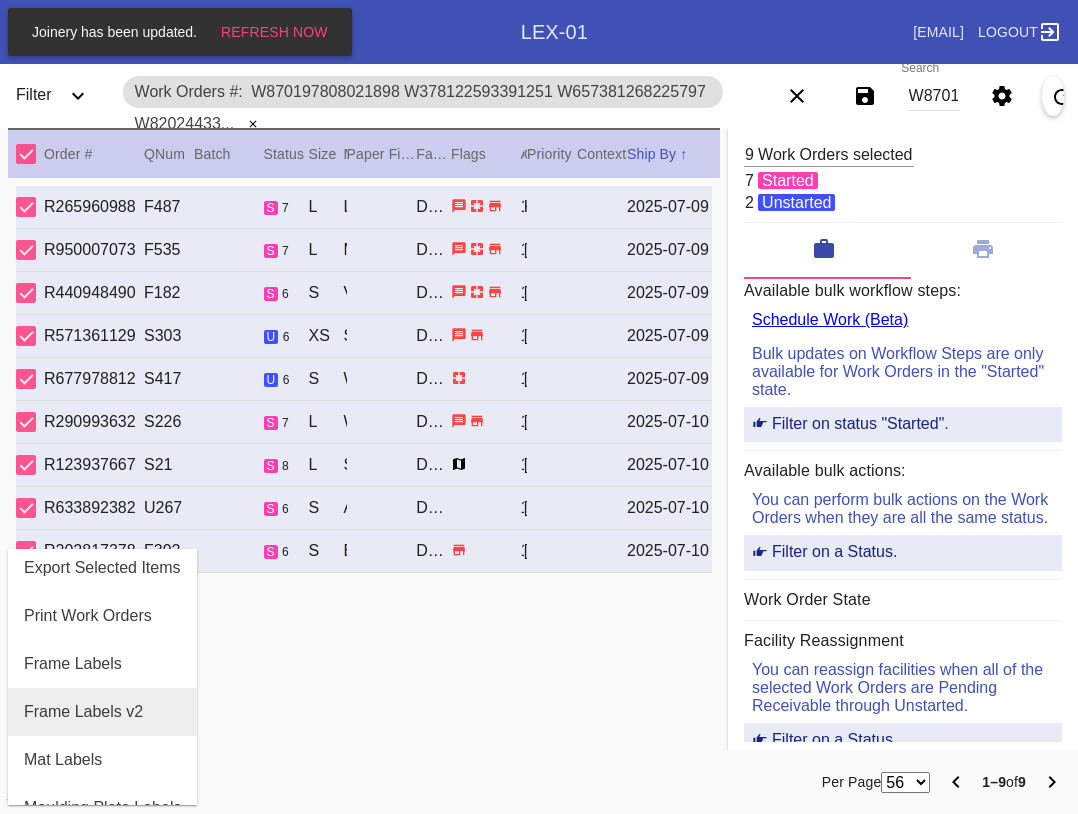 scroll, scrollTop: 100, scrollLeft: 0, axis: vertical 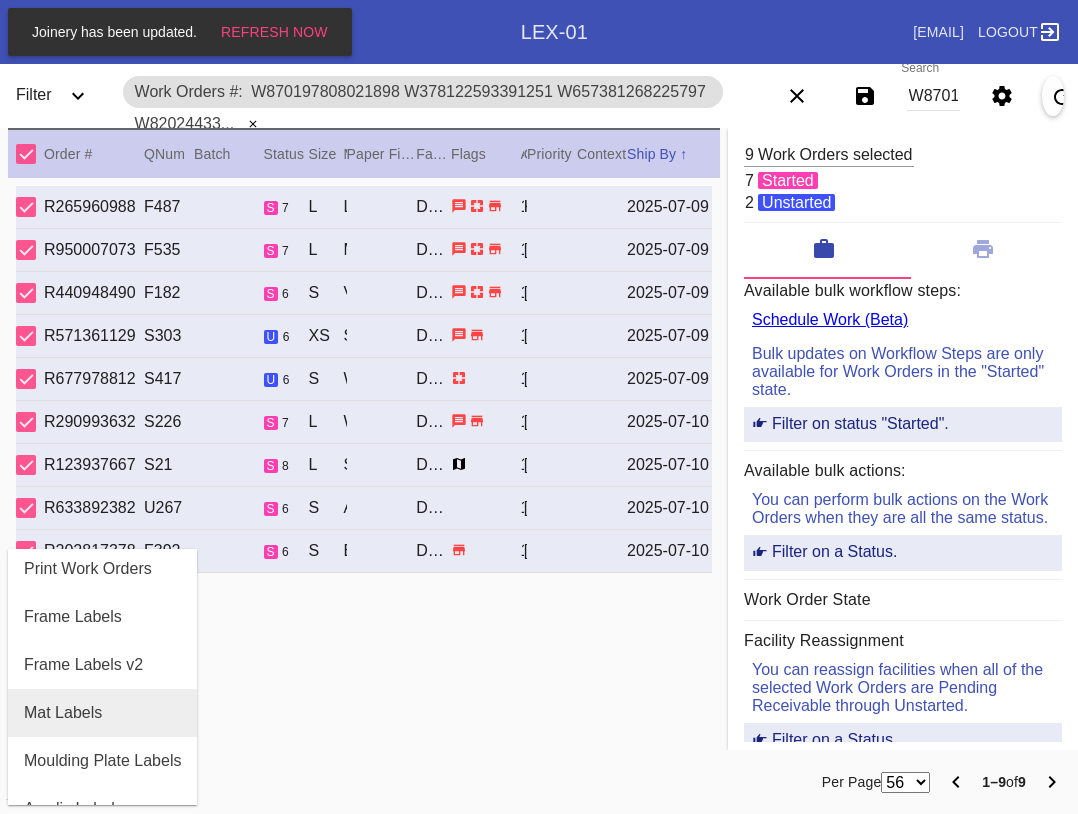 click on "Mat Labels" at bounding box center [102, 713] 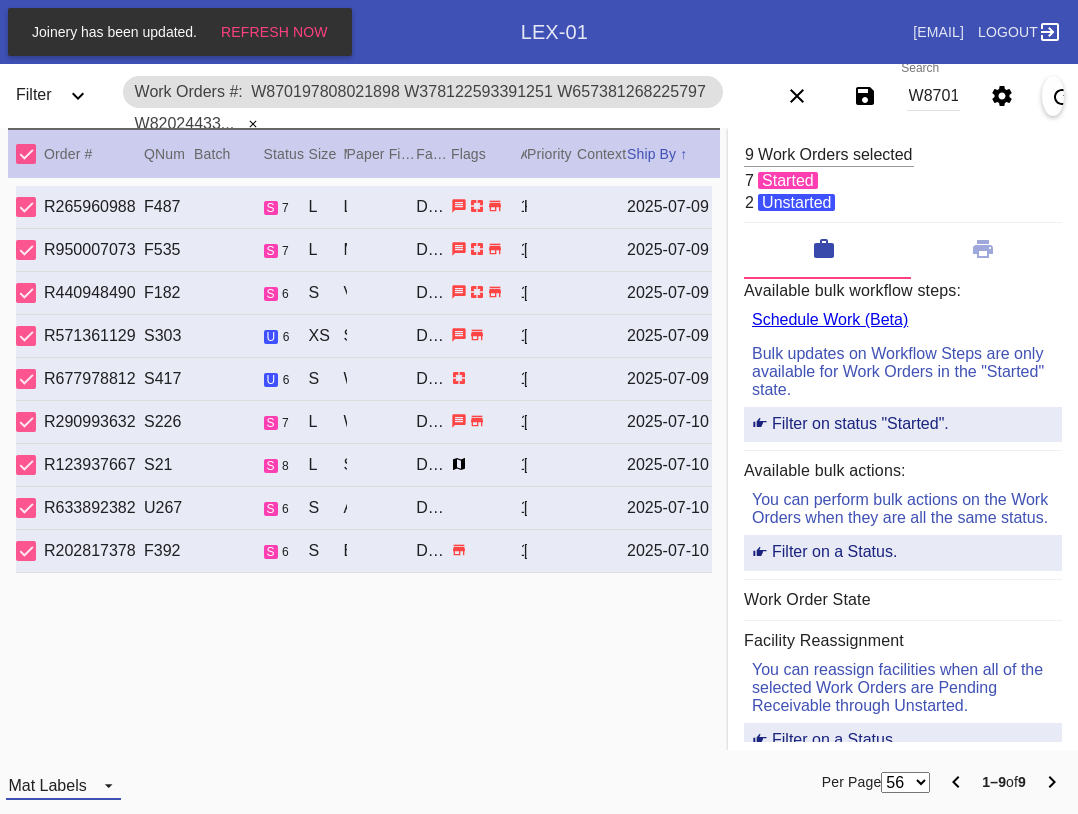 click on "Mat Labels" at bounding box center [47, 785] 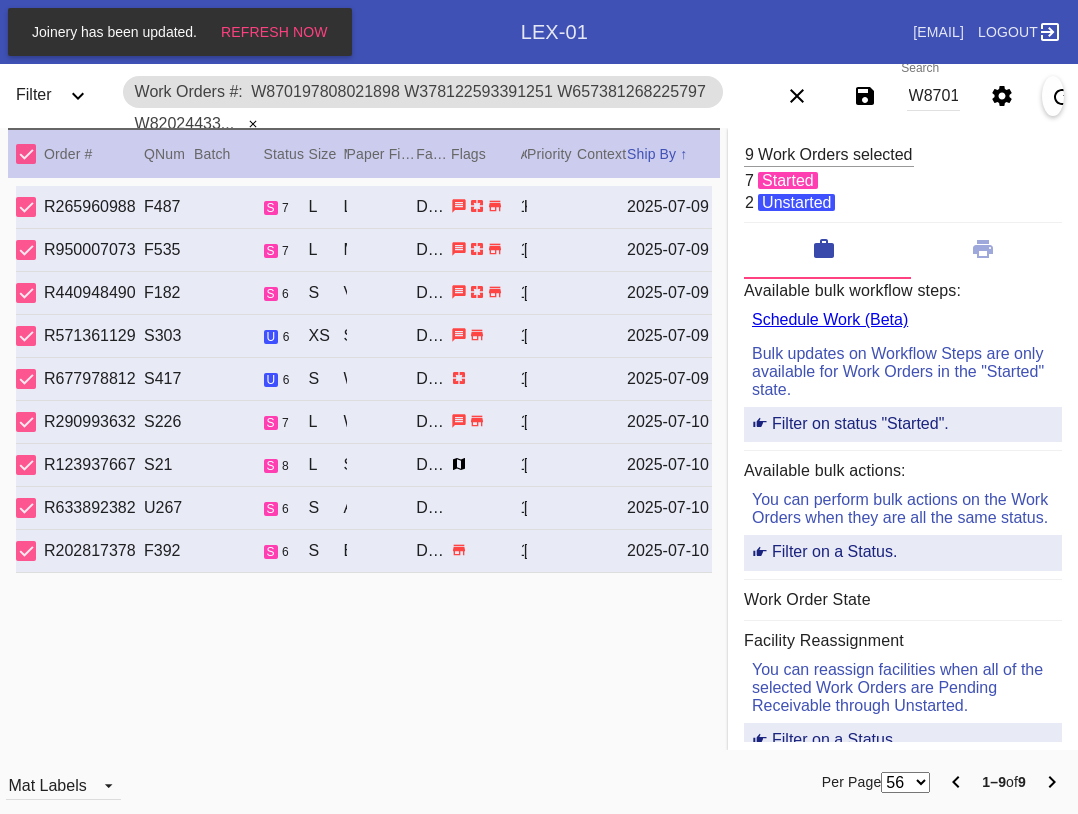 scroll, scrollTop: 32, scrollLeft: 0, axis: vertical 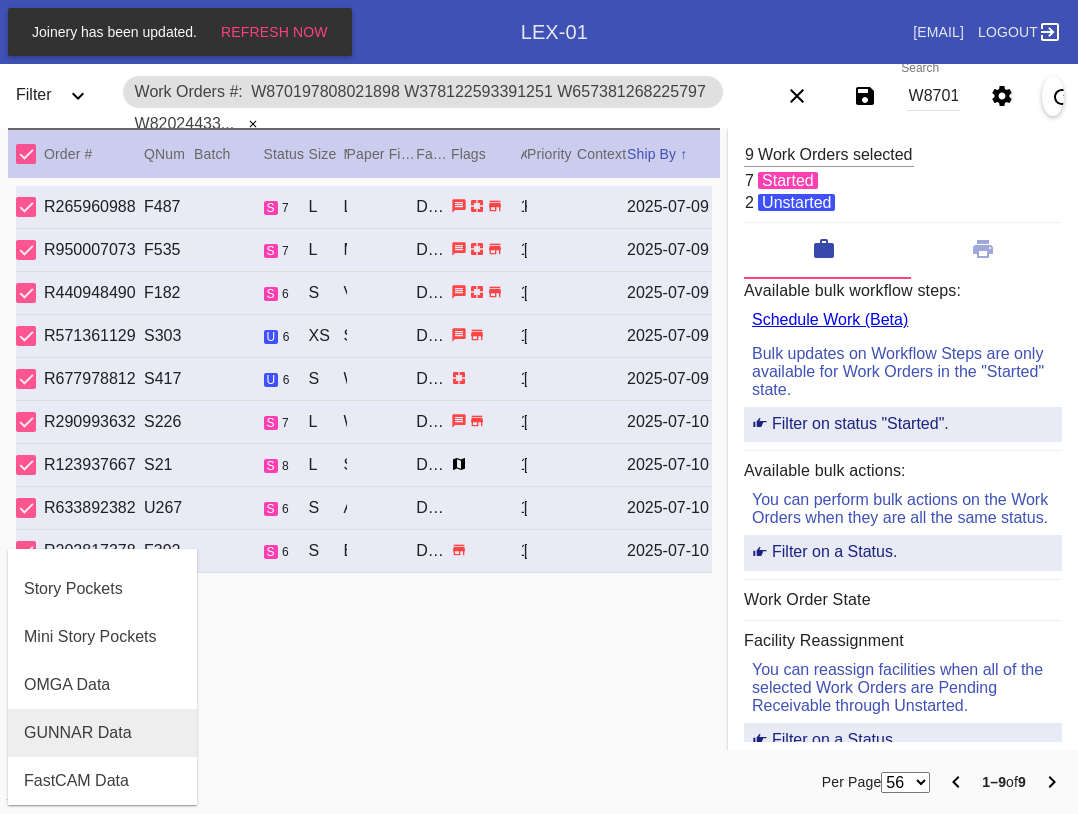 click on "GUNNAR Data" at bounding box center [78, 733] 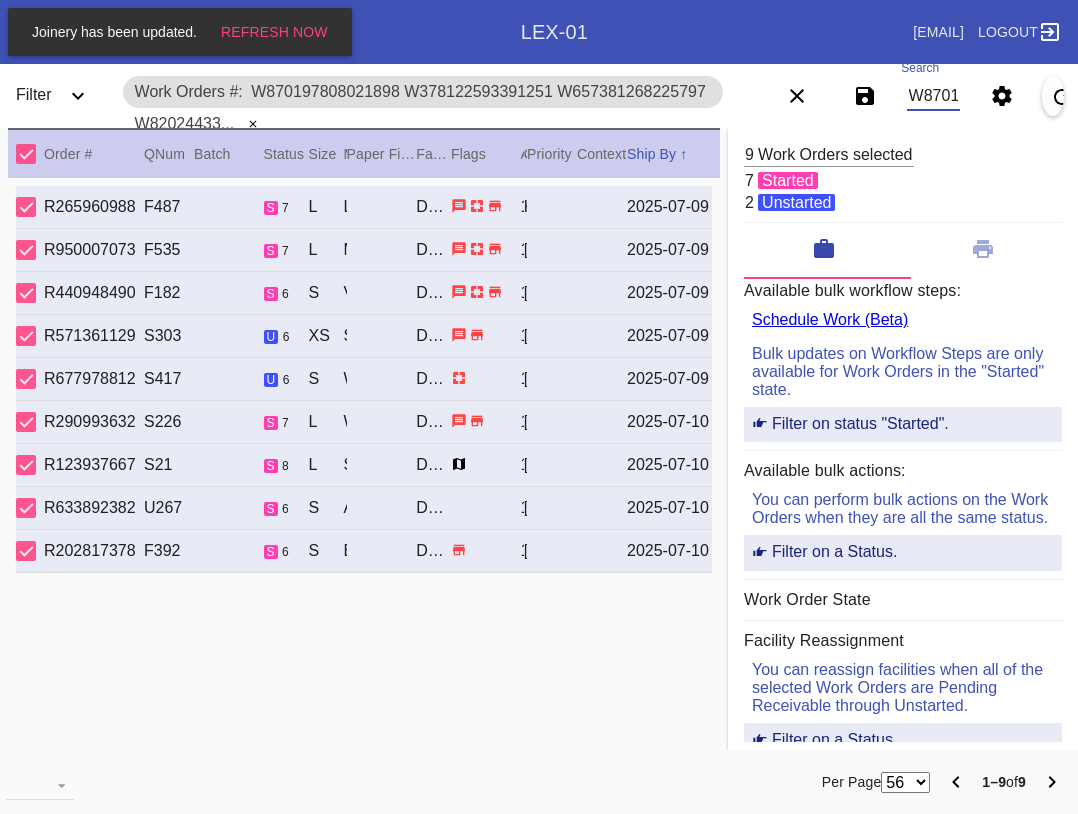 click on "W870197808021898 W378122593391251 W657381268225797 W820244331261249 W875690790836198 W788568949456648 W763558962261993 W370509790813053 W780109326665234" at bounding box center (933, 96) 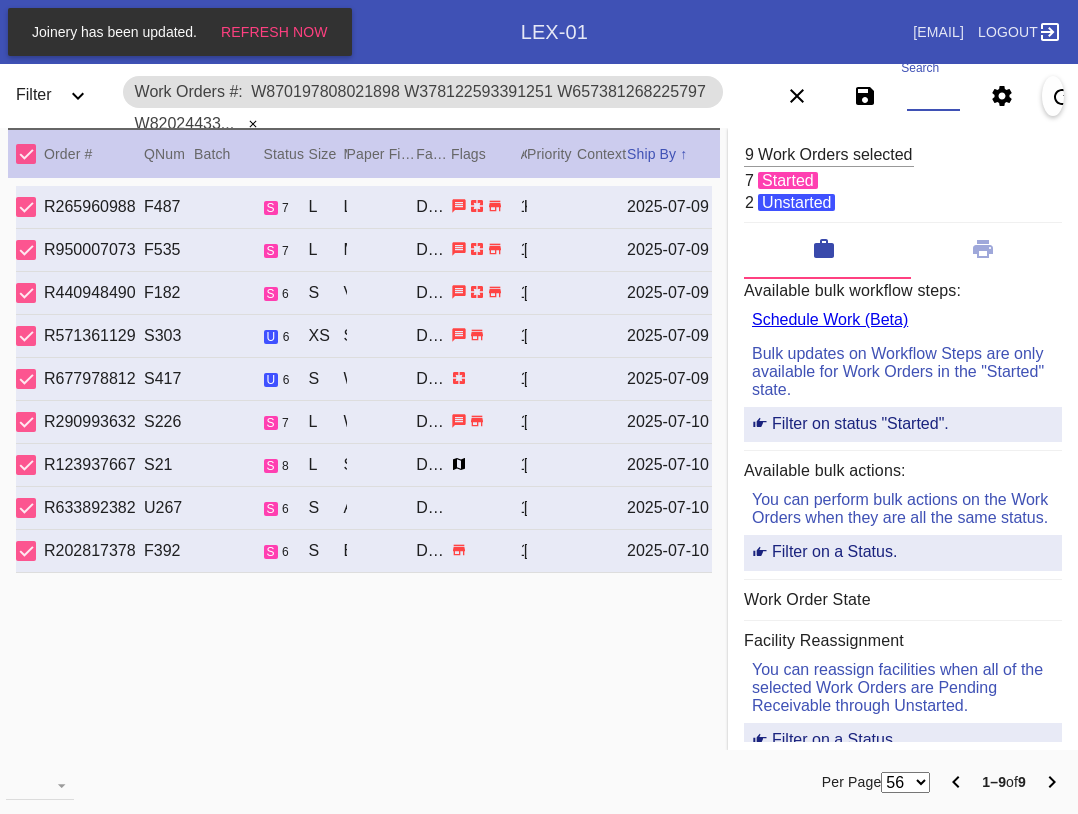 paste on "W870197808021898 W378122593391251 W657381268225797 W820244331261249 W875690790836198 W788568949456648 W763558962261993 W370509790813053 W780109326665234 W696006984704639 W156291203113043" 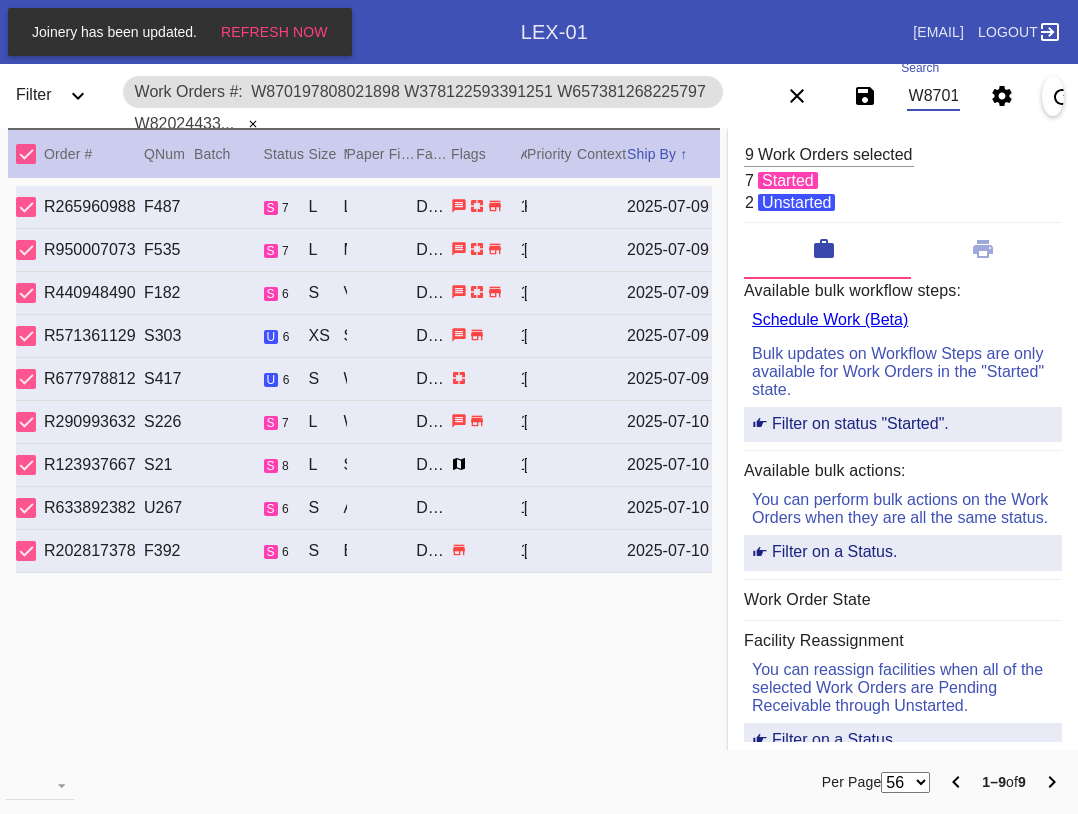 scroll, scrollTop: 0, scrollLeft: 1628, axis: horizontal 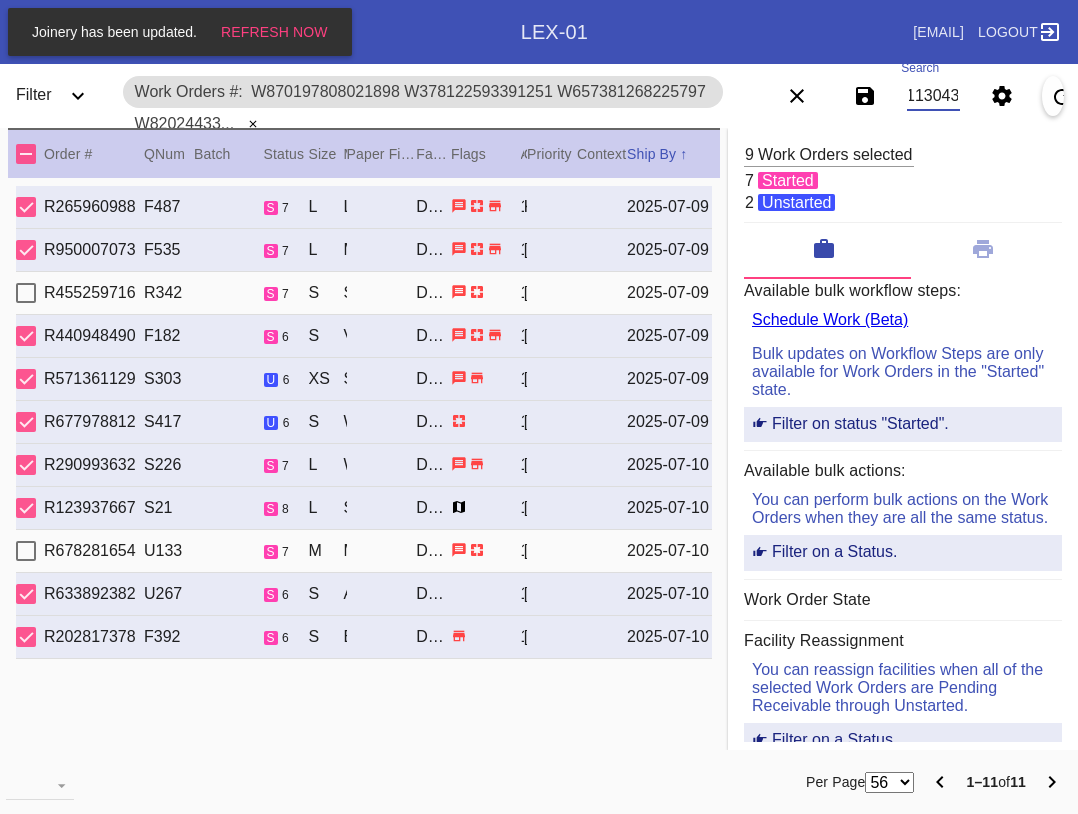 type on "W870197808021898 W378122593391251 W657381268225797 W820244331261249 W875690790836198 W788568949456648 W763558962261993 W370509790813053 W780109326665234 W696006984704639 W156291203113043" 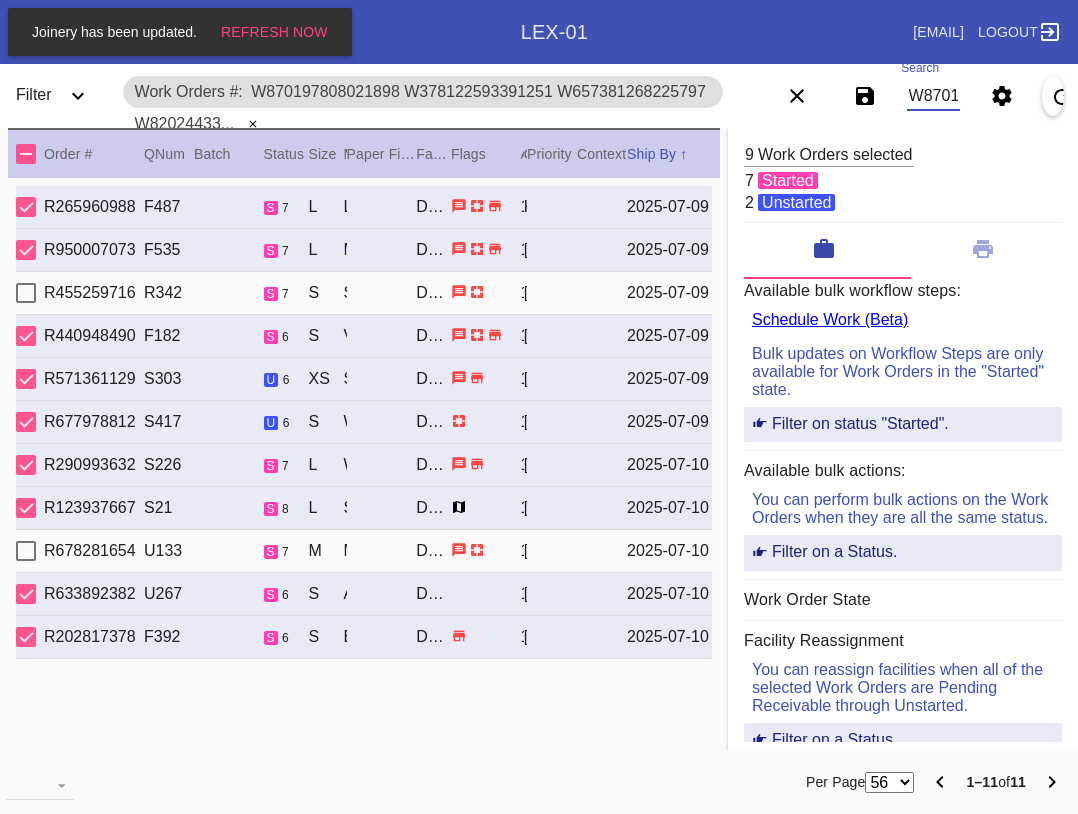 click at bounding box center [26, 154] 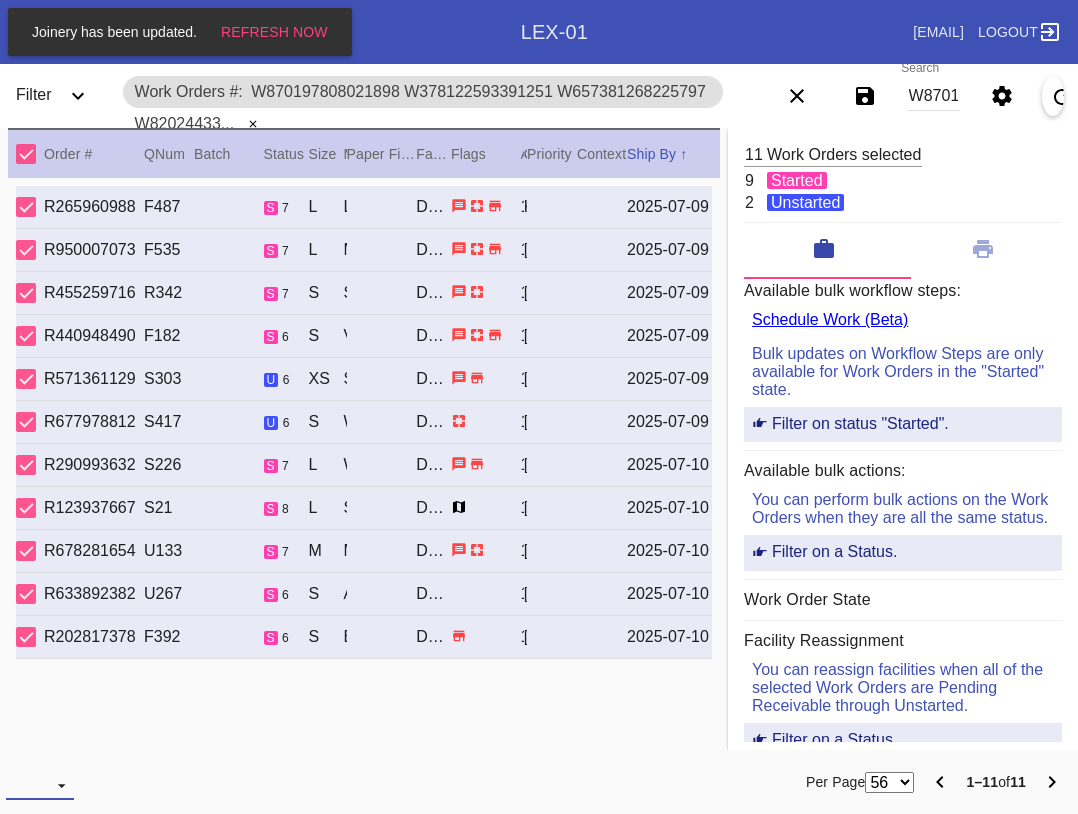 click at bounding box center (40, 785) 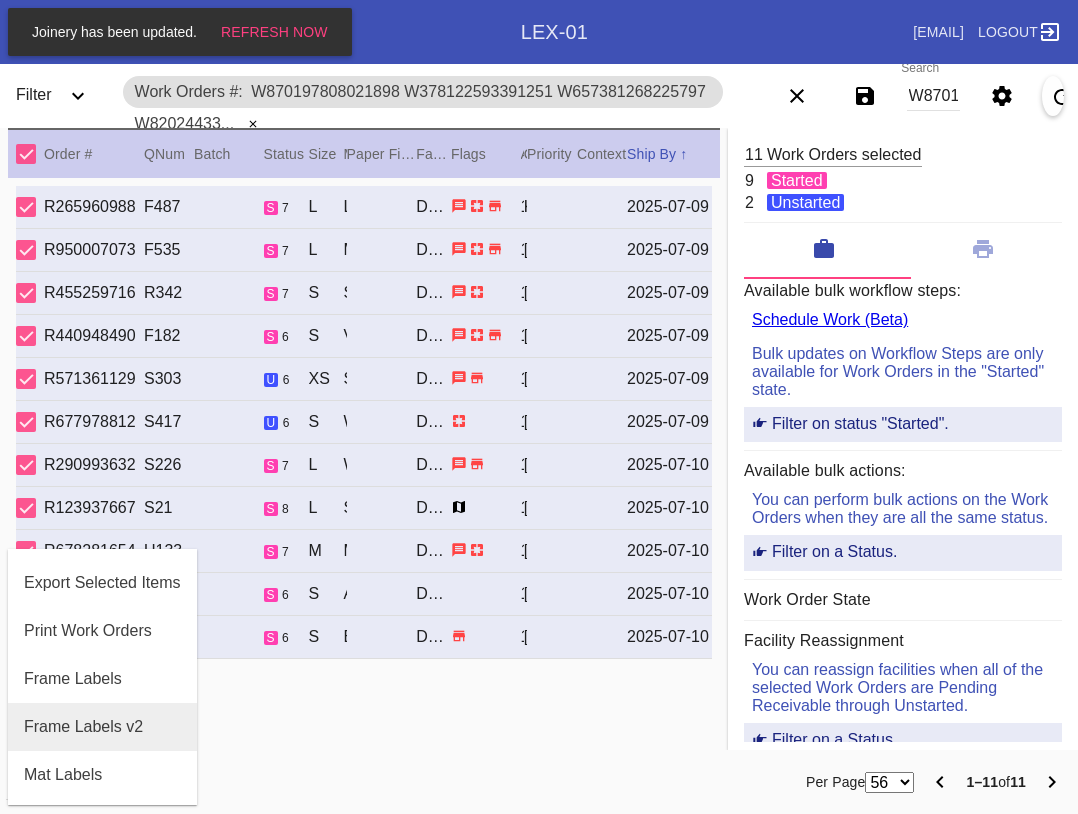 scroll, scrollTop: 100, scrollLeft: 0, axis: vertical 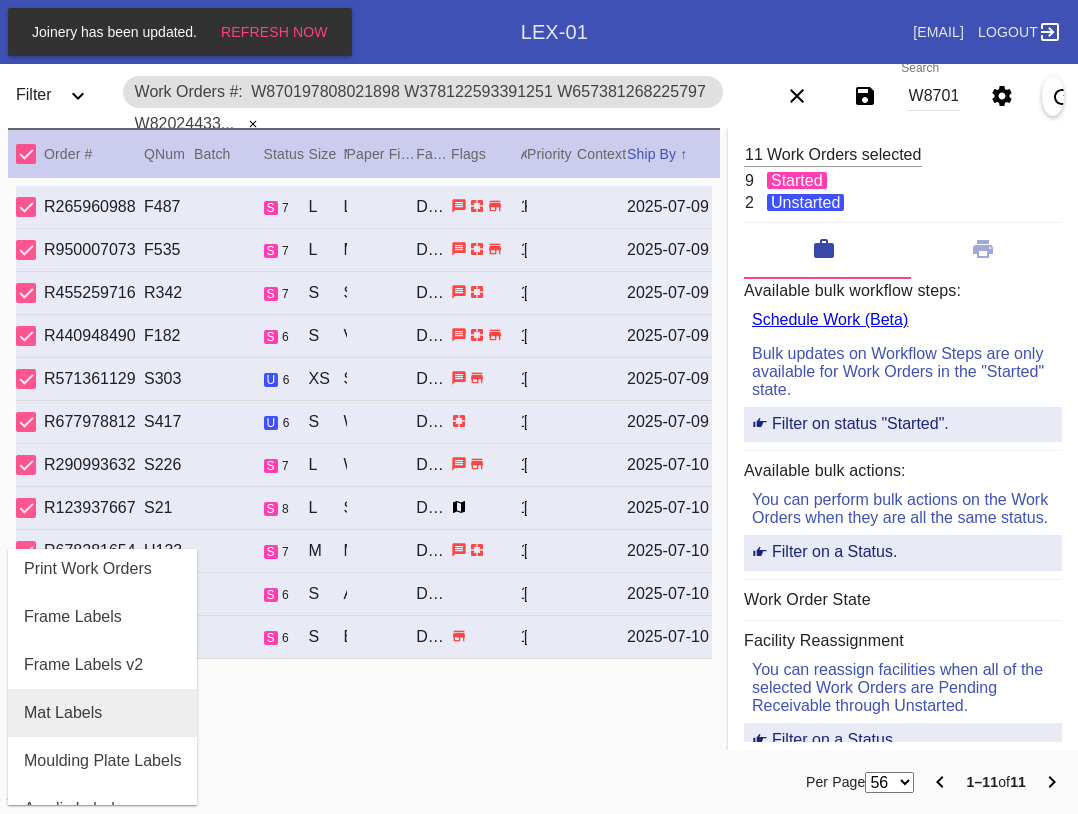click on "Mat Labels" at bounding box center [102, 713] 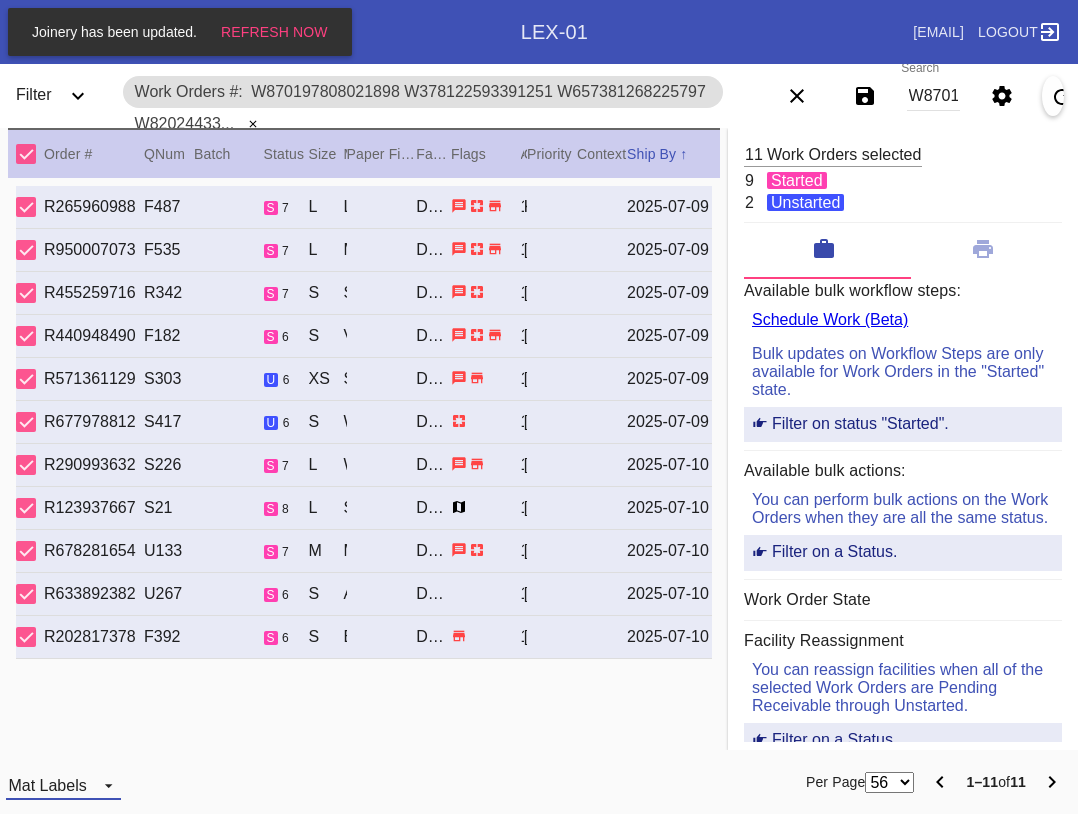 click on "Mat Labels" at bounding box center [47, 785] 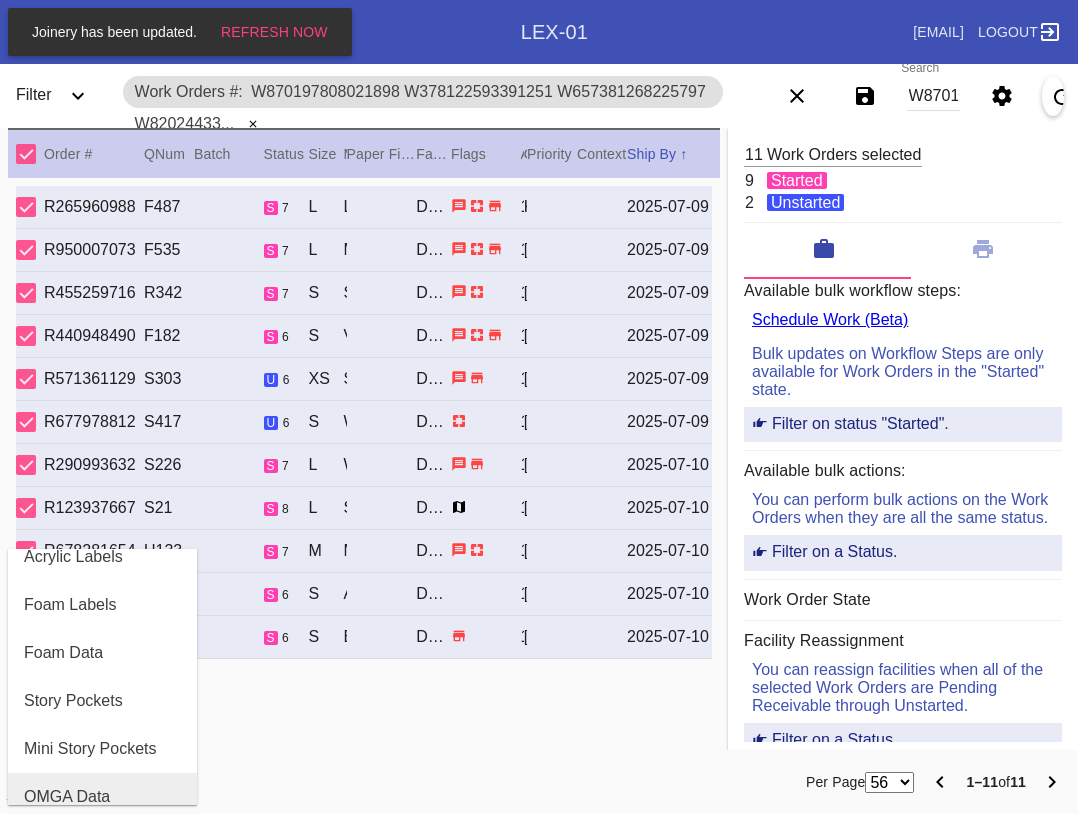 scroll, scrollTop: 464, scrollLeft: 0, axis: vertical 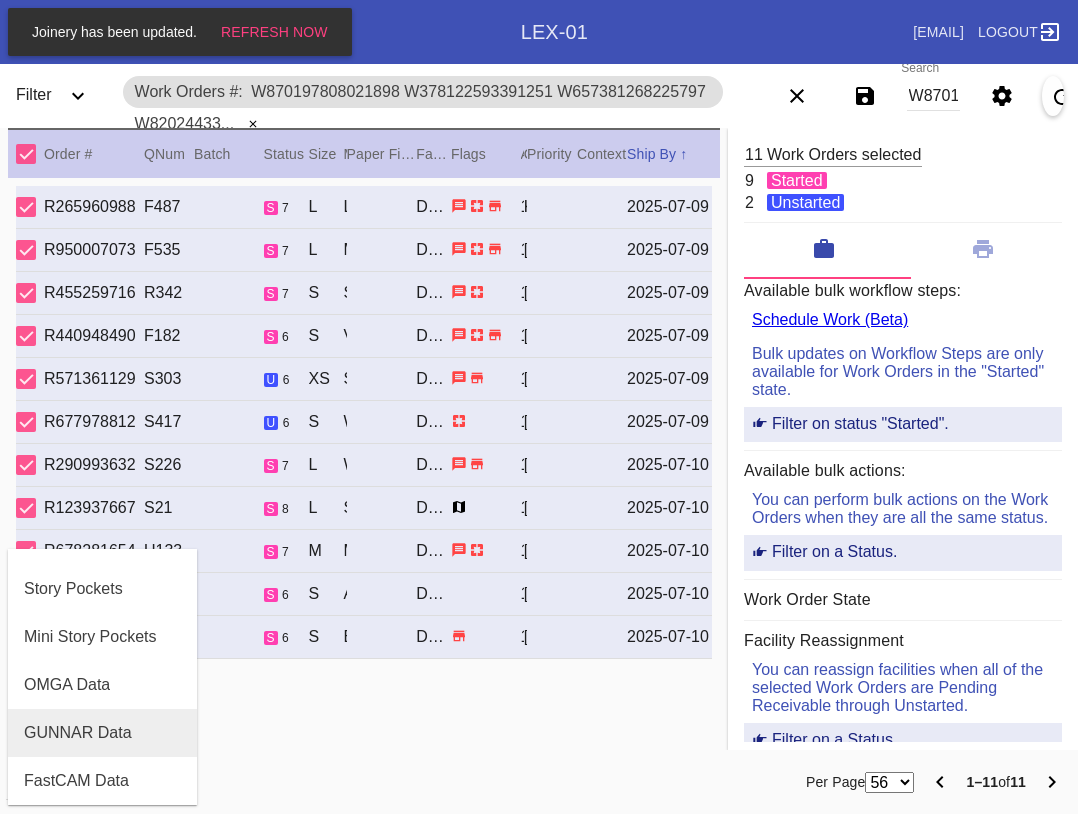 click on "GUNNAR Data" at bounding box center (78, 733) 